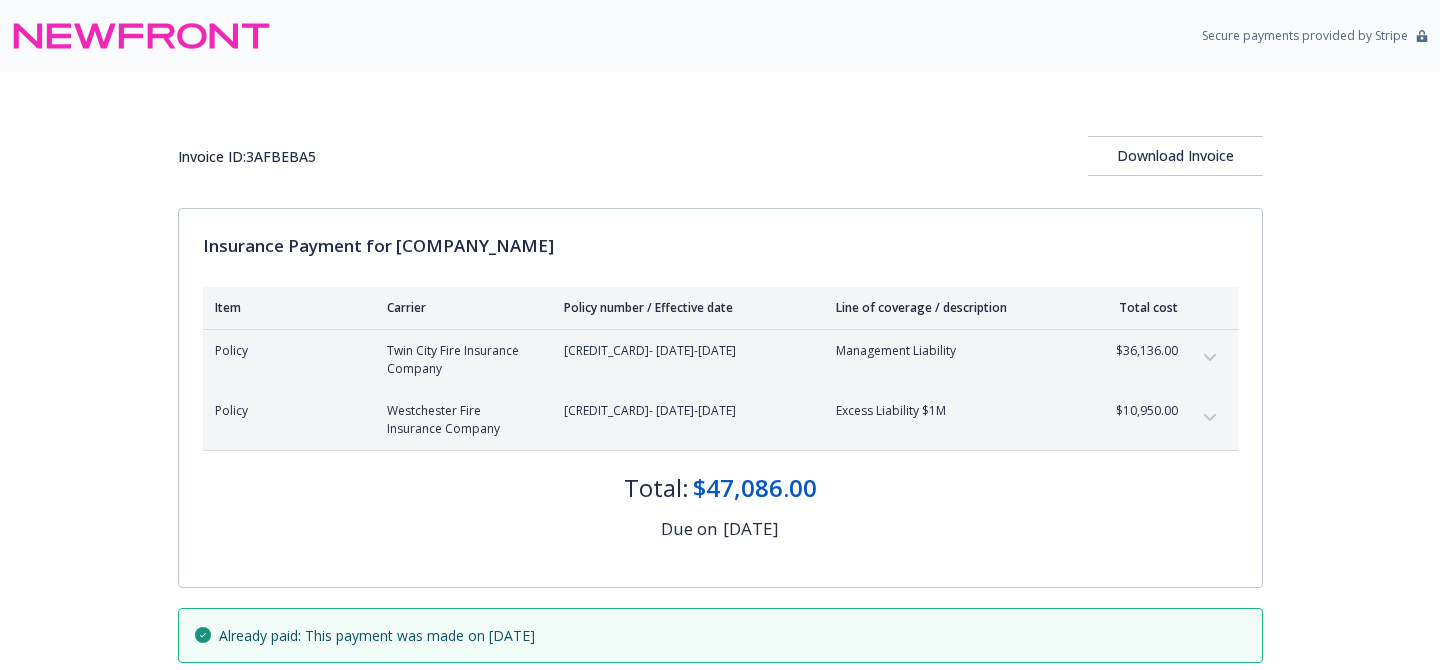 scroll, scrollTop: 0, scrollLeft: 0, axis: both 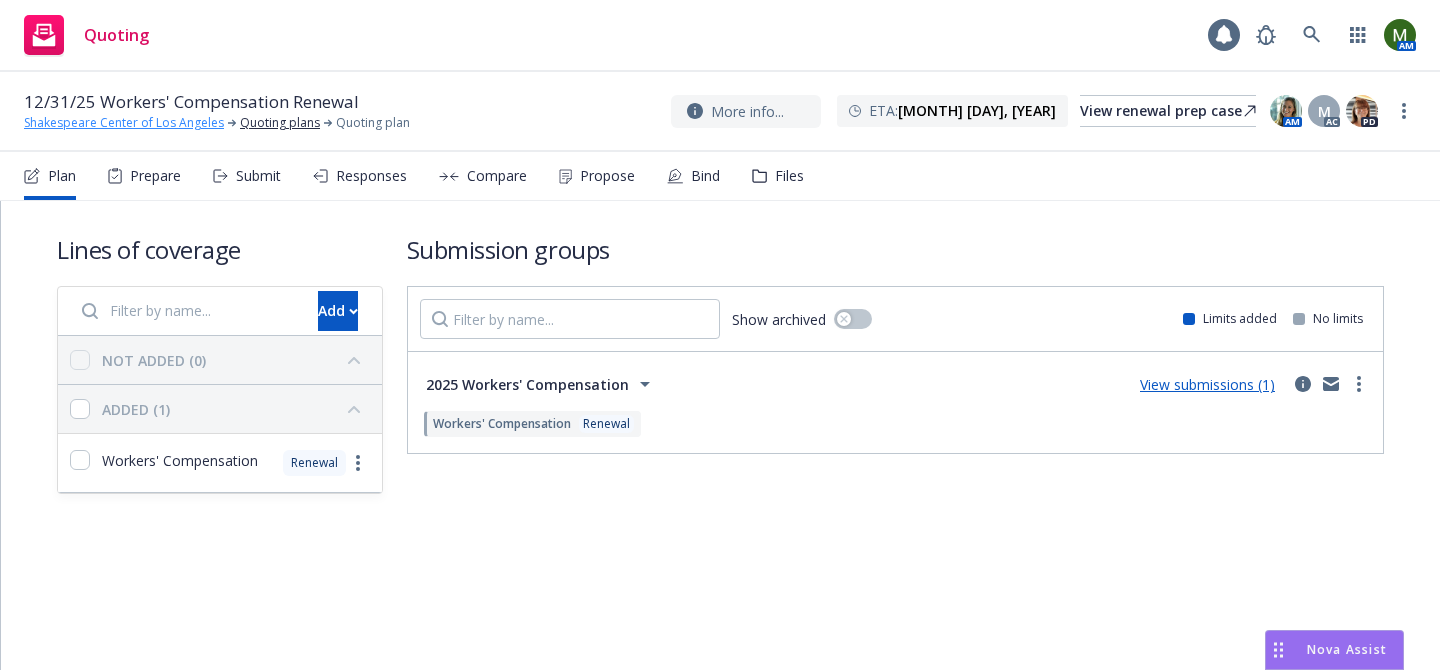 click on "Shakespeare Center of Los Angeles" at bounding box center [124, 123] 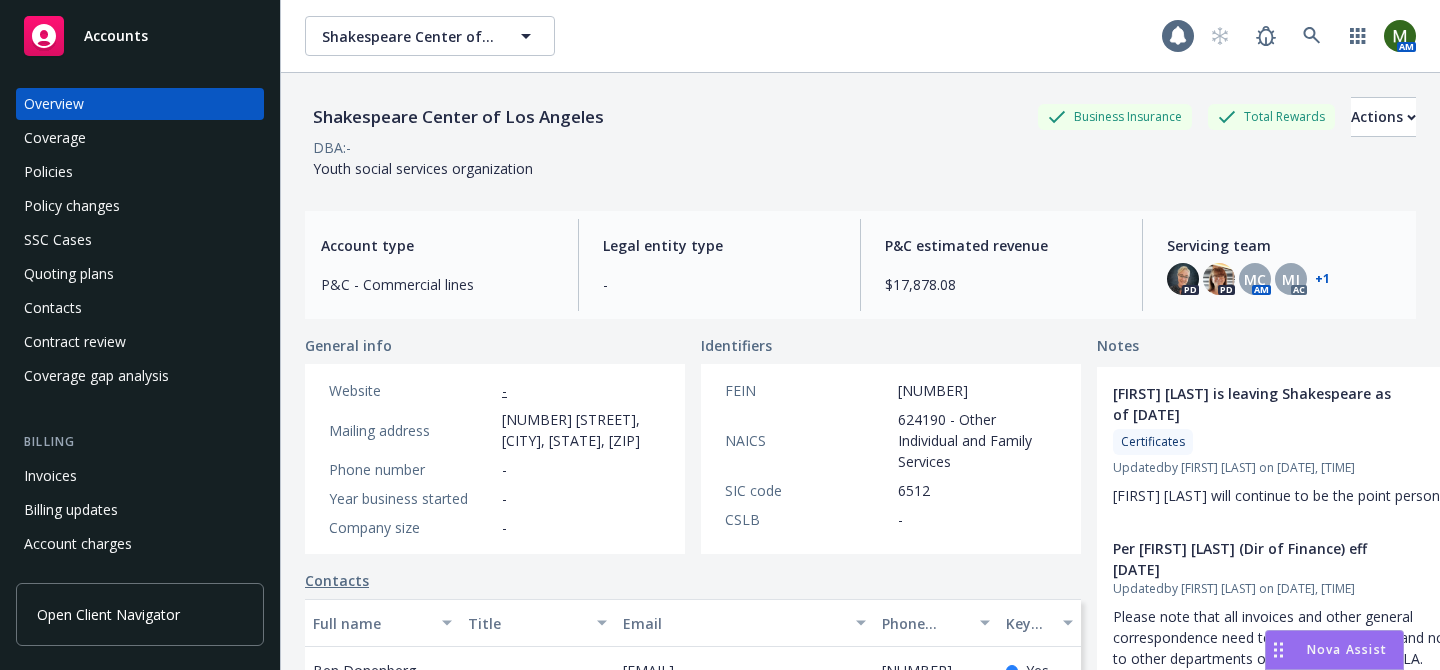 scroll, scrollTop: 0, scrollLeft: 0, axis: both 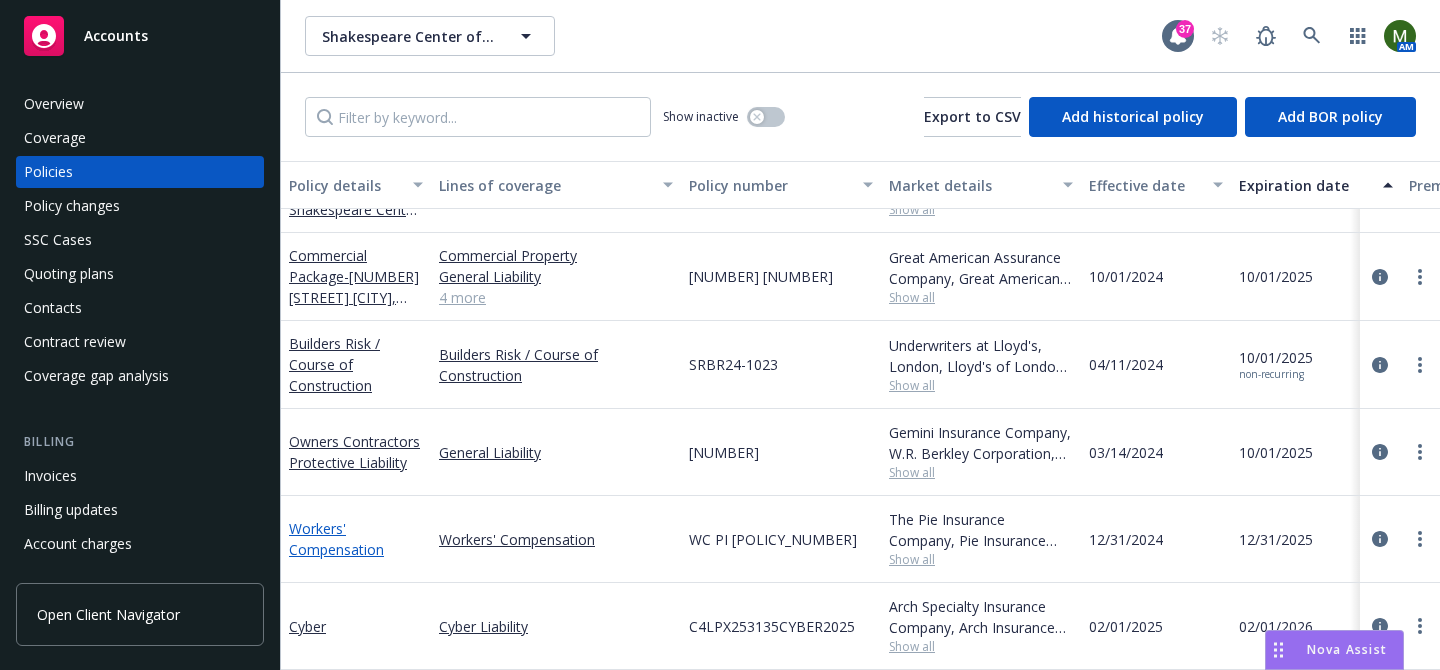 click on "Workers' Compensation" at bounding box center [336, 539] 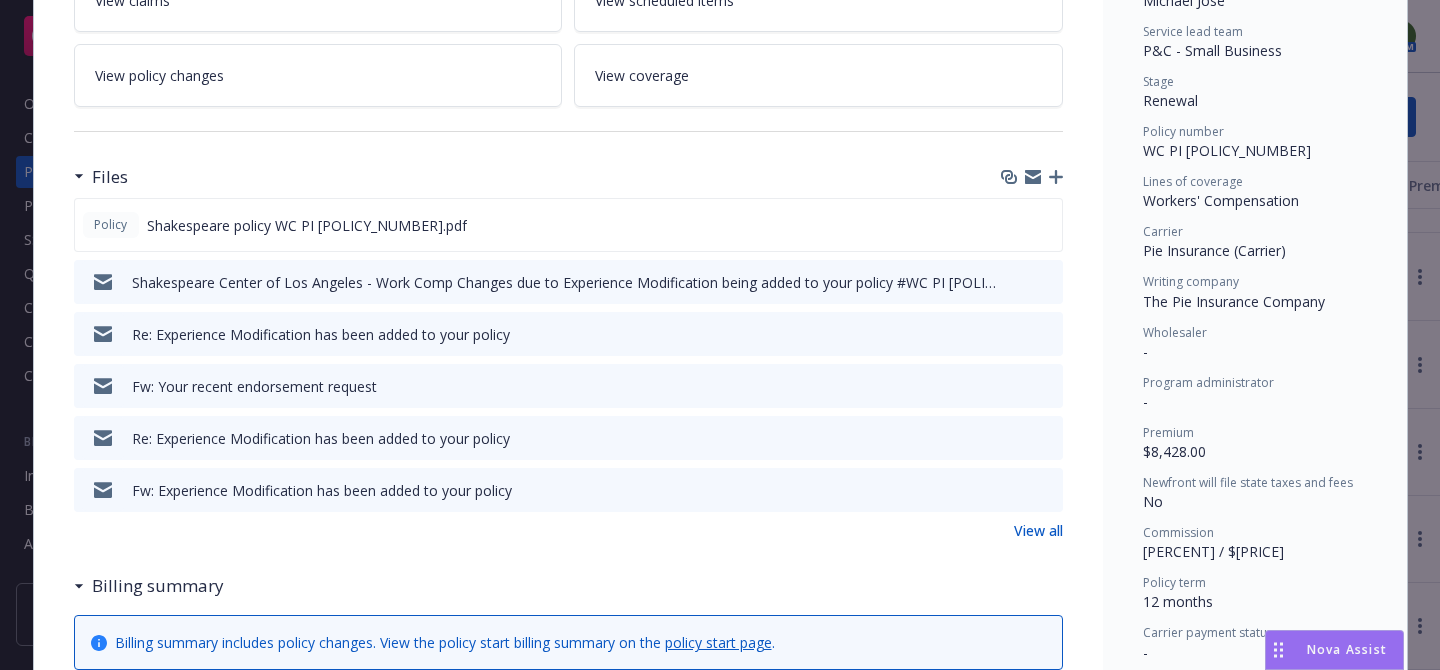 scroll, scrollTop: 398, scrollLeft: 0, axis: vertical 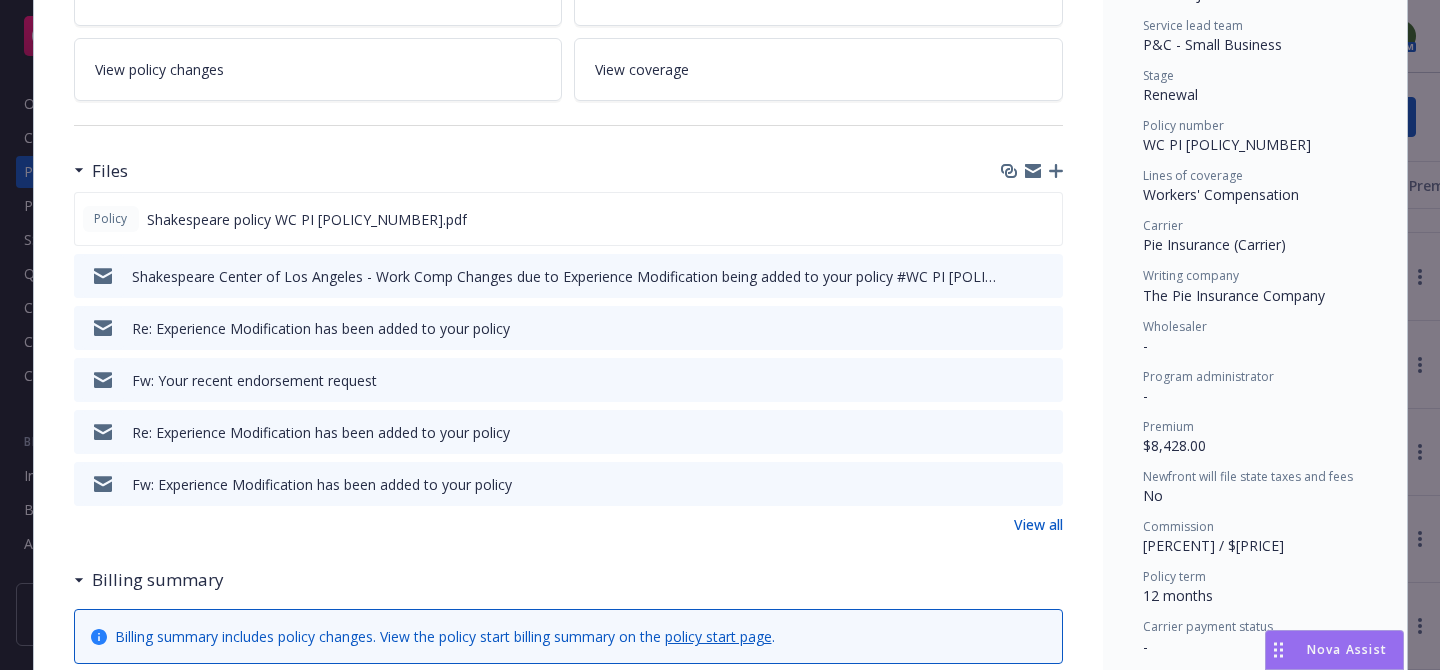 click 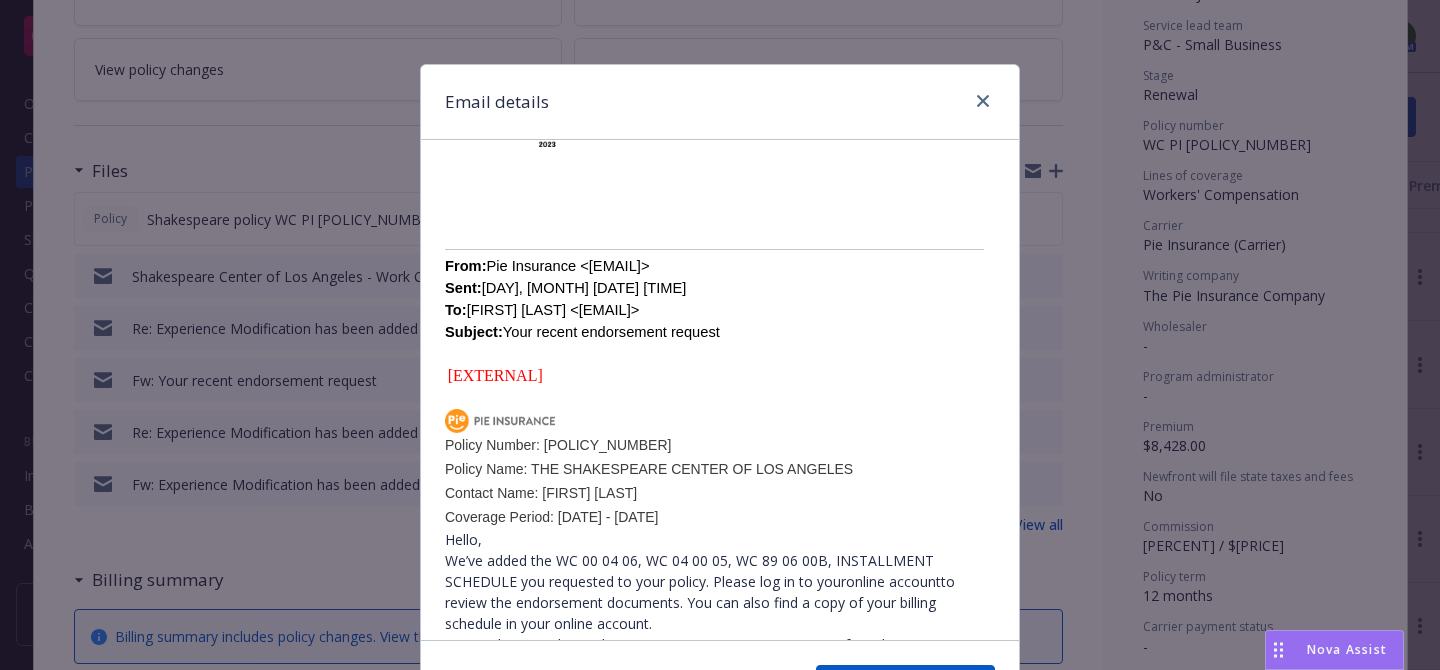 scroll, scrollTop: 770, scrollLeft: 0, axis: vertical 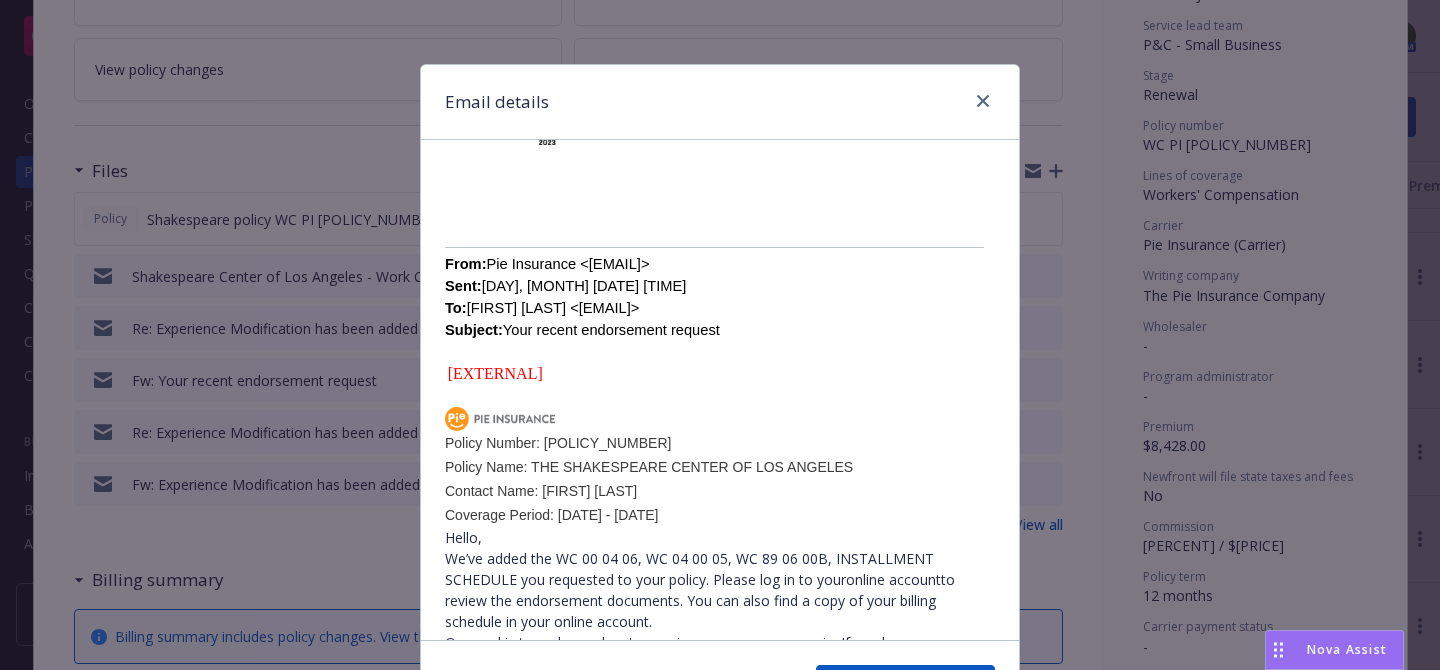drag, startPoint x: 816, startPoint y: 261, endPoint x: 593, endPoint y: 259, distance: 223.00897 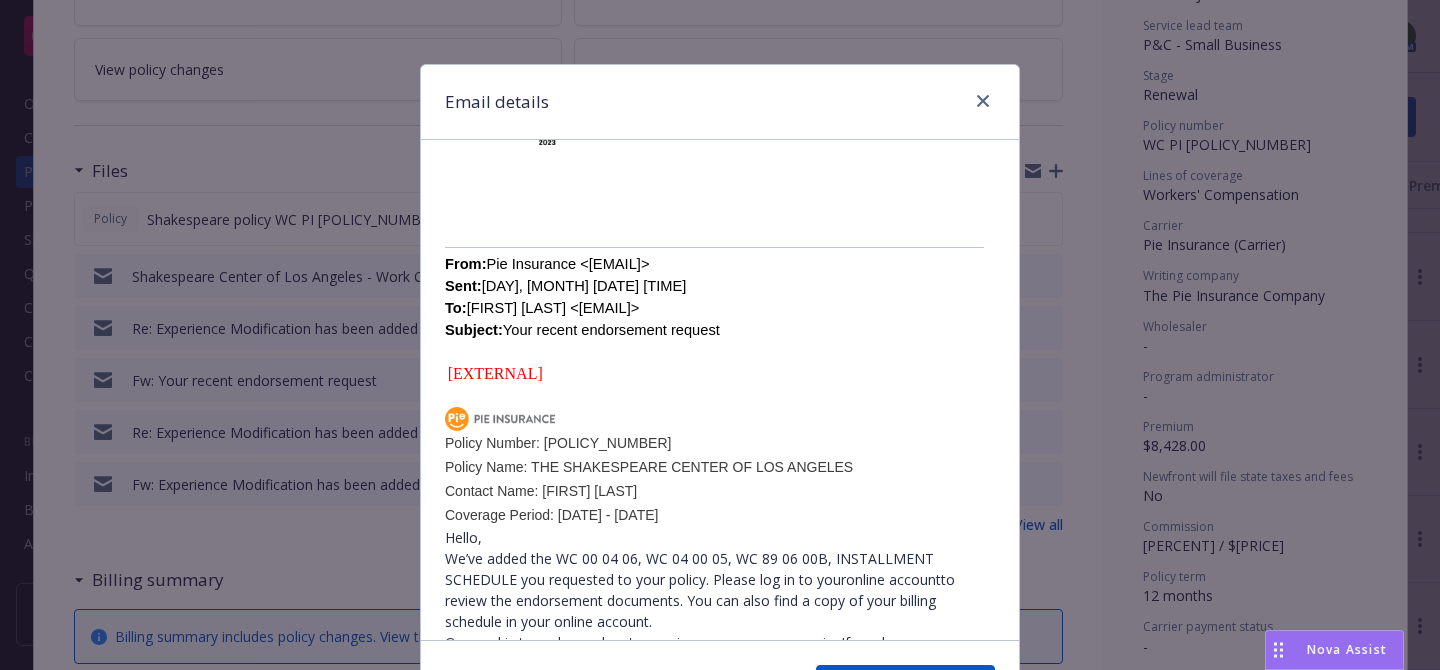 click on "From:  Pie Insurance <agencyservice@pieinsurance.com>
Sent:  Thursday, June 5, 2025 5:47 AM
To:  Nina Teu <nina.teu@newfront.com>
Subject:  Your recent endorsement request" at bounding box center (582, 297) 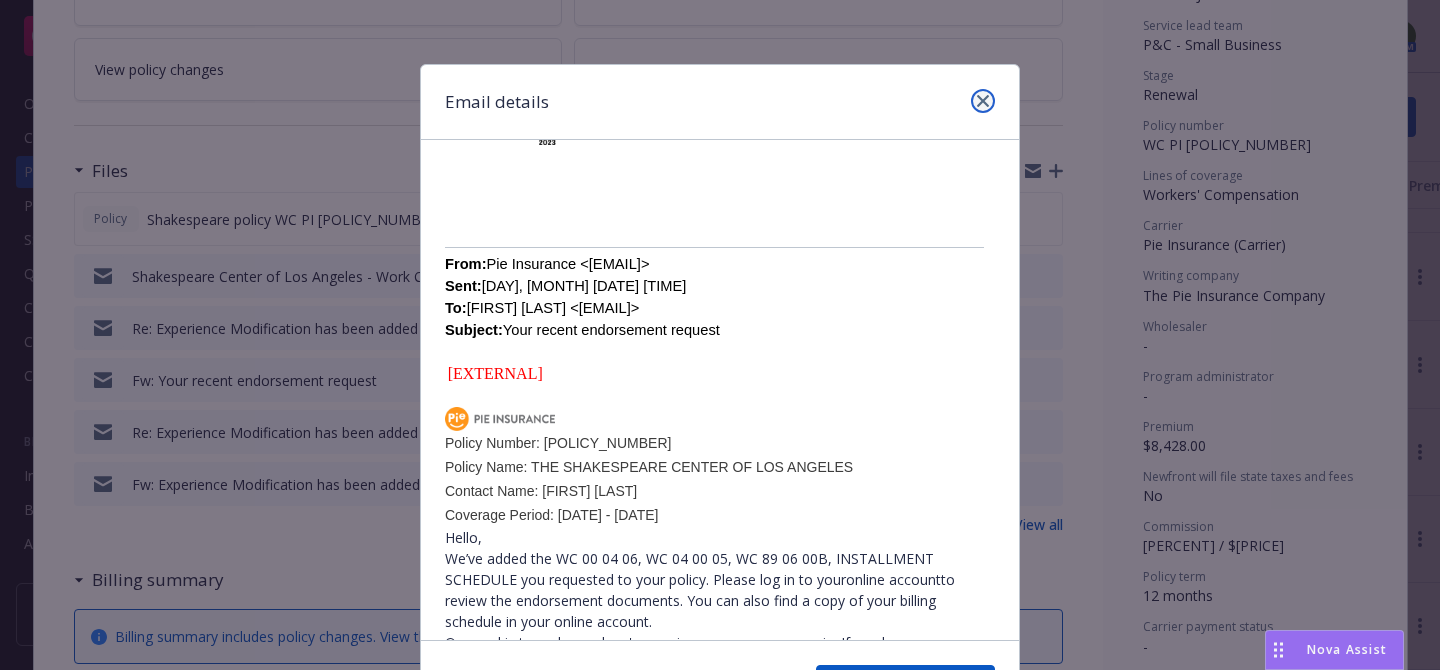 click at bounding box center [983, 101] 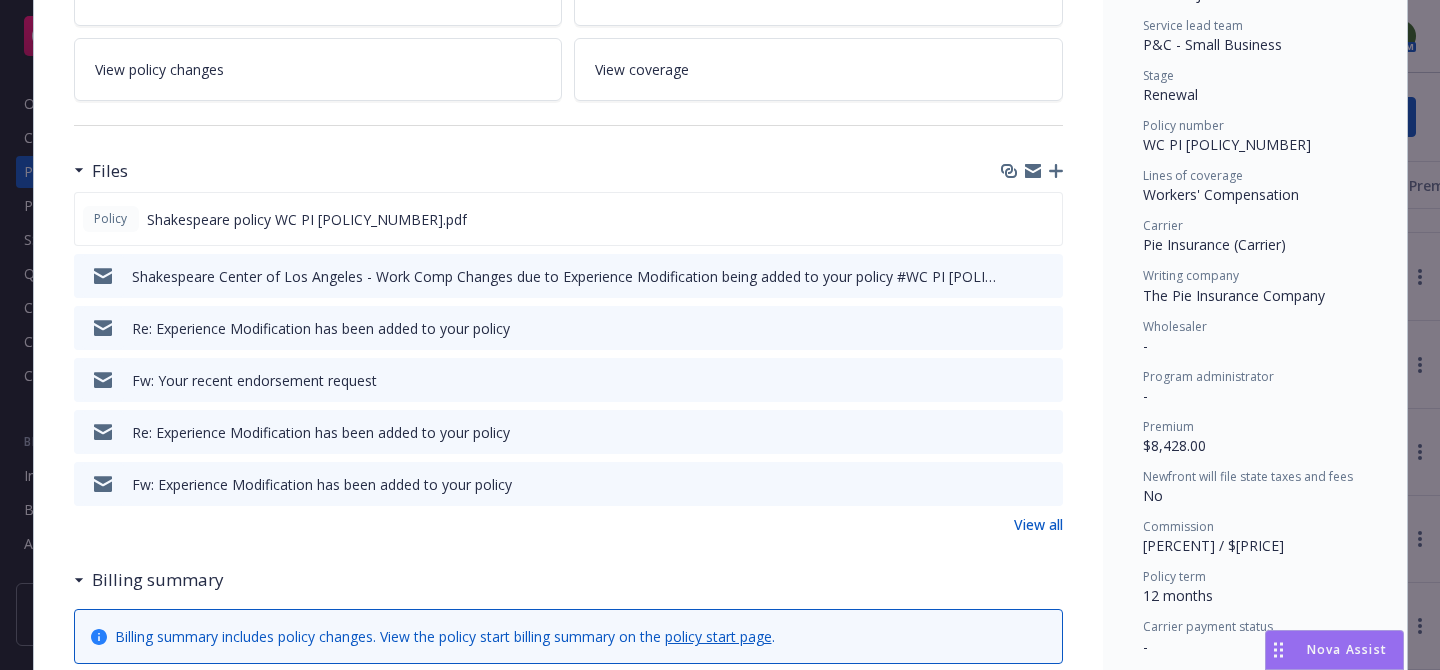 click on "WC PI 1772053-000" at bounding box center [1227, 144] 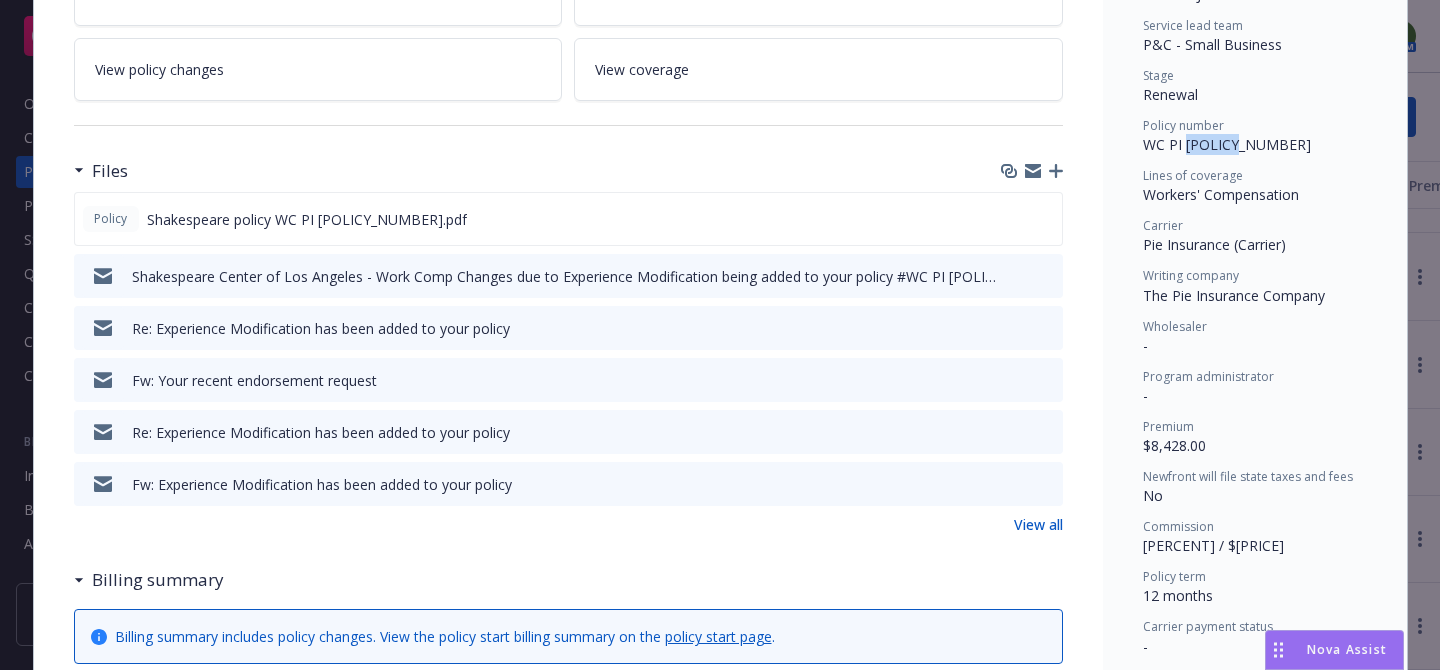 click on "WC PI 1772053-000" at bounding box center [1227, 144] 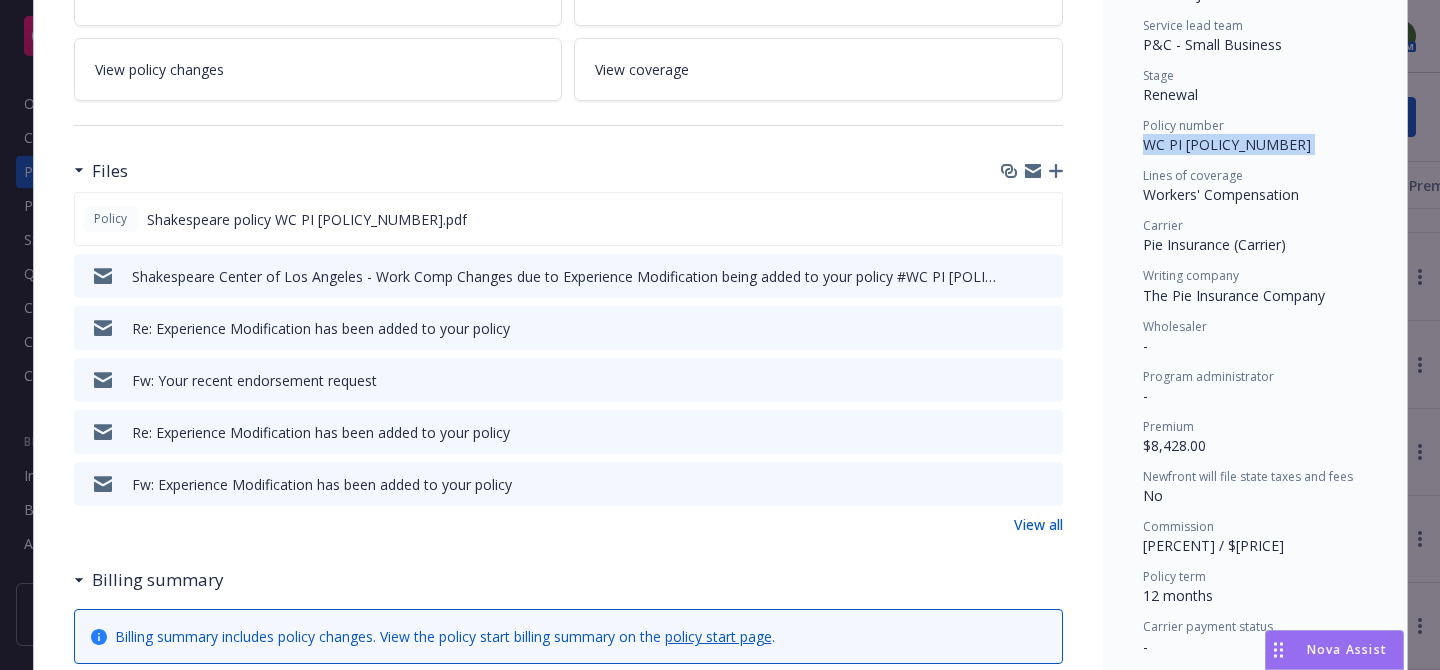 click on "WC PI 1772053-000" at bounding box center [1227, 144] 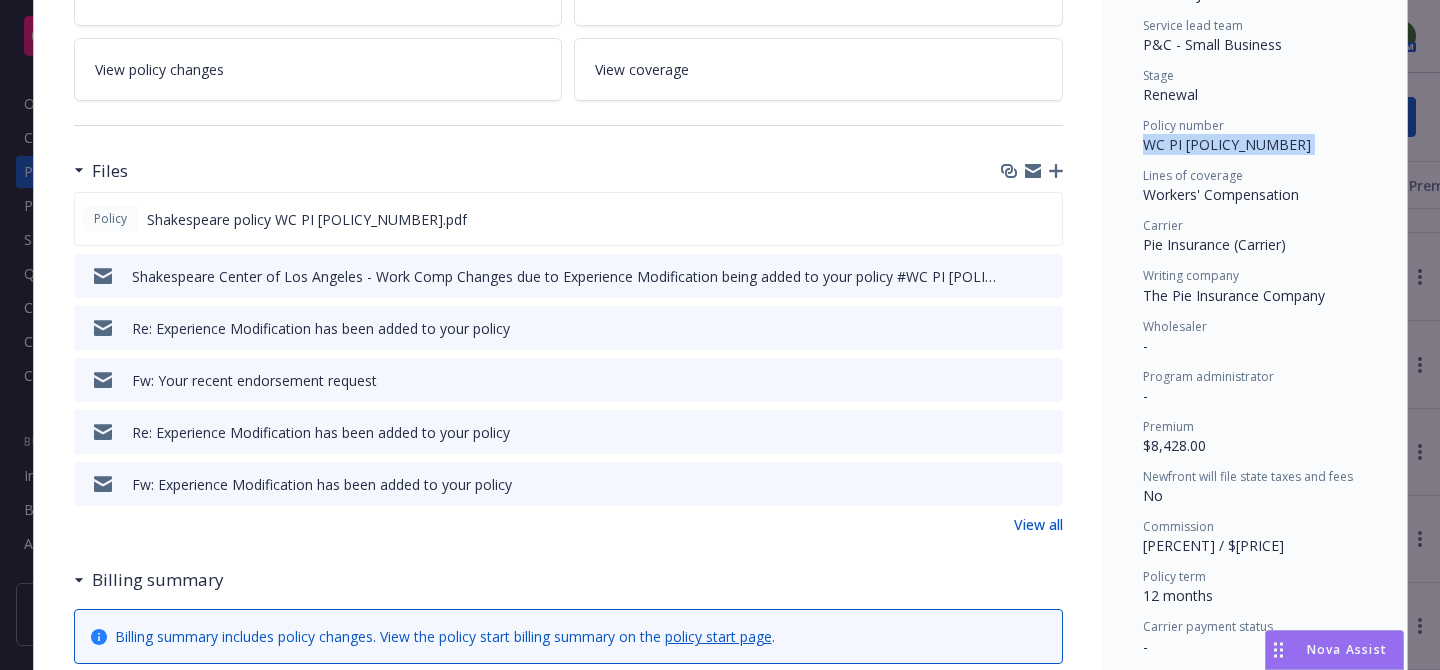 copy on "WC PI 1772053-000" 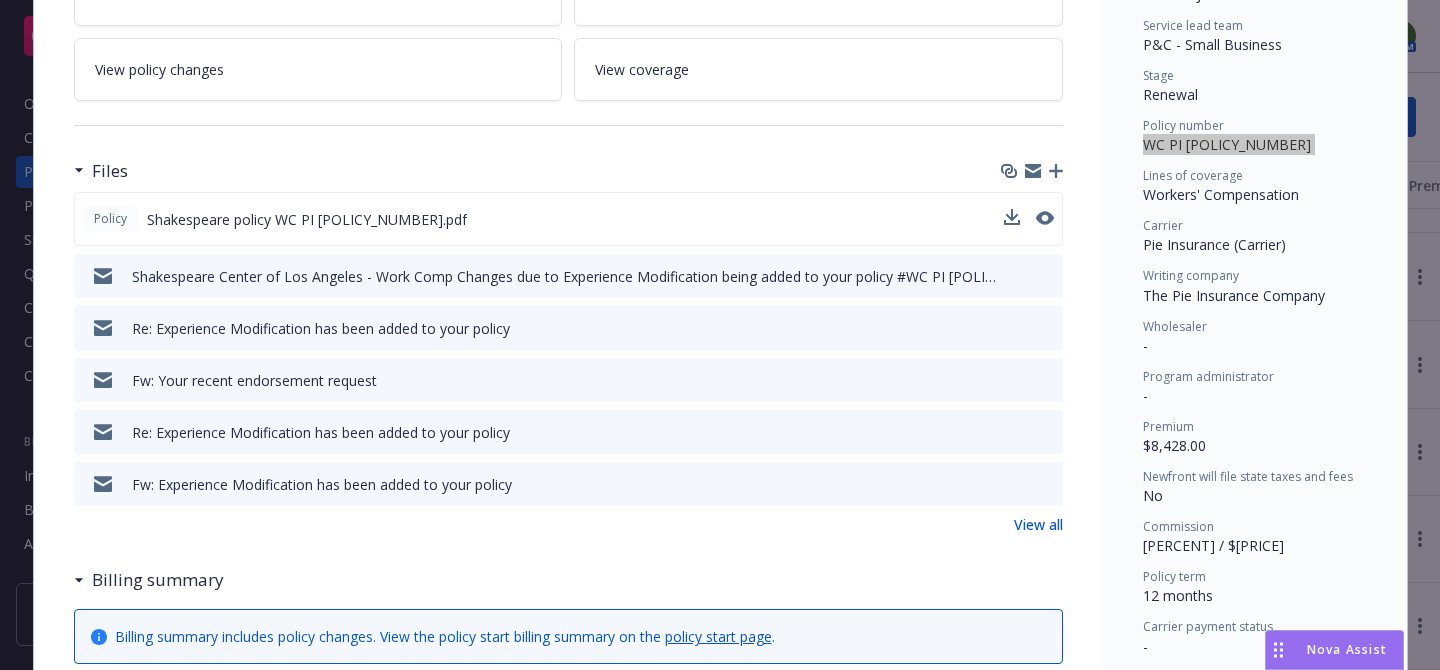 scroll, scrollTop: 115, scrollLeft: 0, axis: vertical 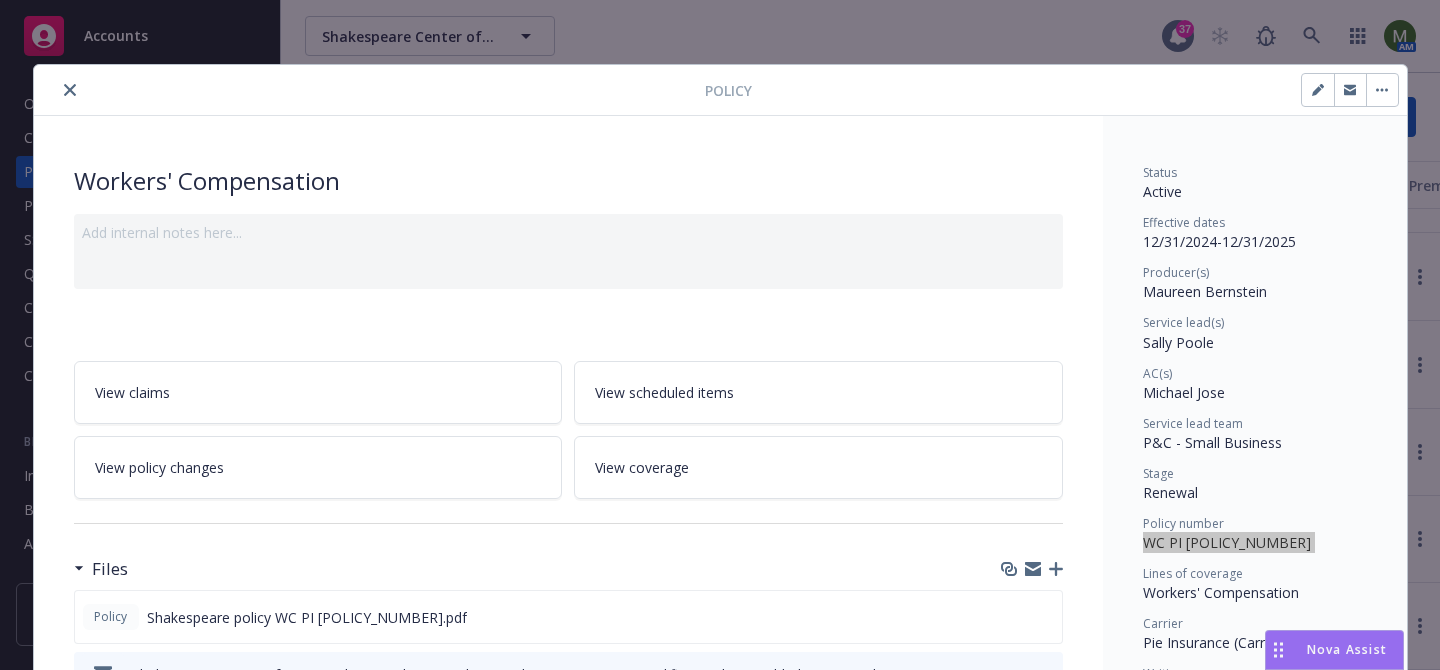 click 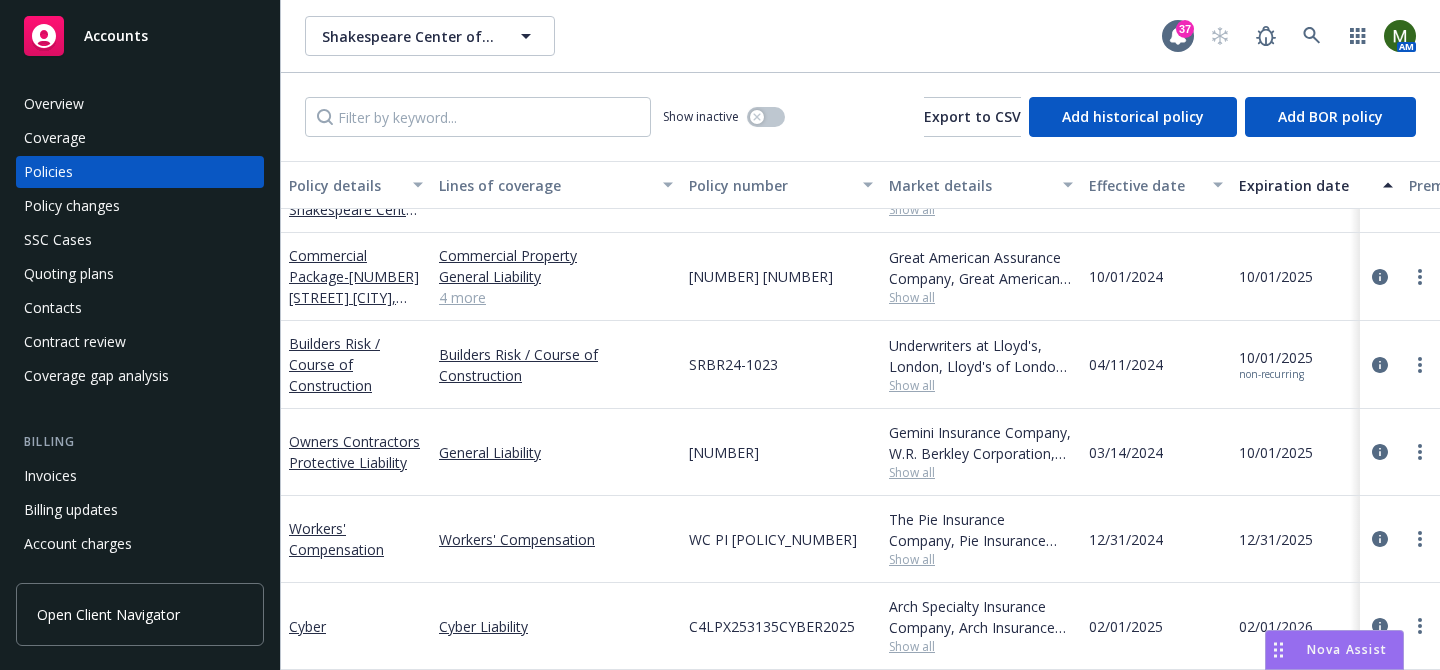 click on "Overview Coverage Policies Policy changes SSC Cases Quoting plans Contacts Contract review Coverage gap analysis" at bounding box center [140, 240] 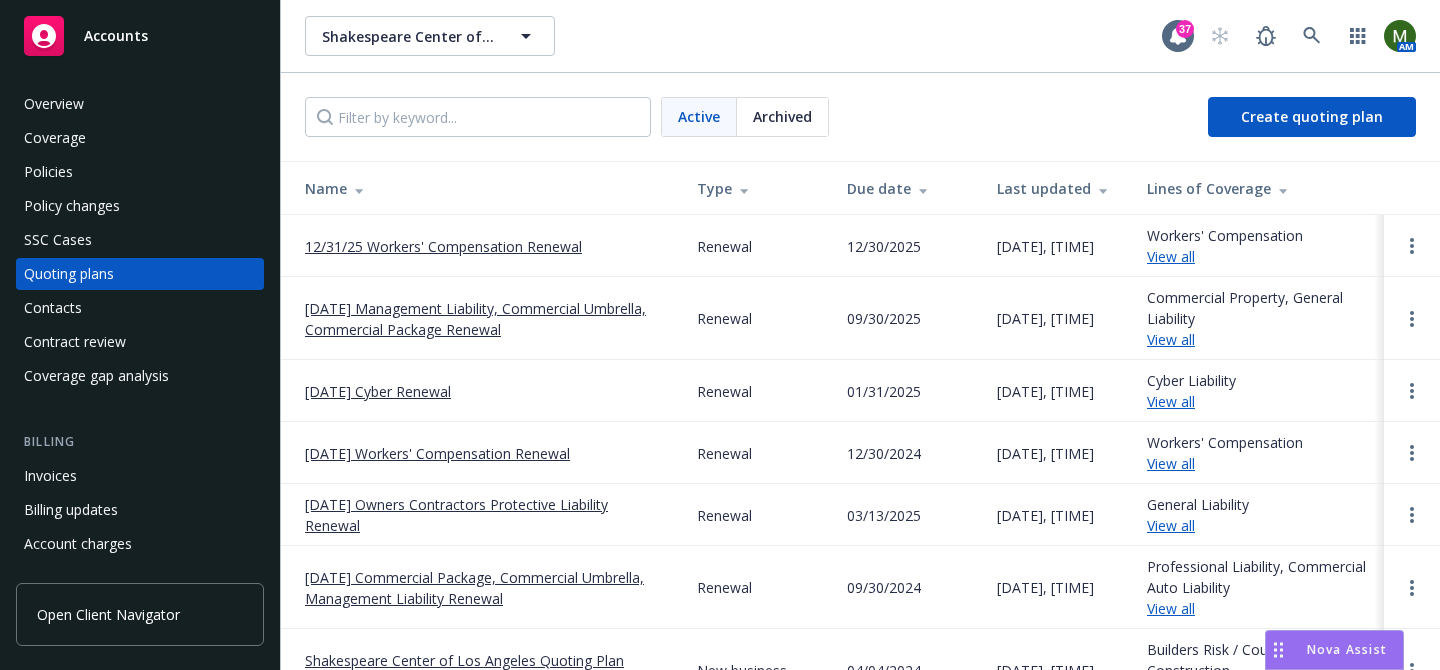 click on "12/31/25 Workers' Compensation Renewal" at bounding box center (443, 246) 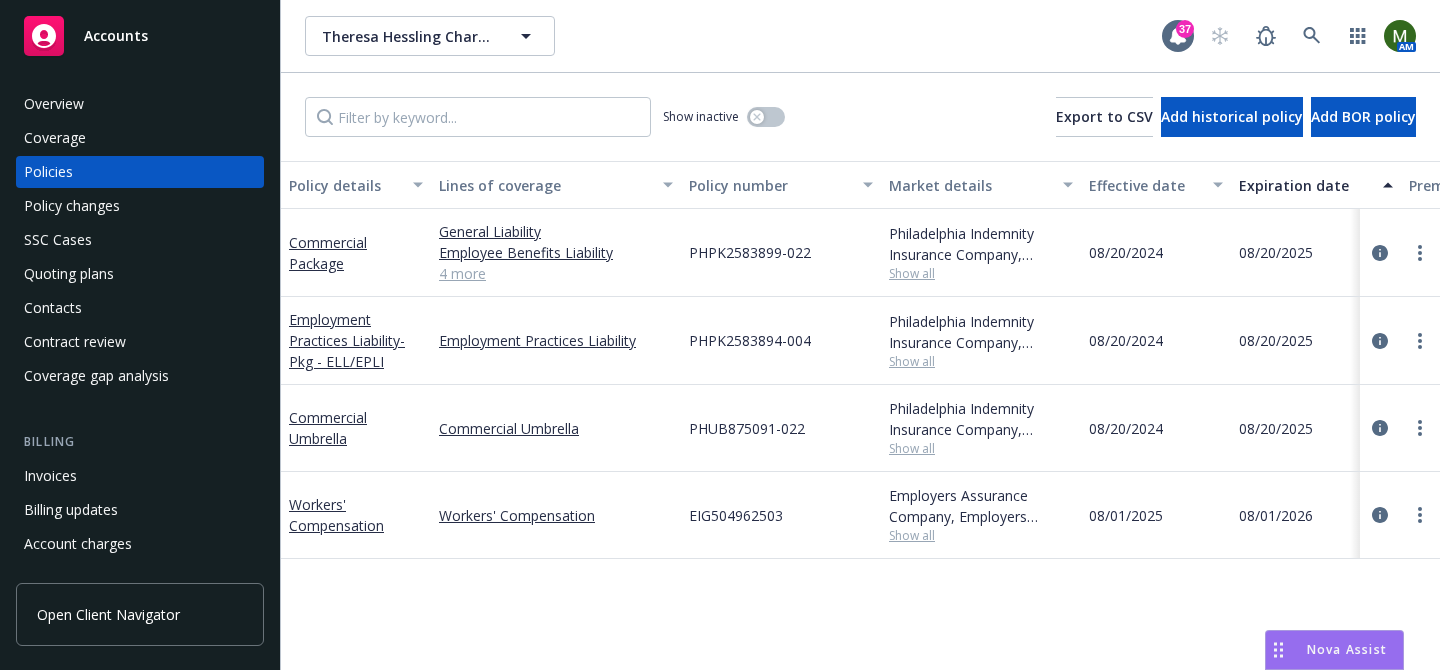 scroll, scrollTop: 0, scrollLeft: 0, axis: both 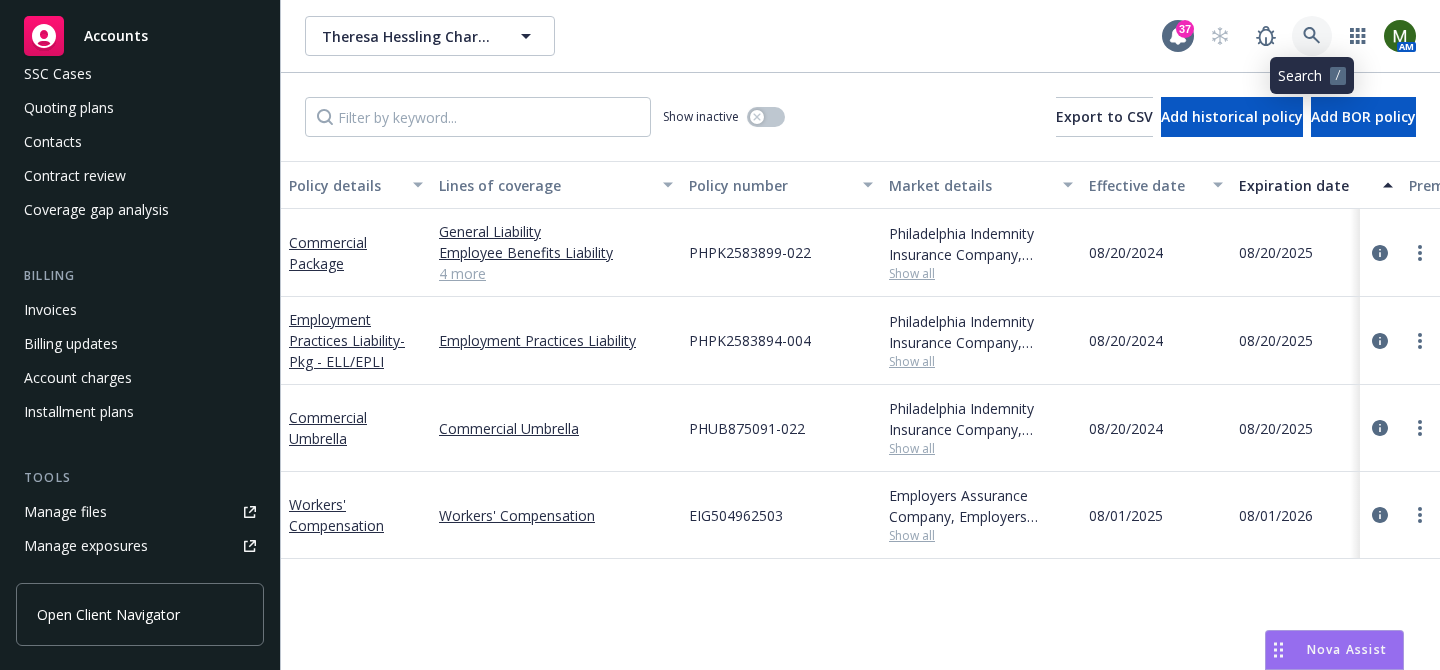 click 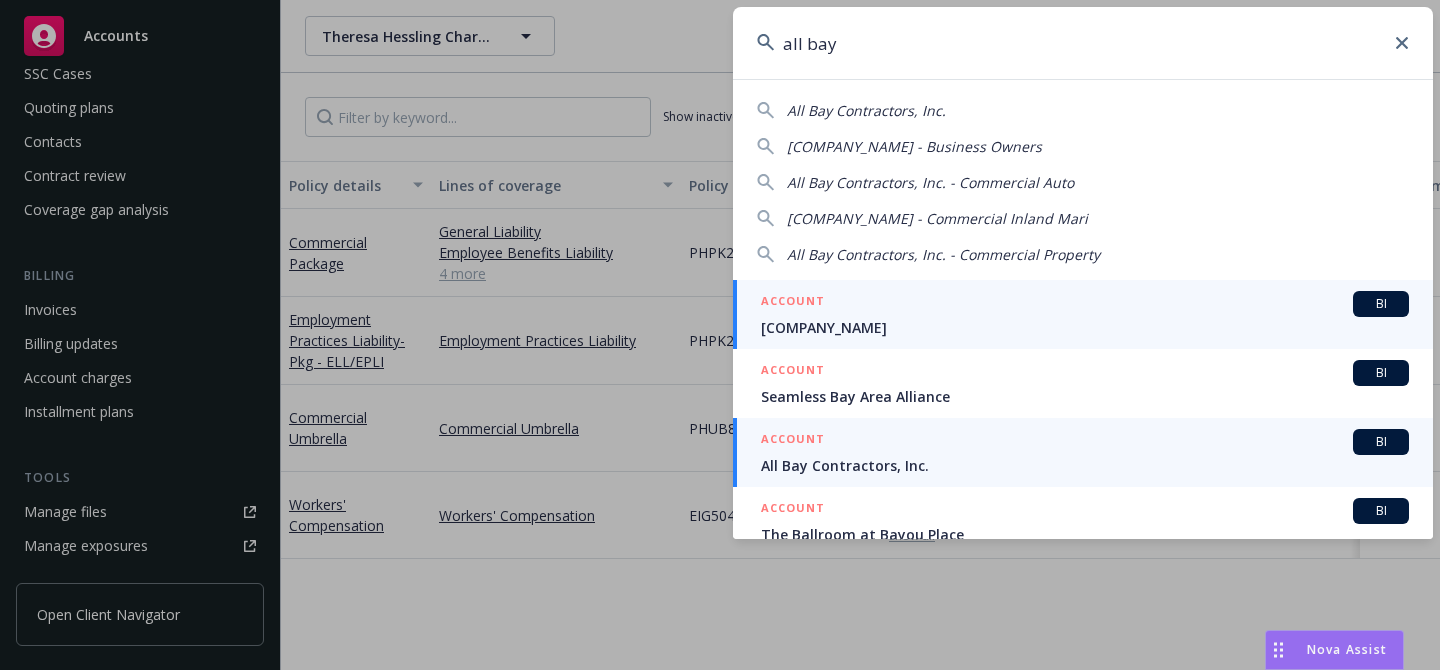type on "all bay" 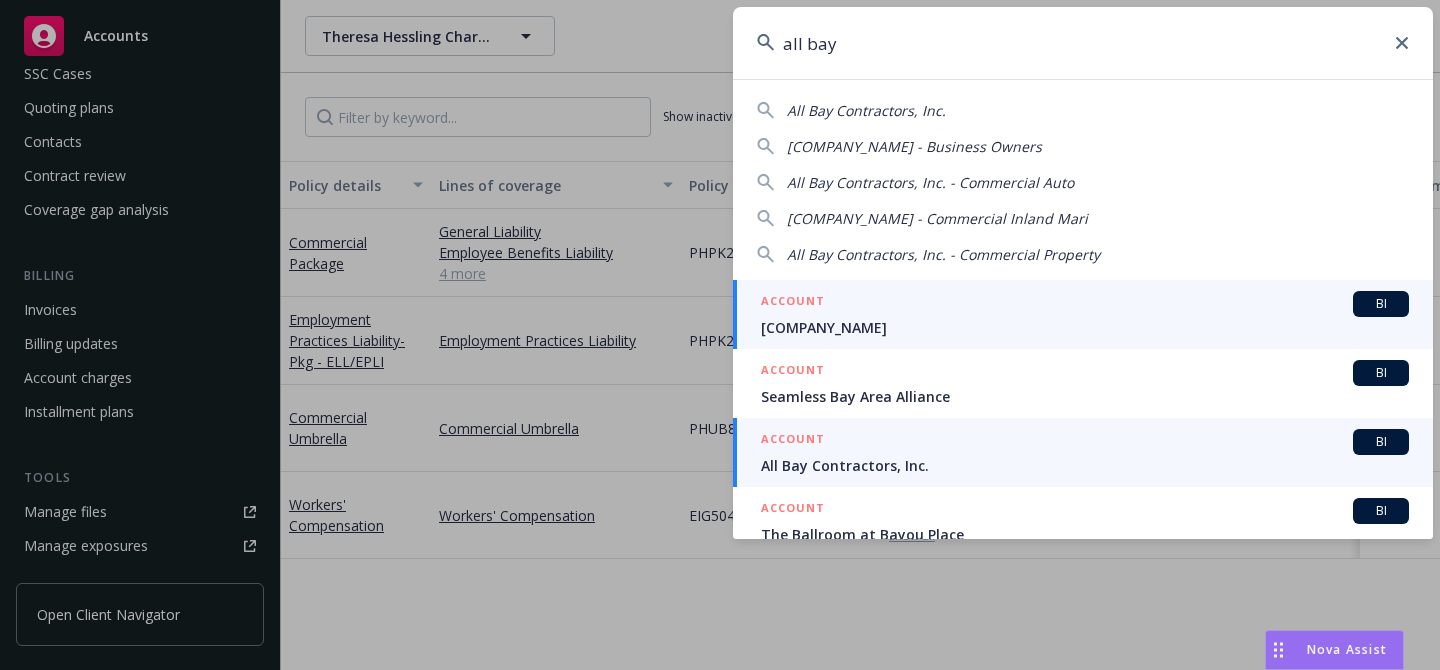 click on "ACCOUNT BI" at bounding box center (1085, 442) 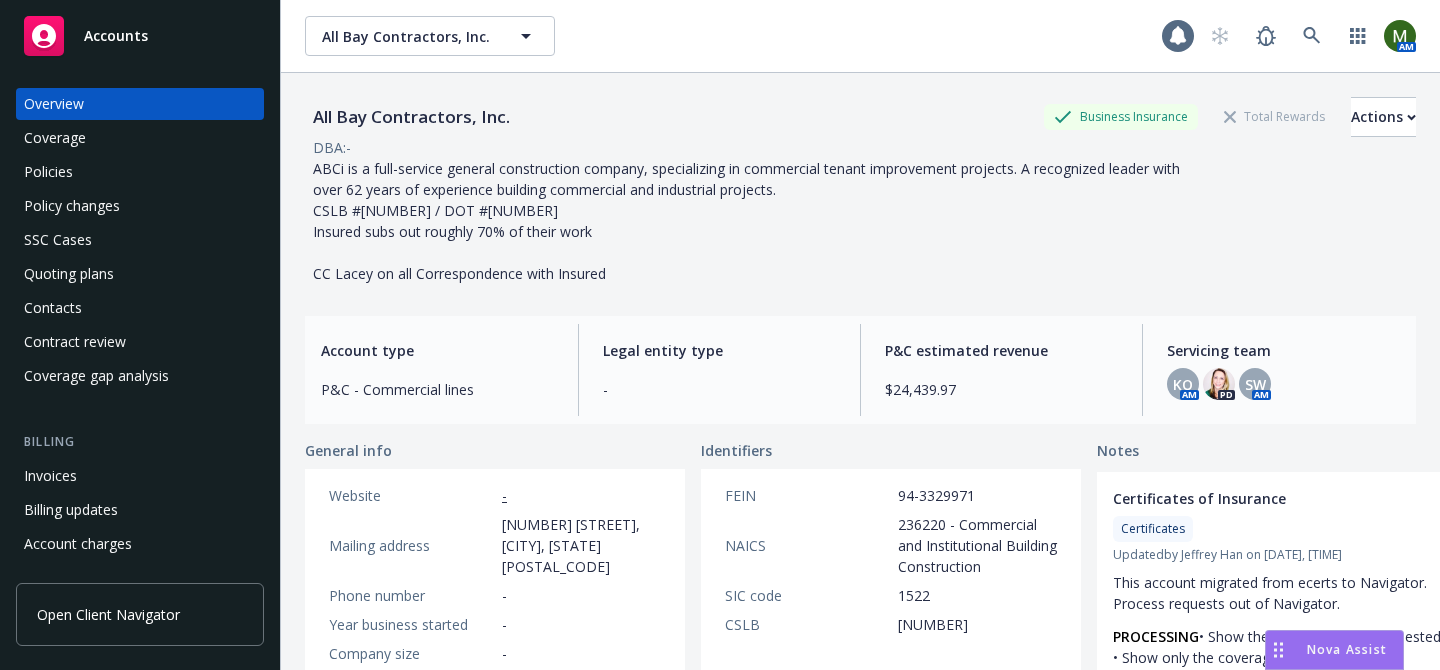 click on "Policies" at bounding box center (140, 172) 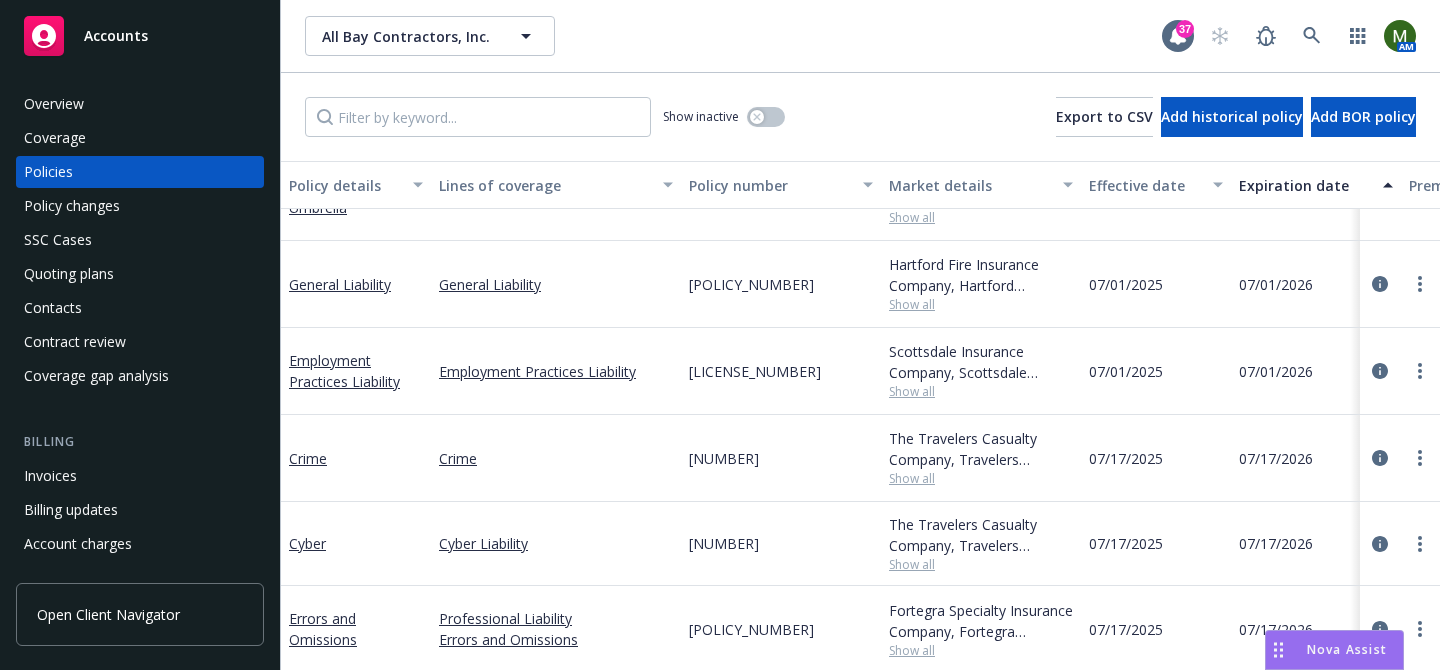 scroll, scrollTop: 465, scrollLeft: 0, axis: vertical 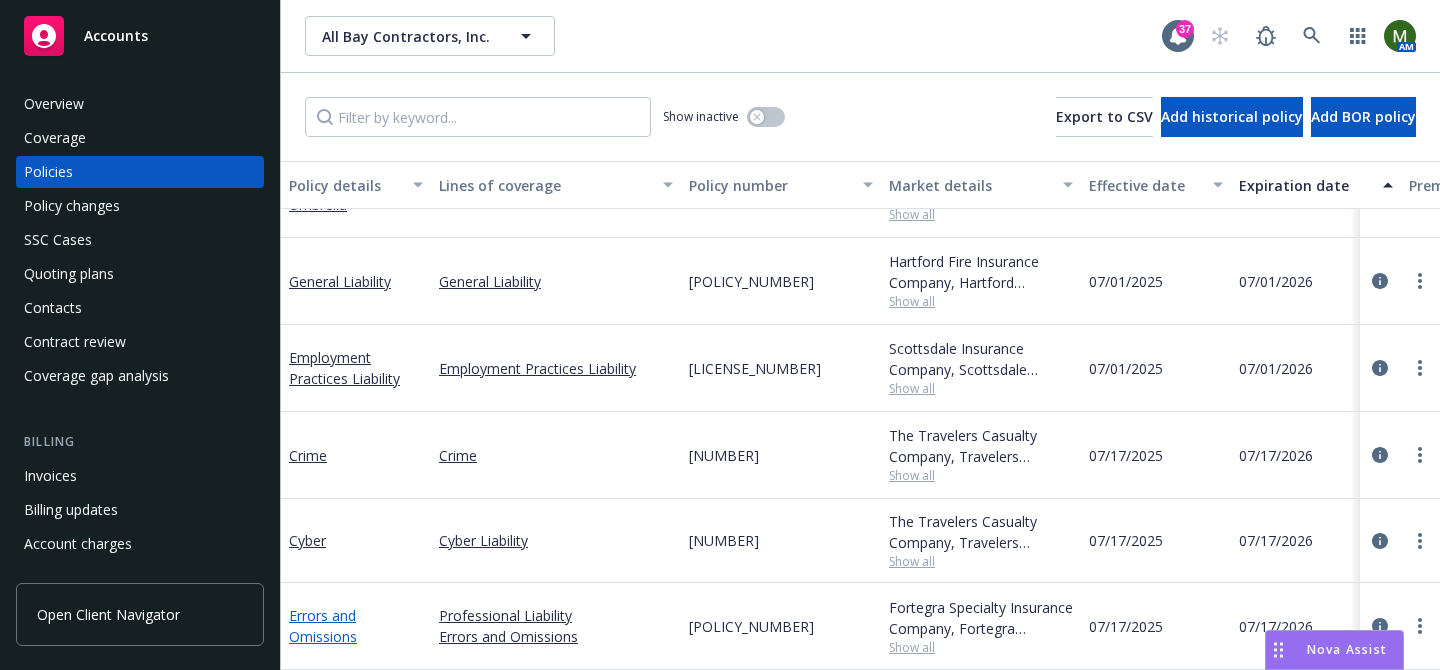 click on "Errors and Omissions" at bounding box center [323, 626] 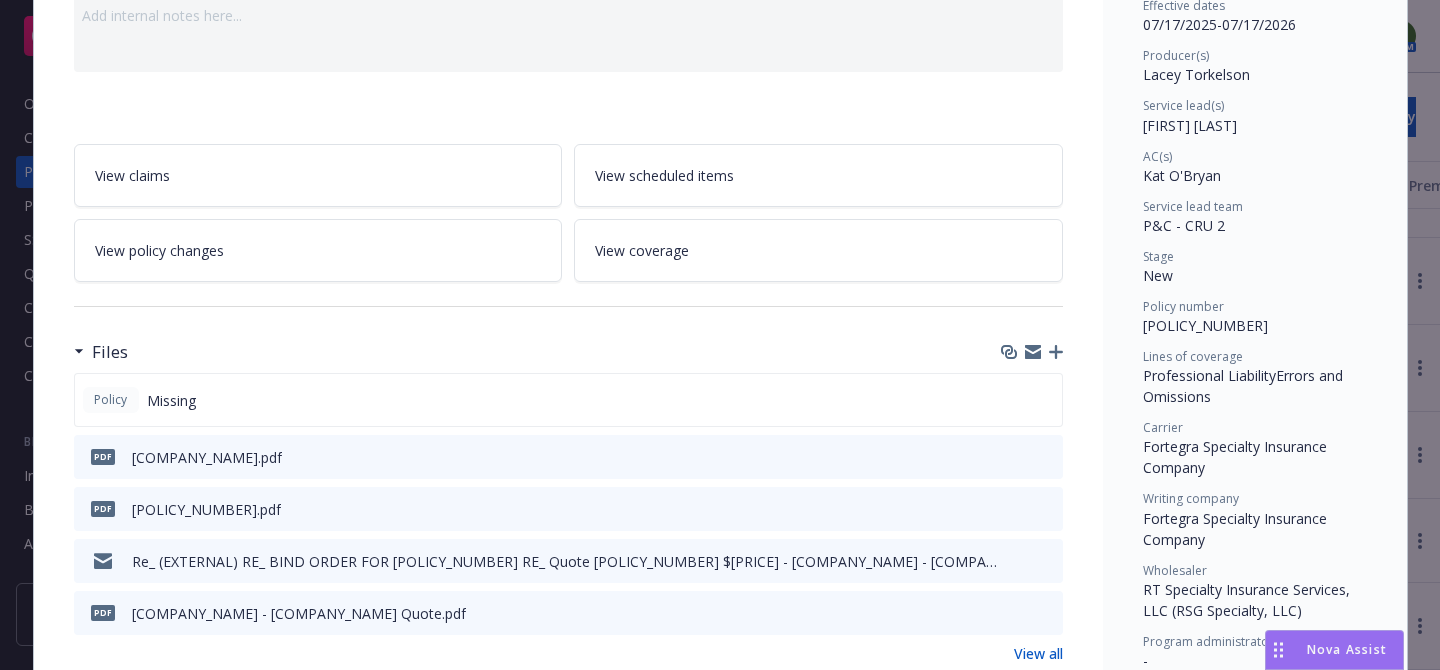 scroll, scrollTop: 243, scrollLeft: 0, axis: vertical 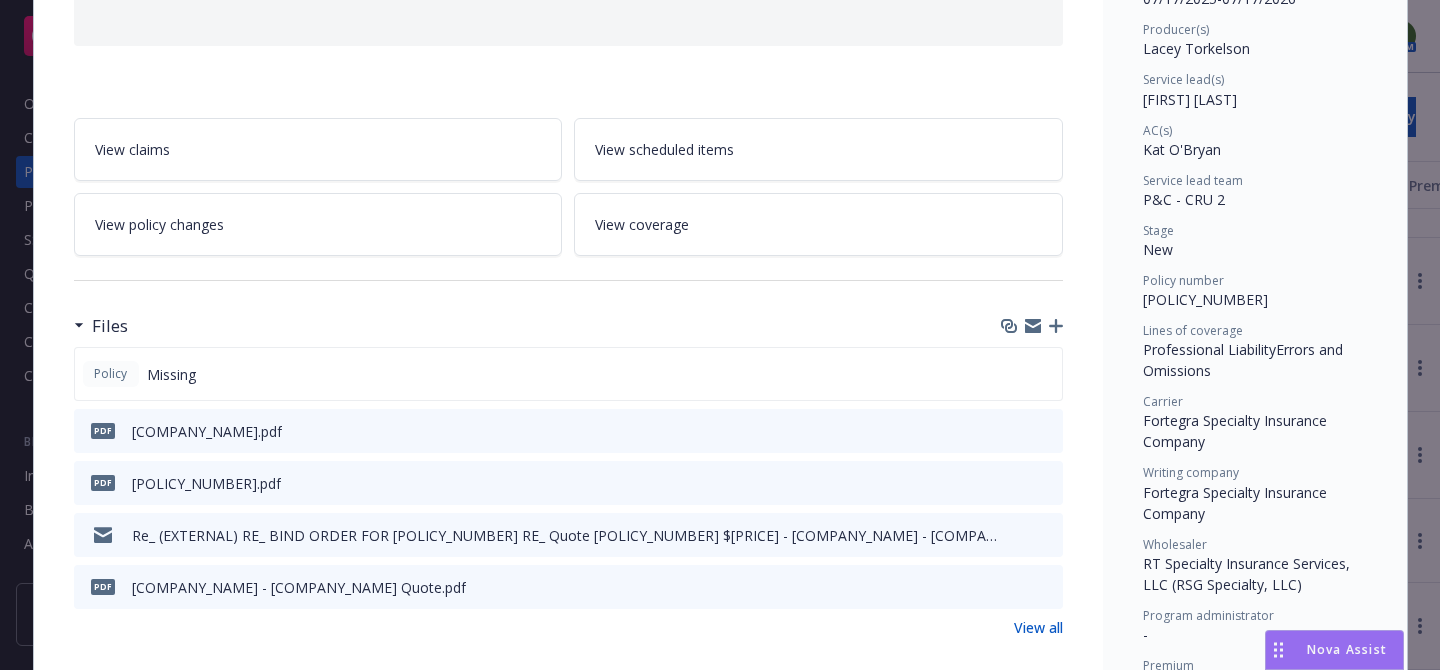 click on "Files" at bounding box center [568, 326] 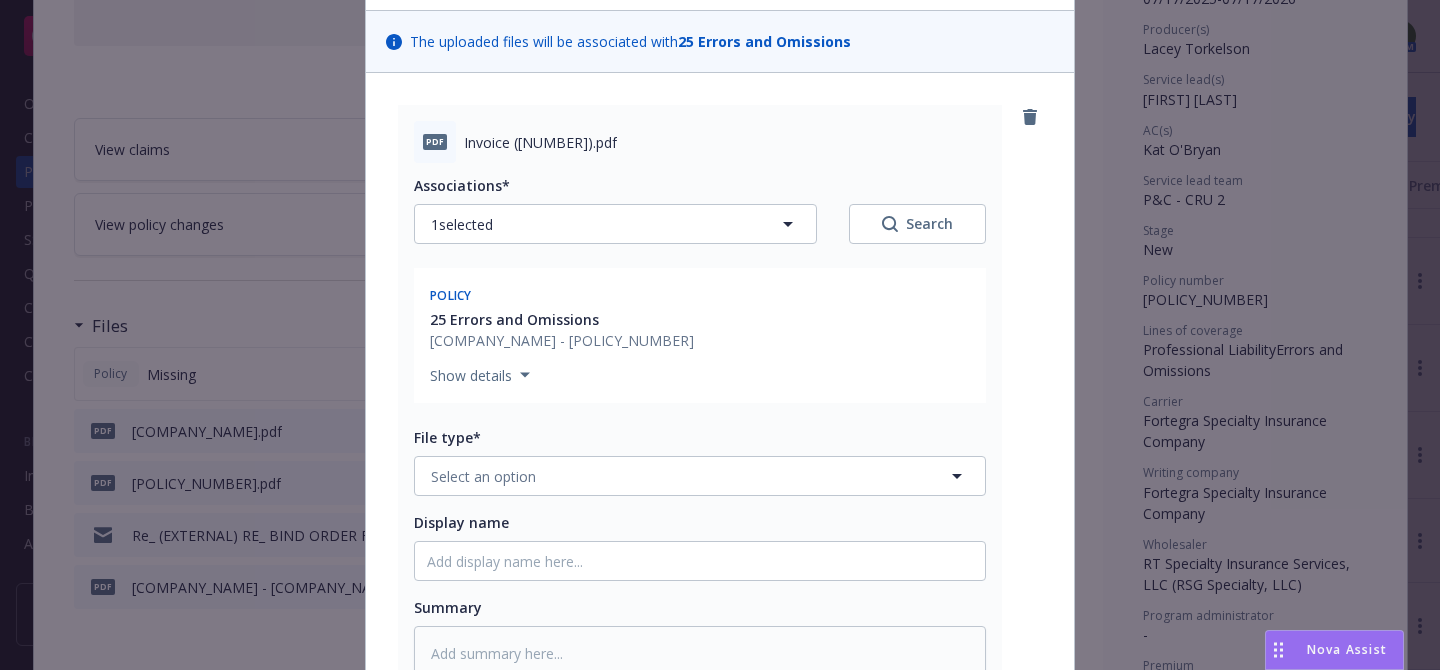 scroll, scrollTop: 188, scrollLeft: 0, axis: vertical 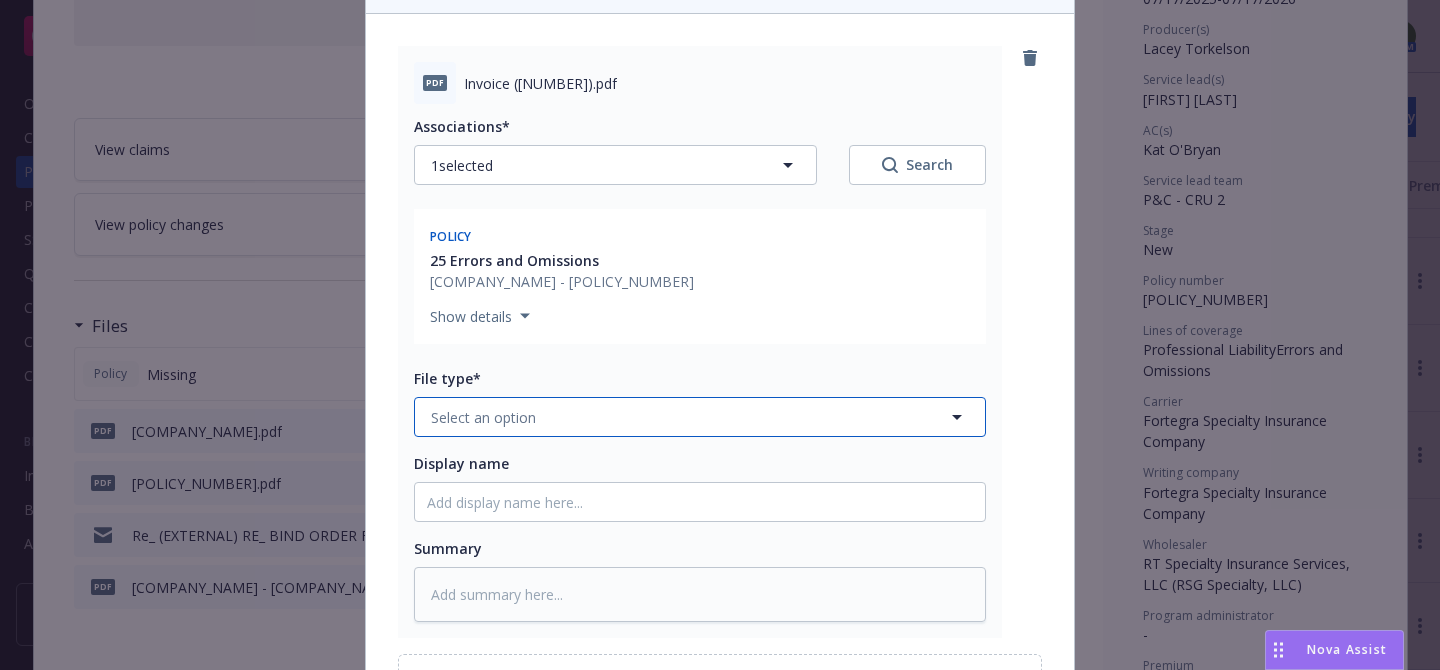 click on "Select an option" at bounding box center [700, 417] 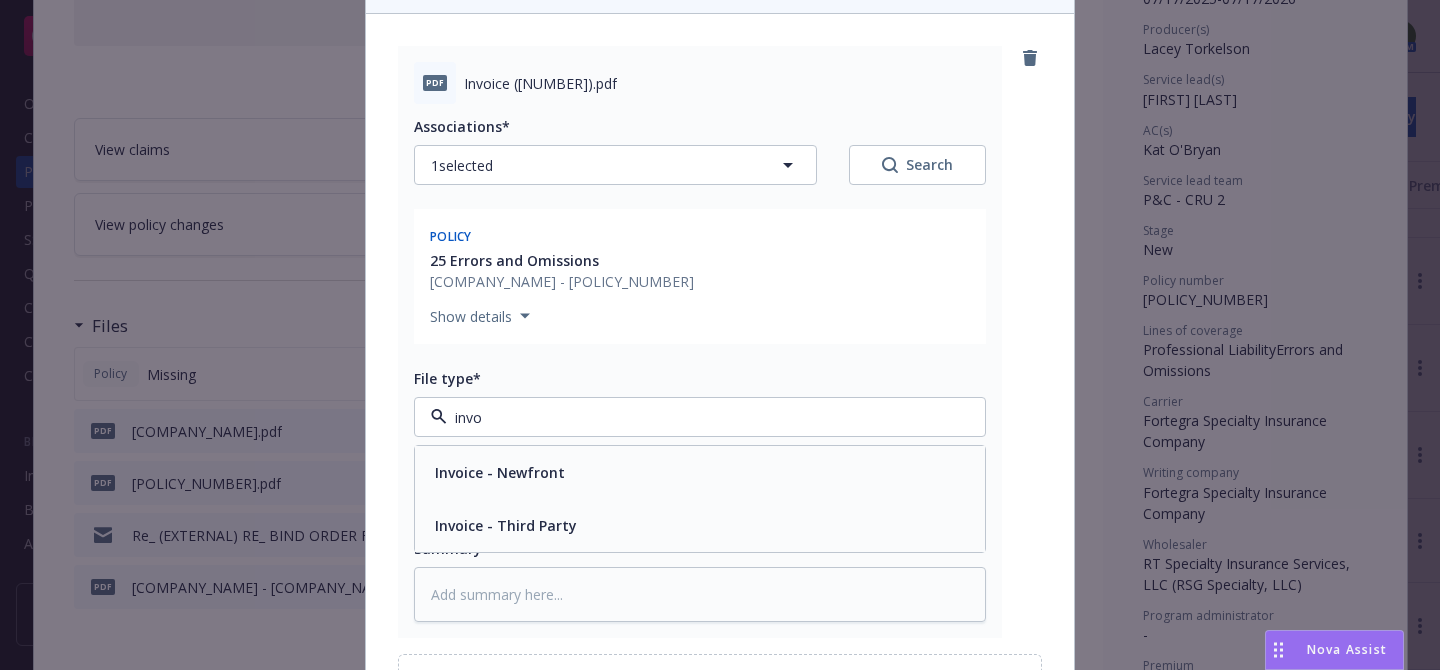 type on "invoi" 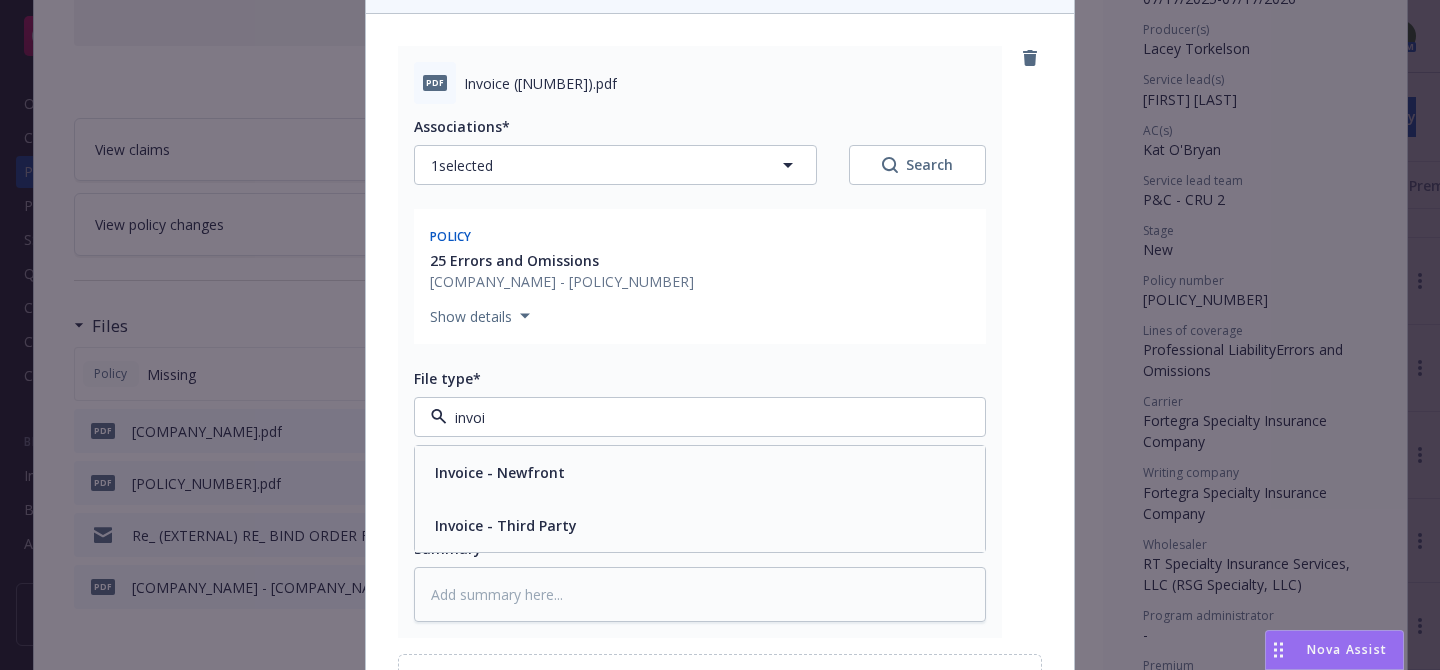click on "Invoice - Third Party" at bounding box center [700, 525] 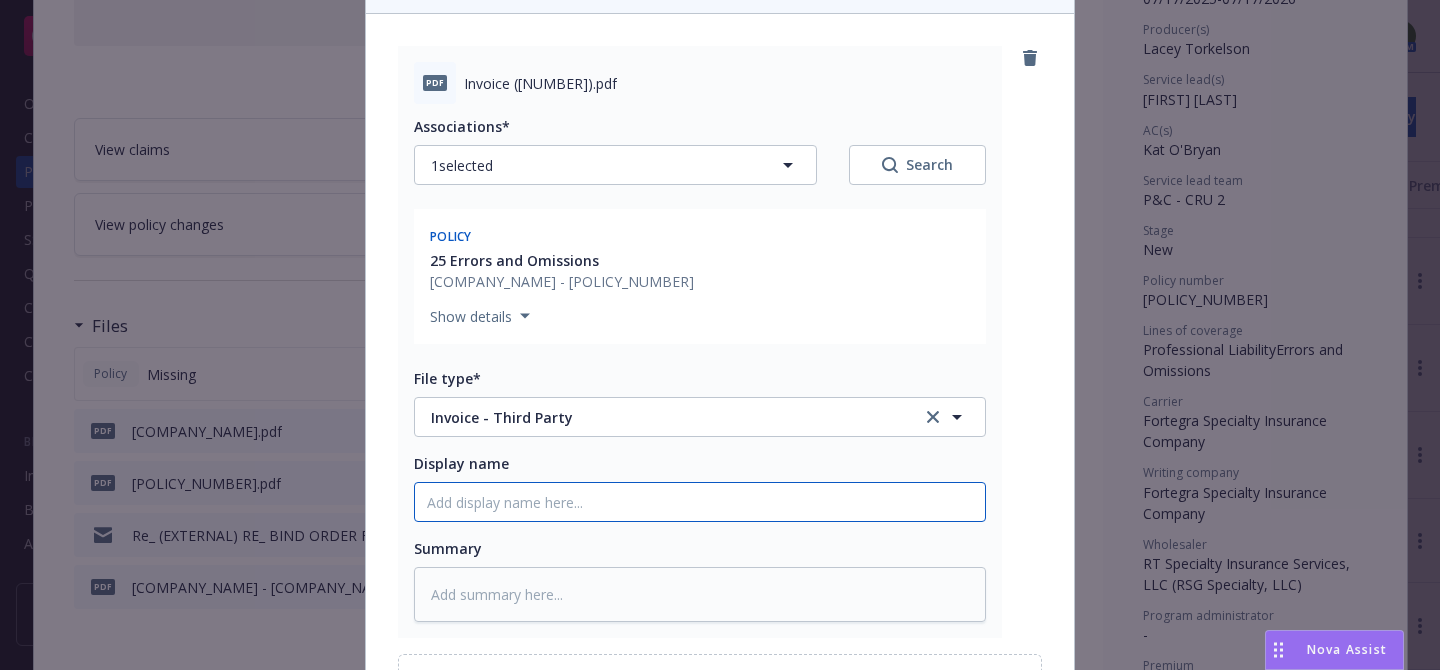 click on "Display name" at bounding box center (700, 502) 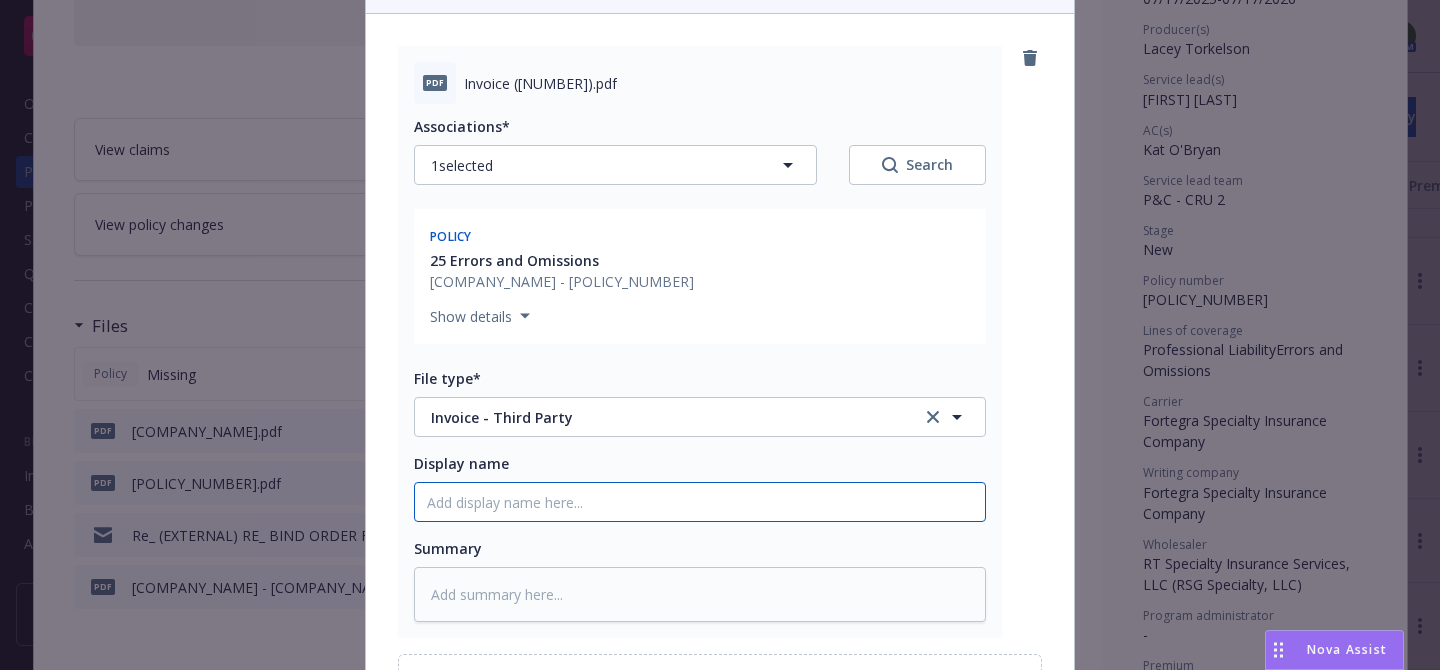 type on "I" 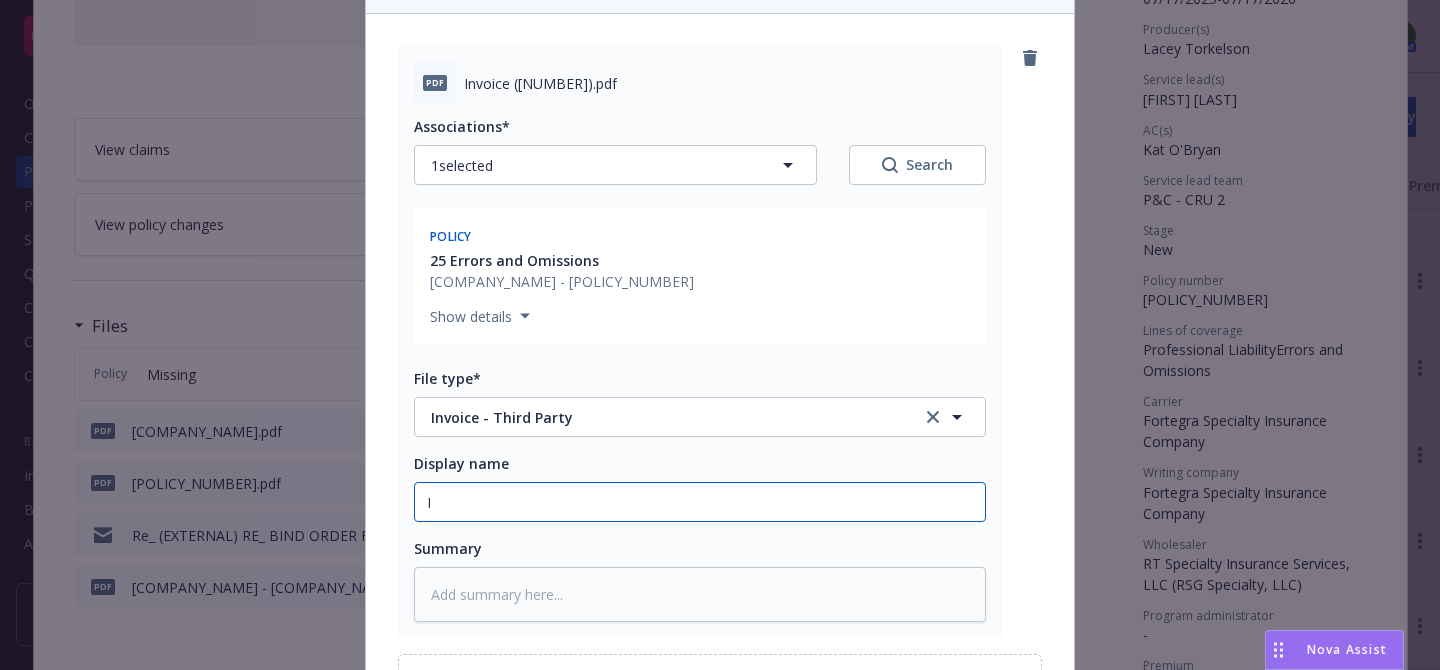 type on "x" 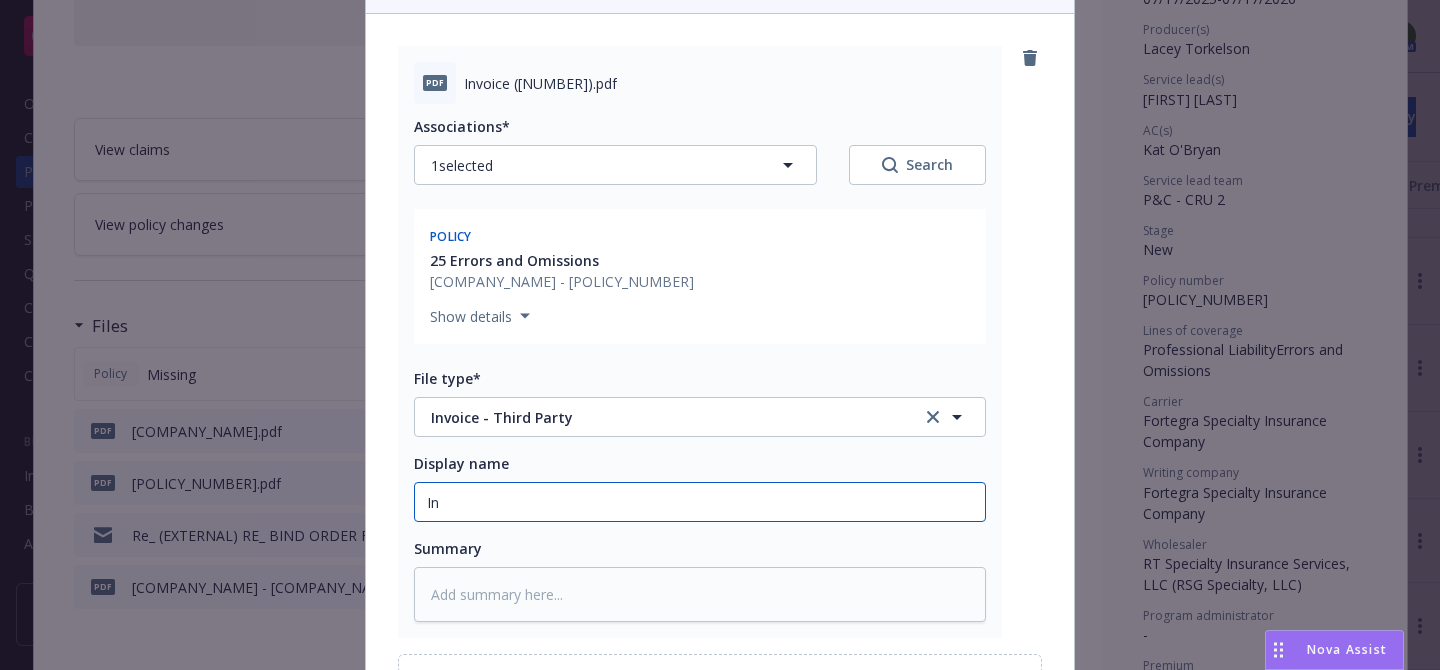 type on "x" 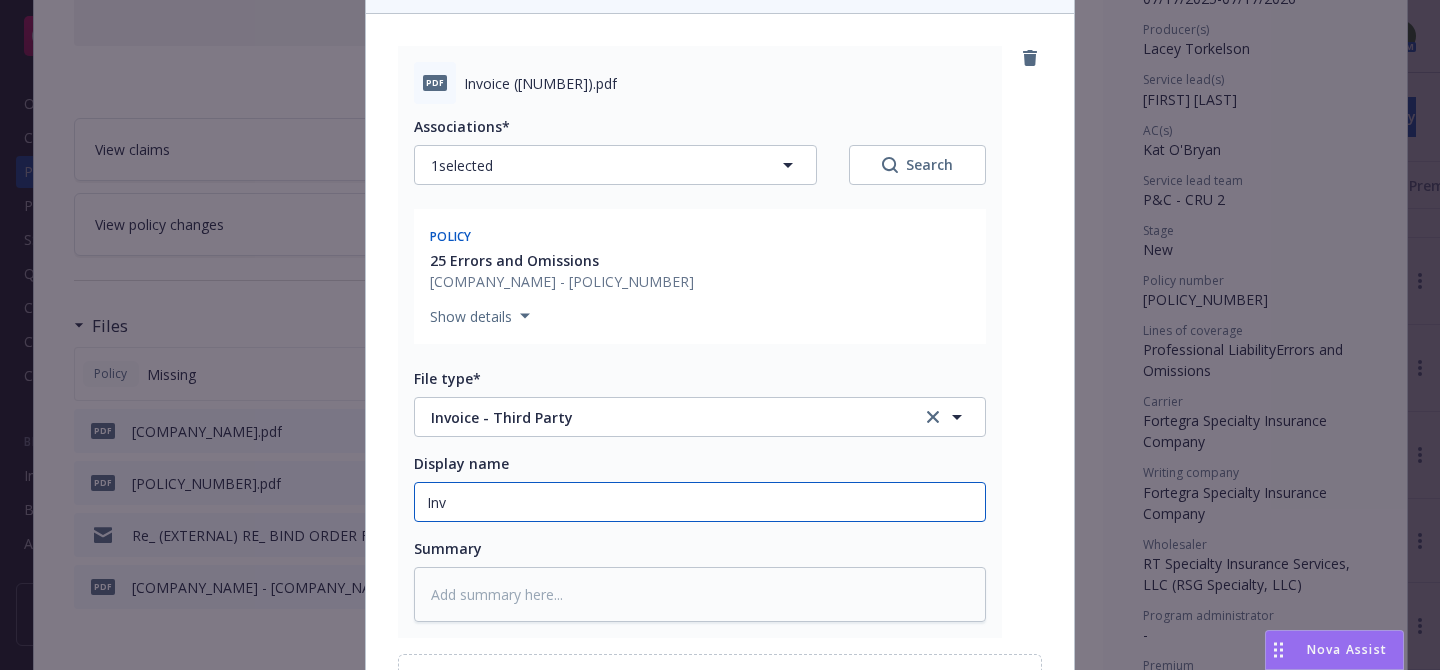 type on "x" 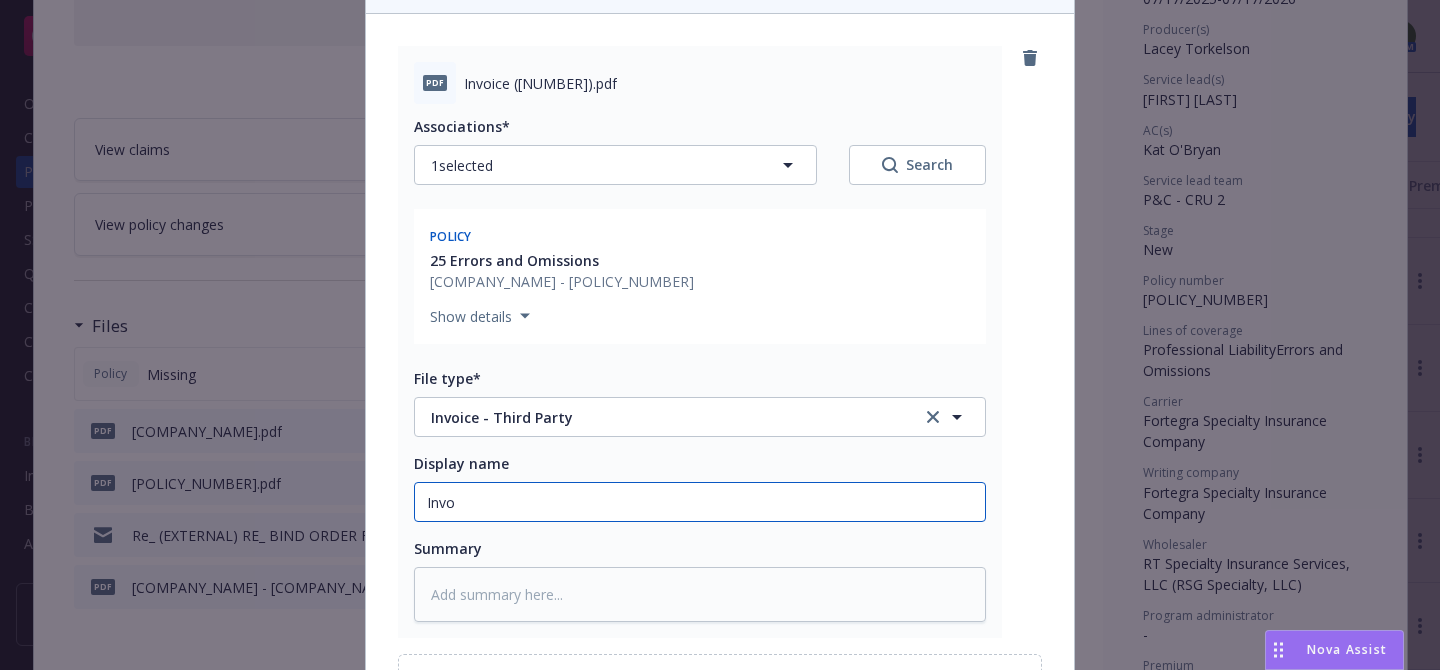 type on "x" 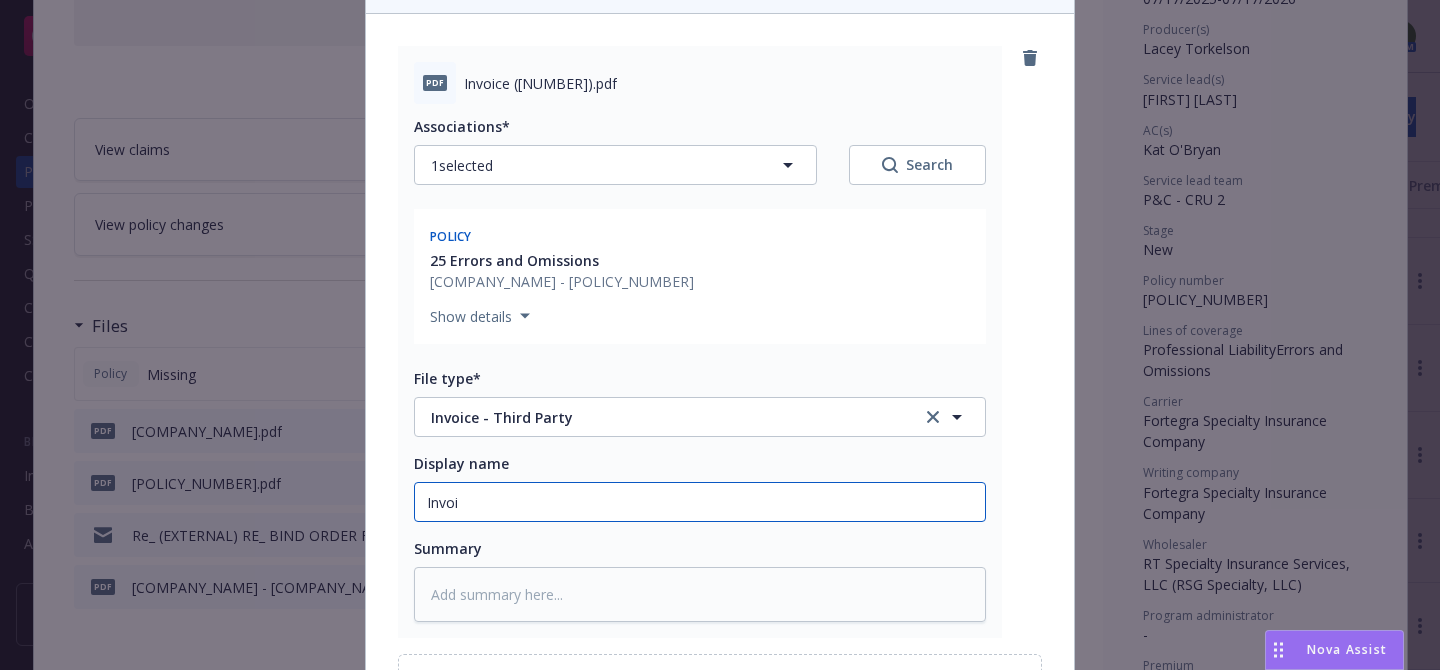 type on "x" 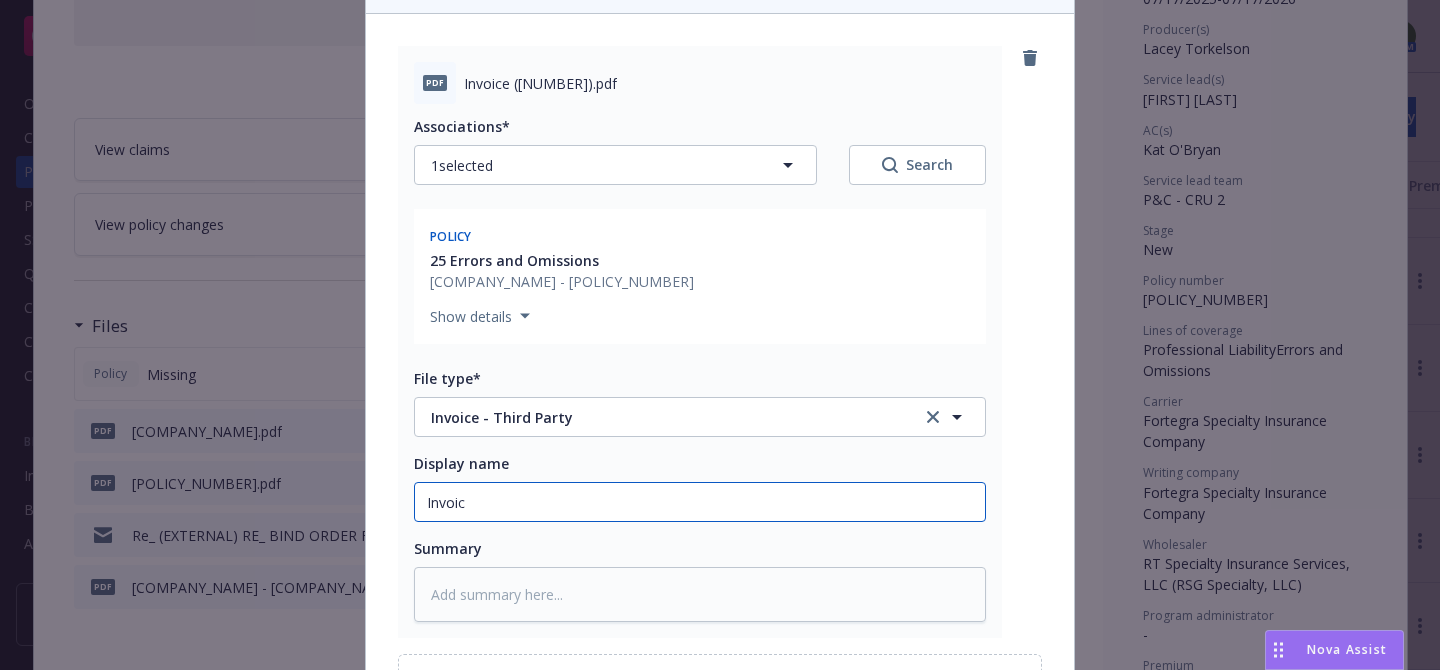 type on "x" 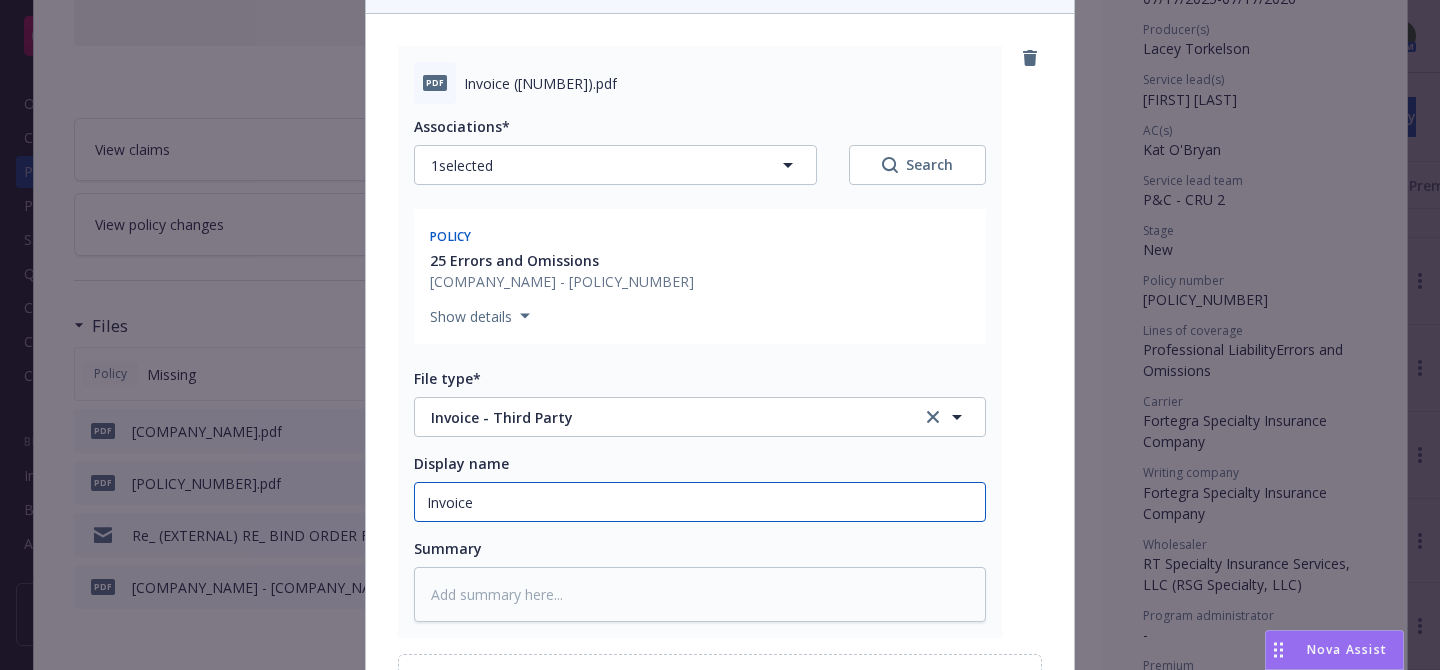 type on "x" 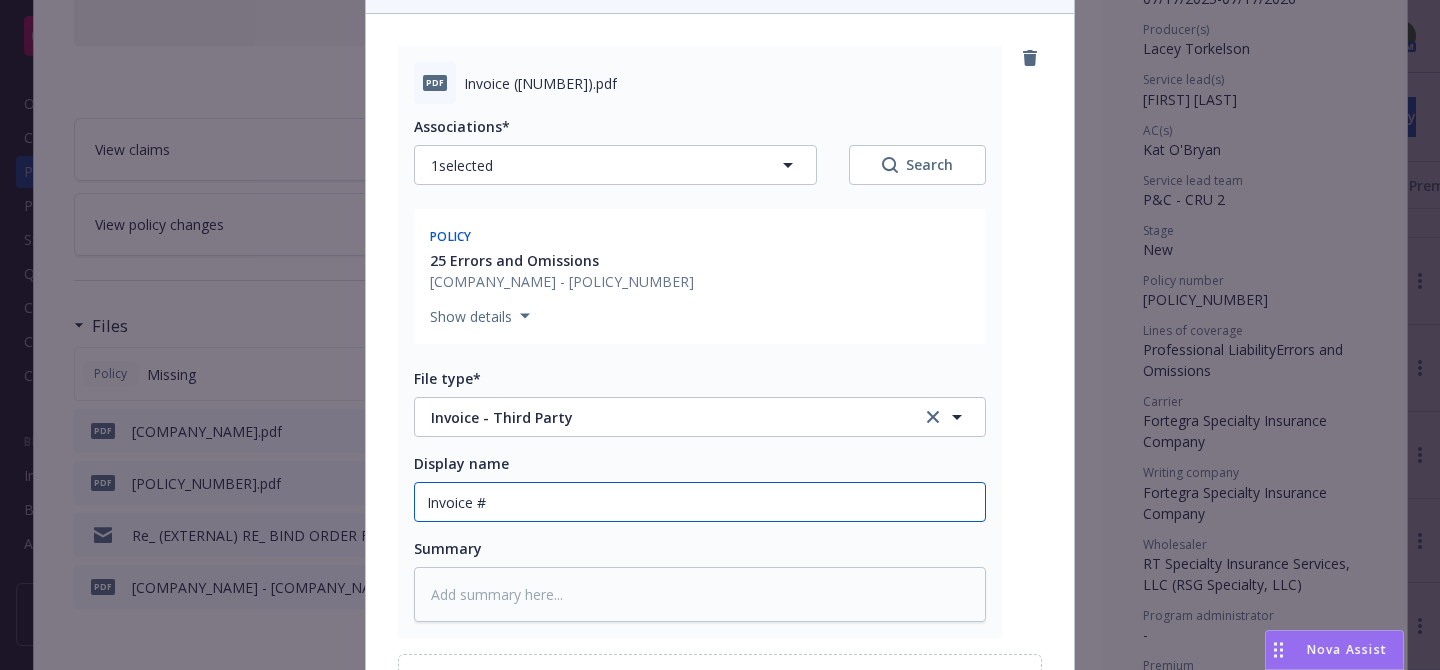 paste on "WC PI 1772053-000" 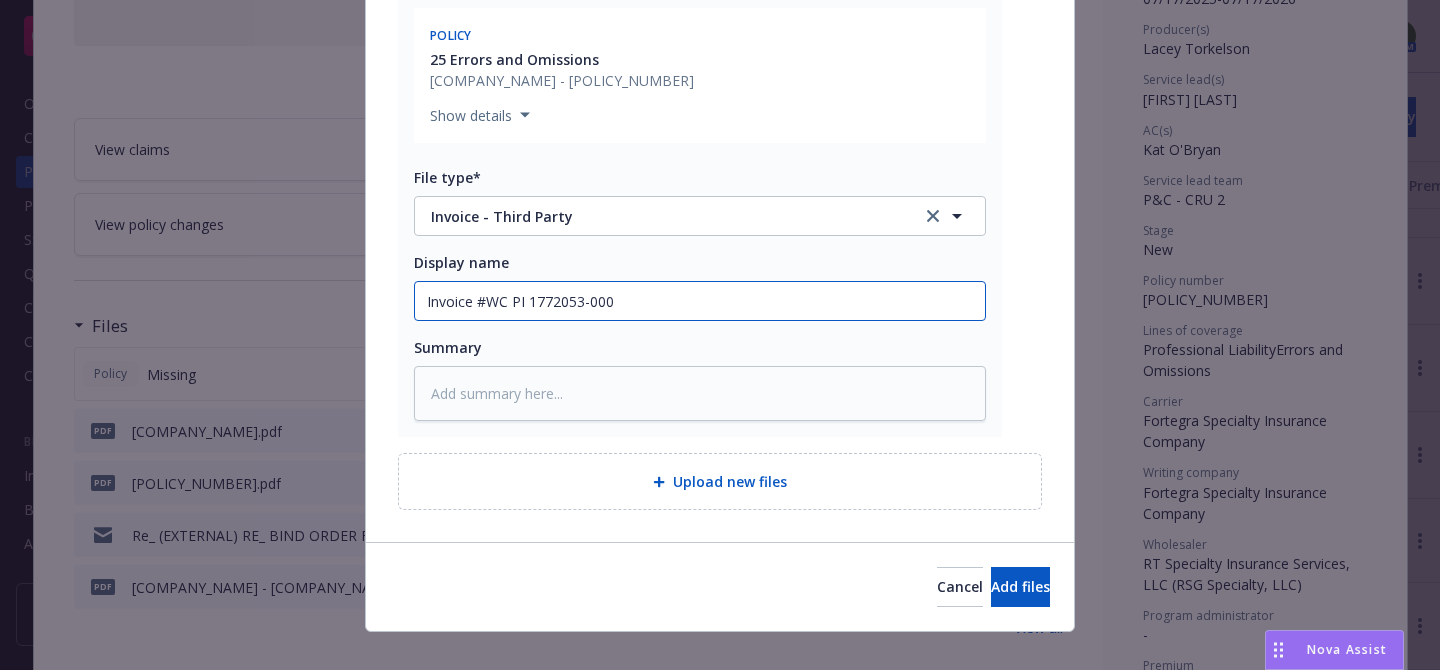 scroll, scrollTop: 415, scrollLeft: 0, axis: vertical 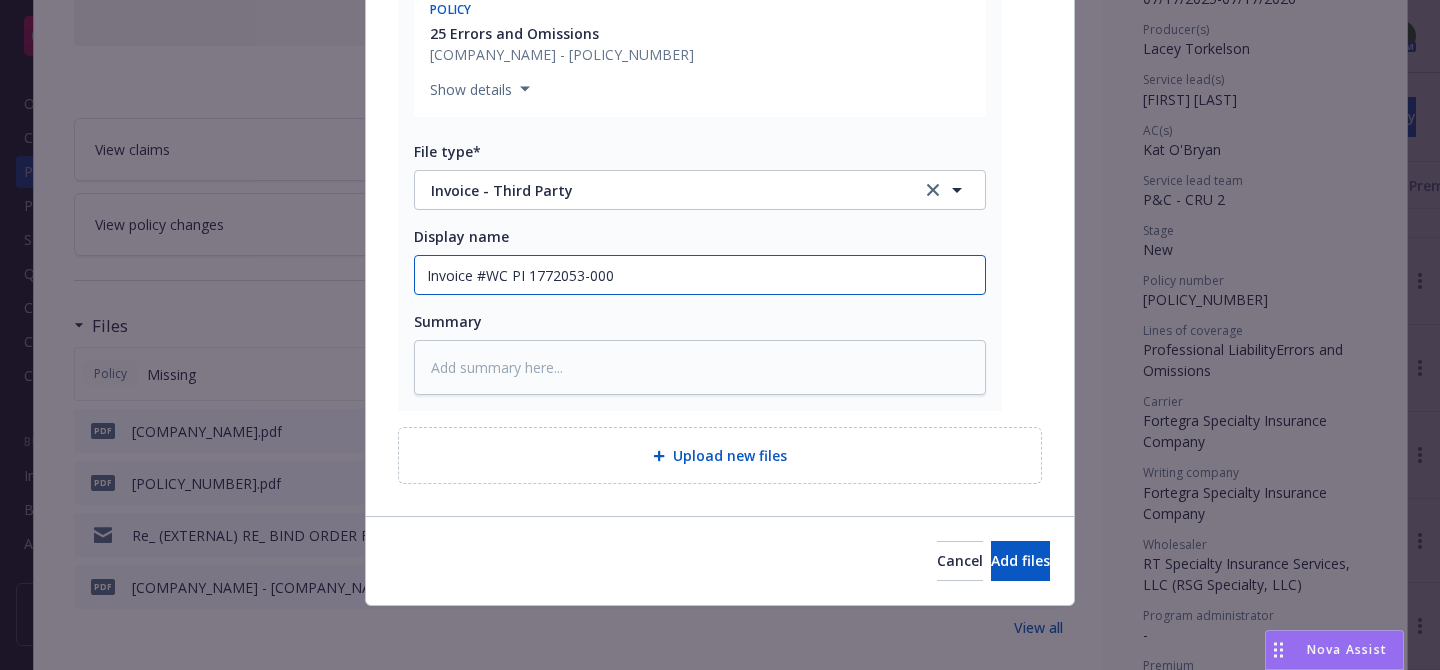 type on "Invoice #WC PI 1772053-000" 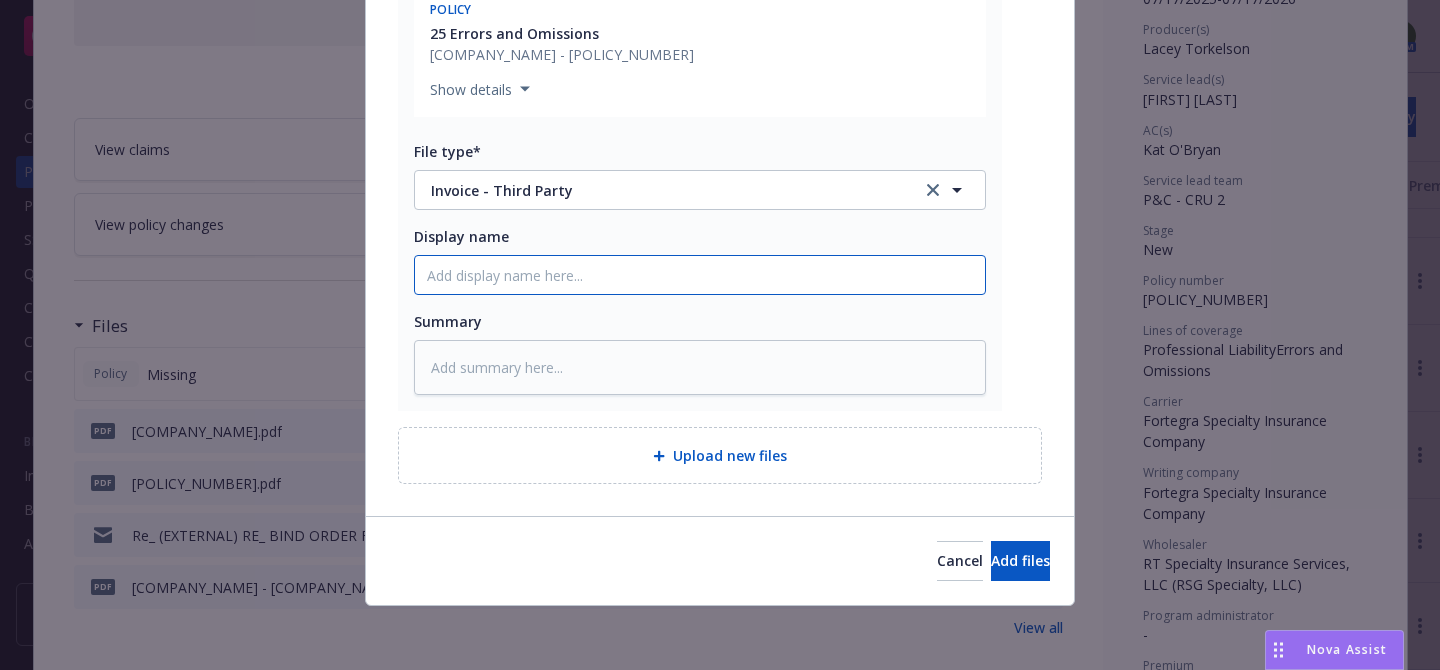 type on "x" 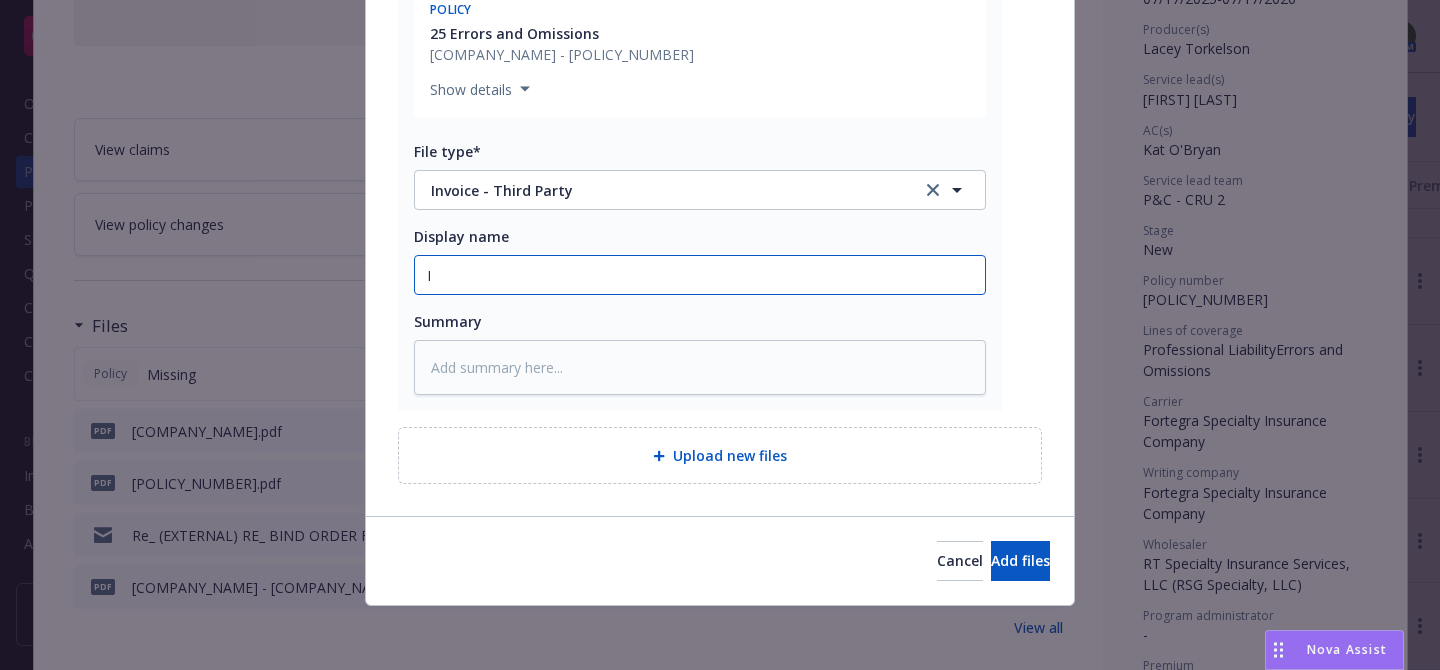type on "x" 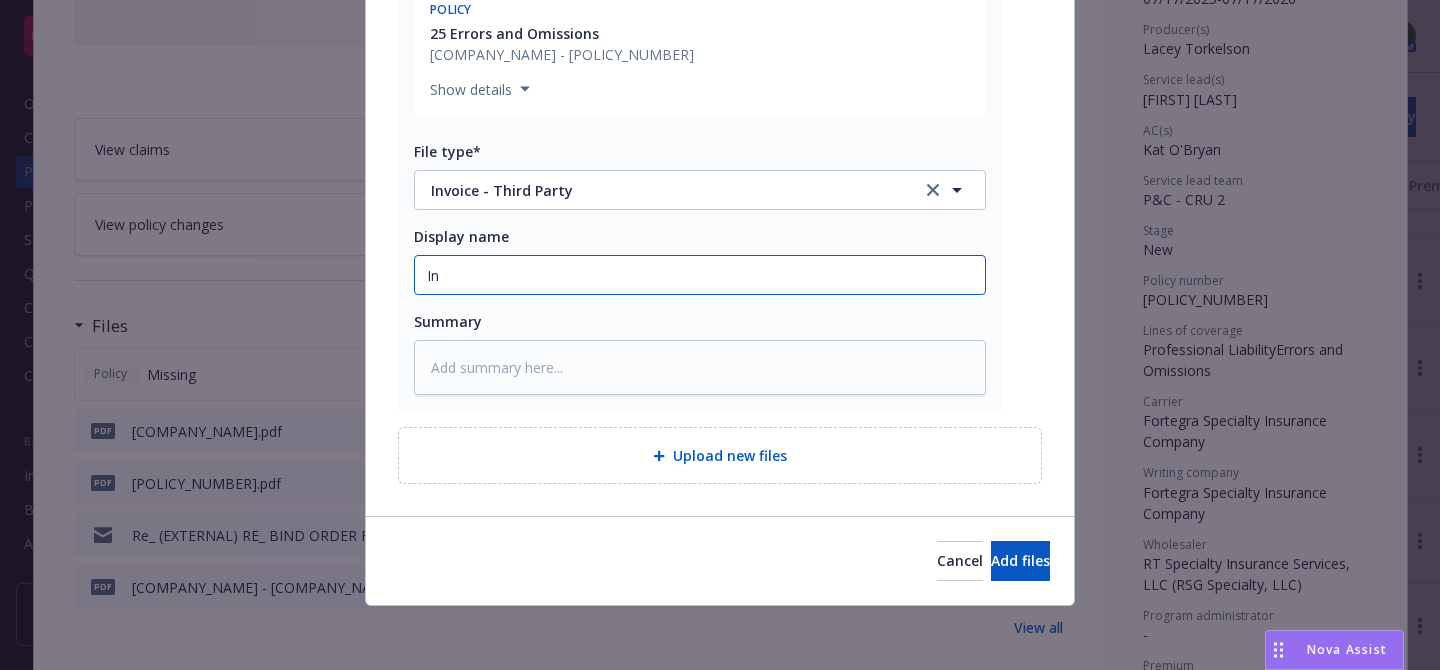 type on "x" 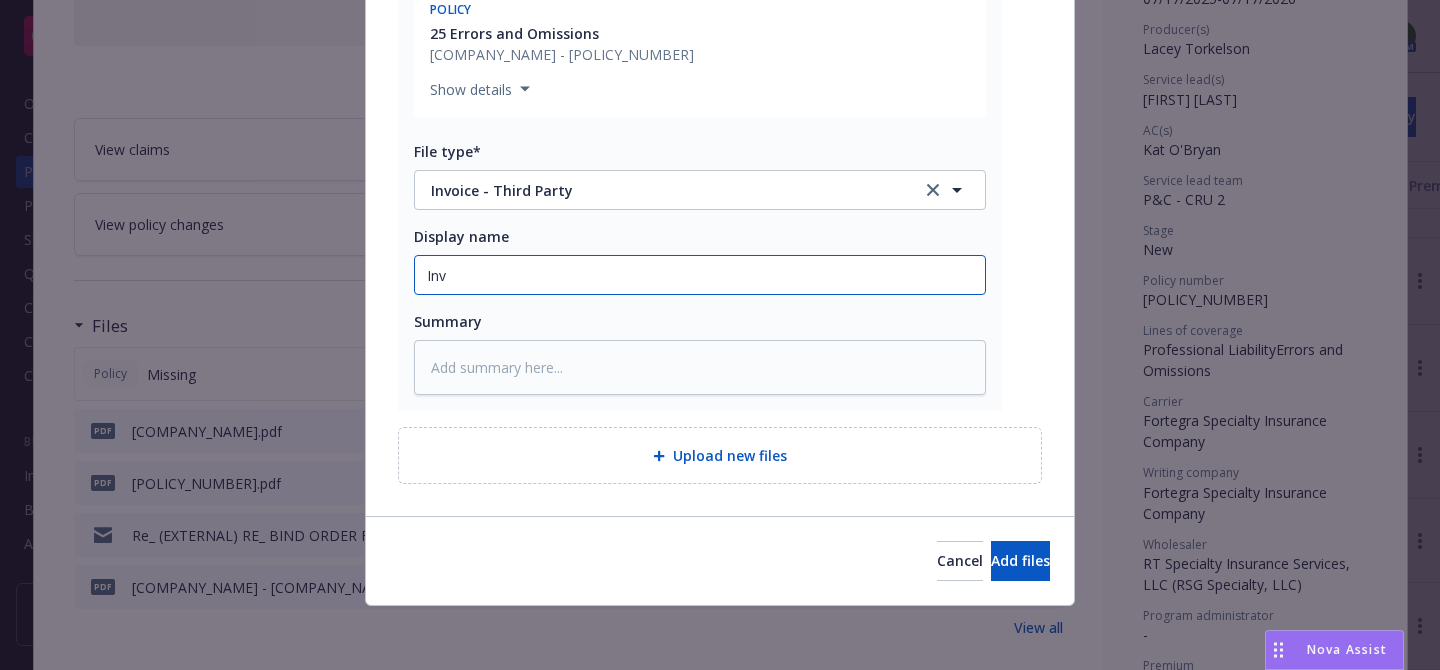 type on "x" 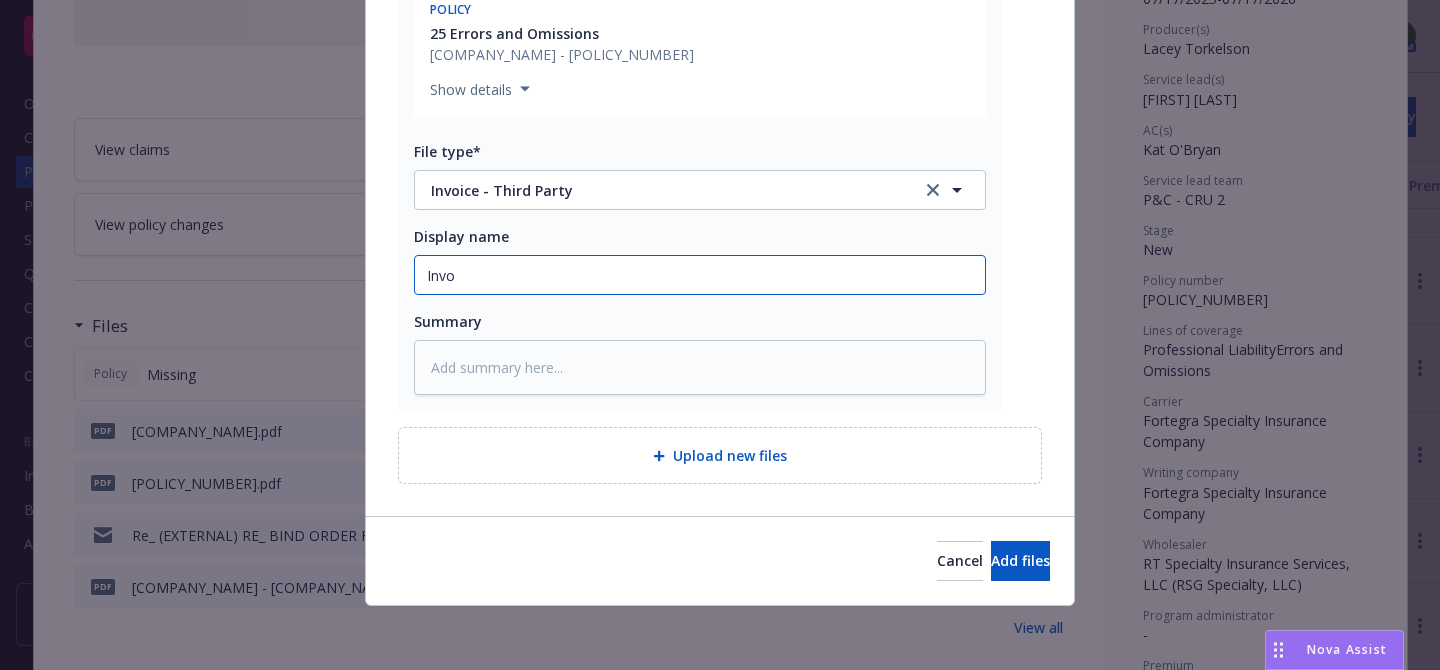 type on "x" 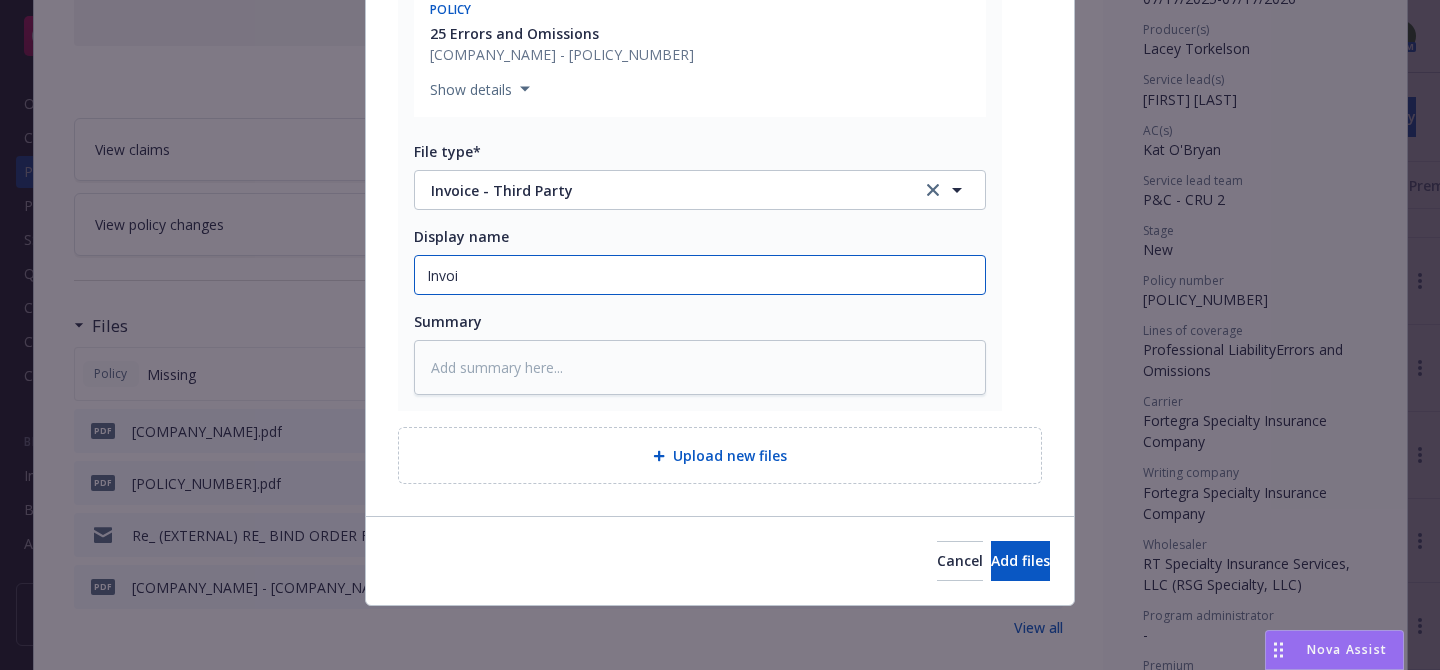type on "x" 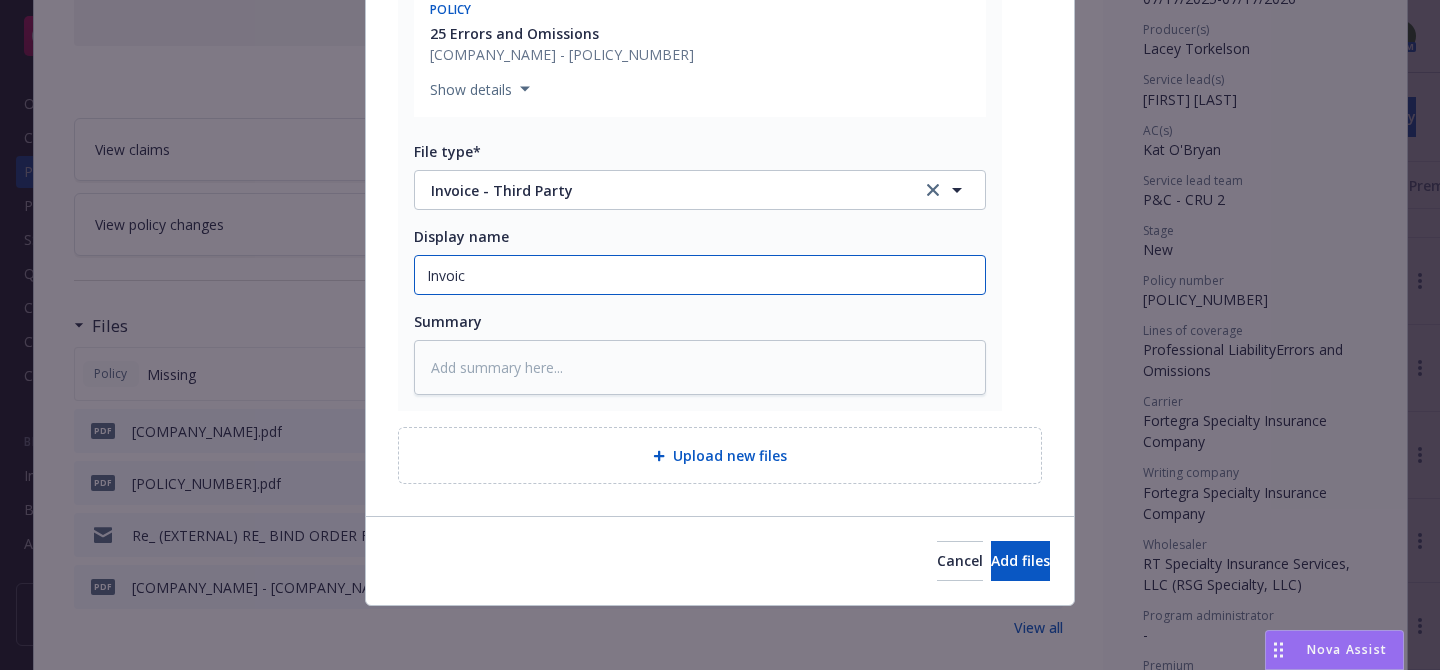 type on "x" 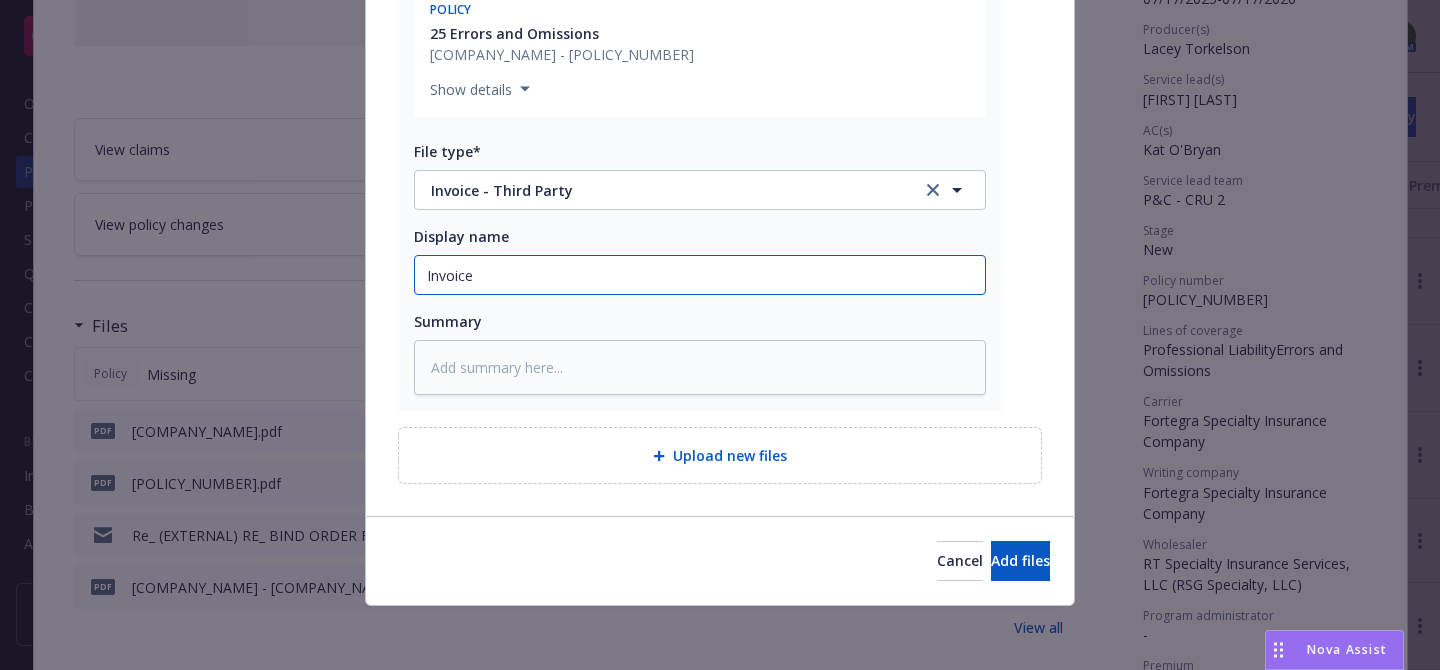 type on "x" 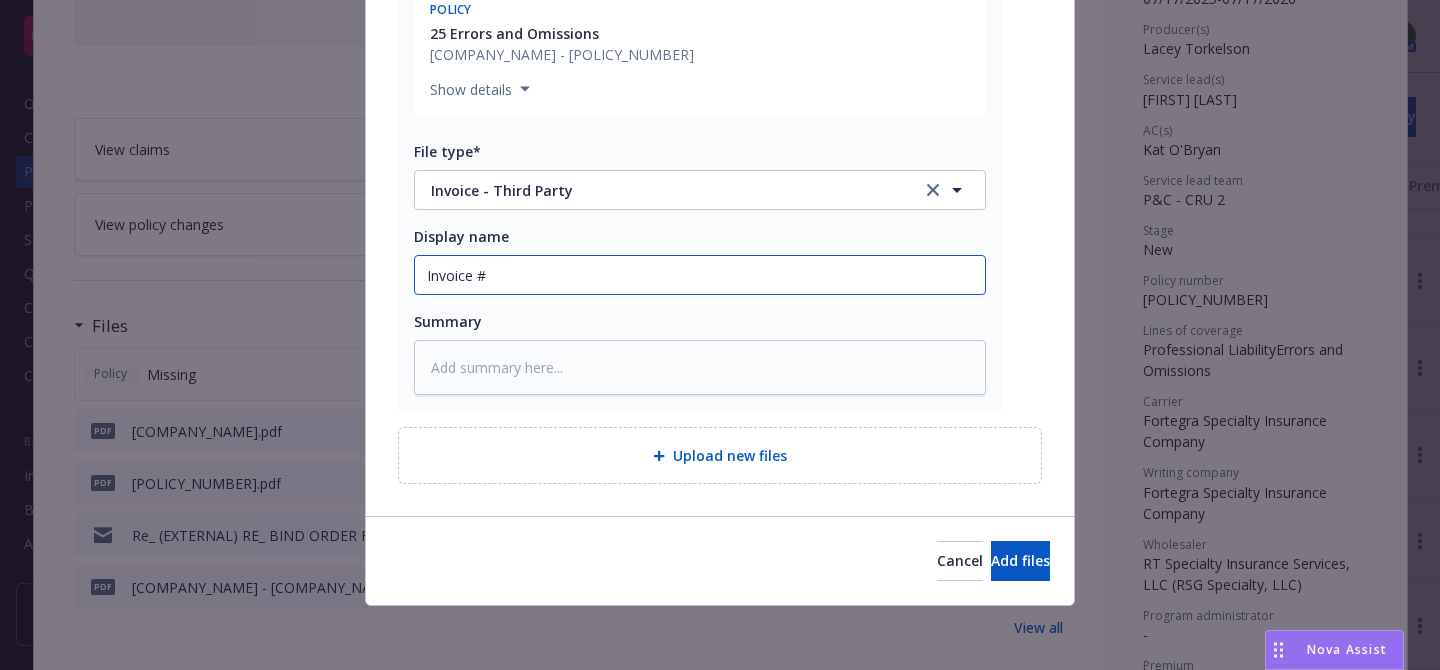 paste on "AXC1000765-00" 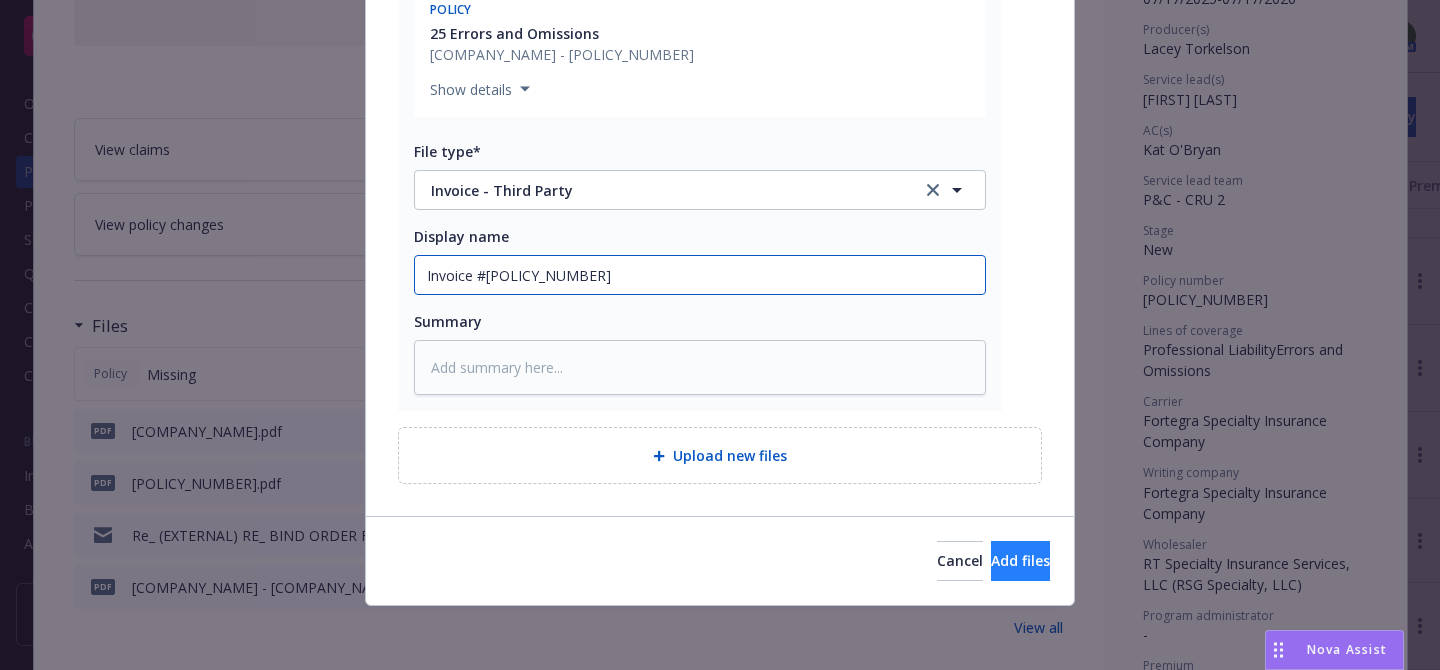 type on "Invoice #AXC1000765-00" 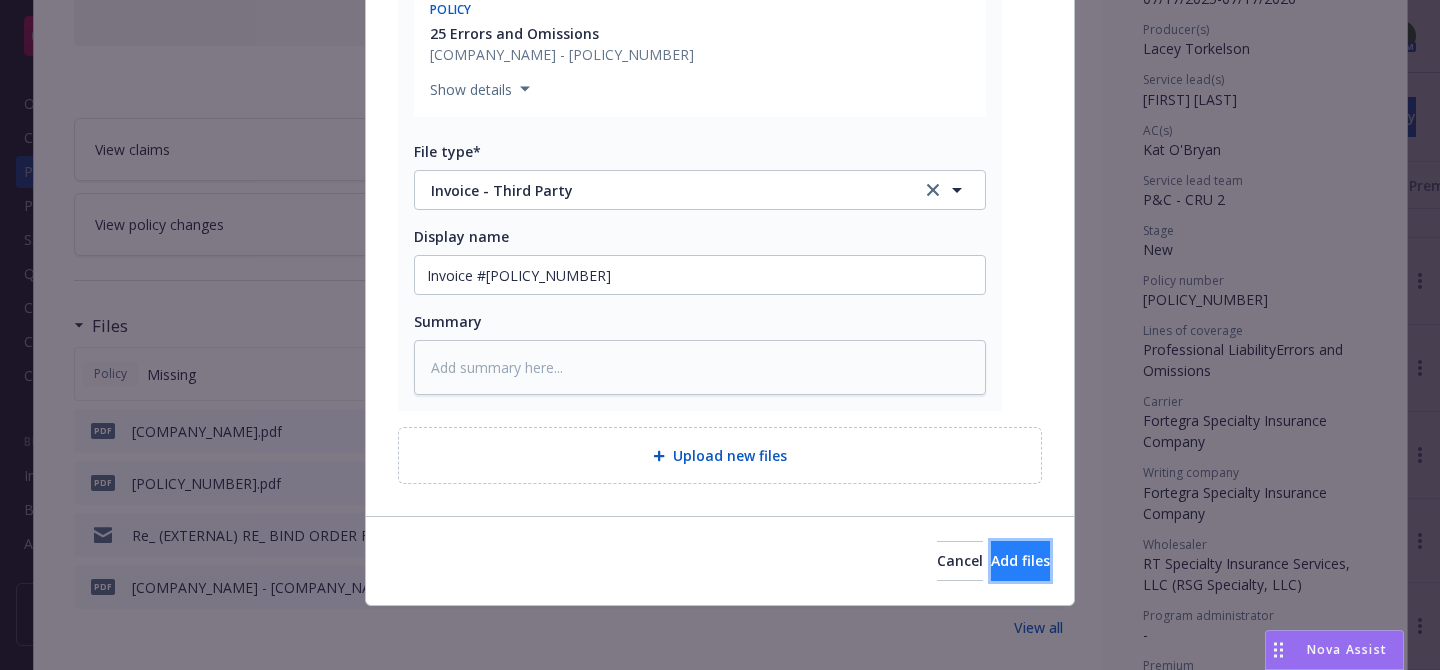 click on "Add files" at bounding box center (1020, 561) 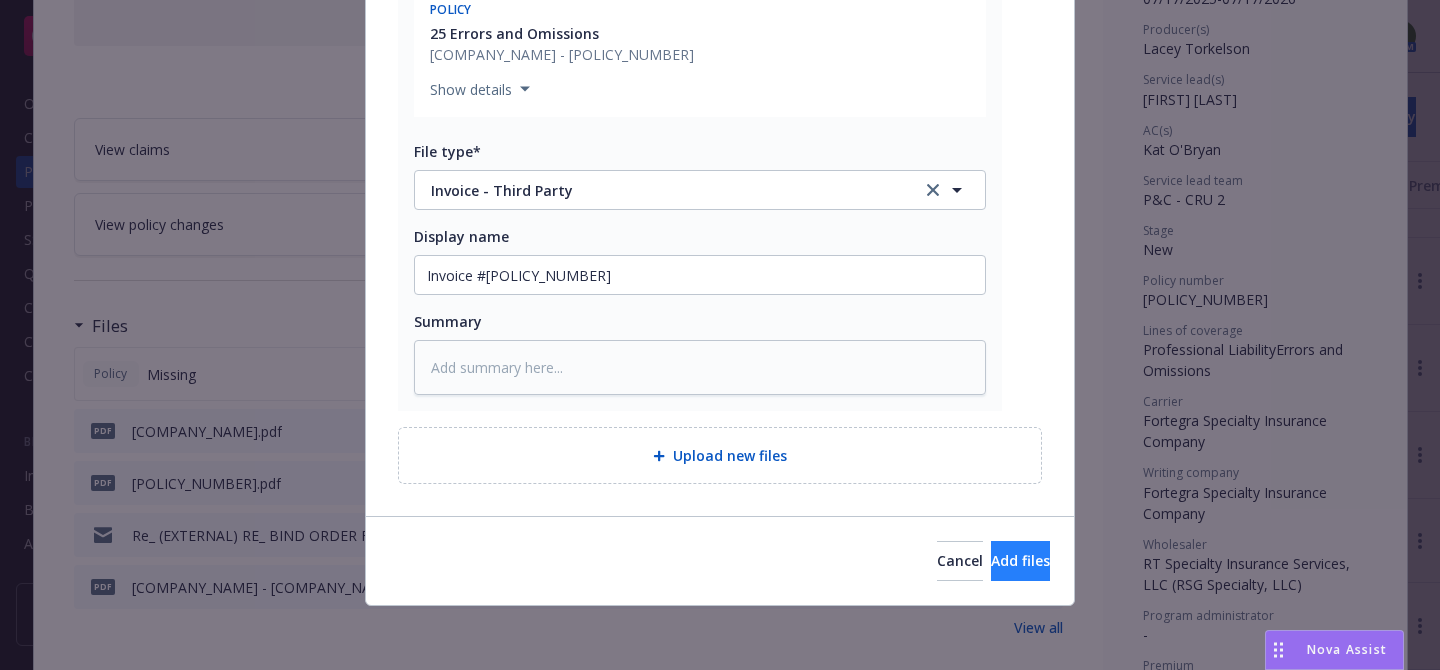 scroll, scrollTop: 342, scrollLeft: 0, axis: vertical 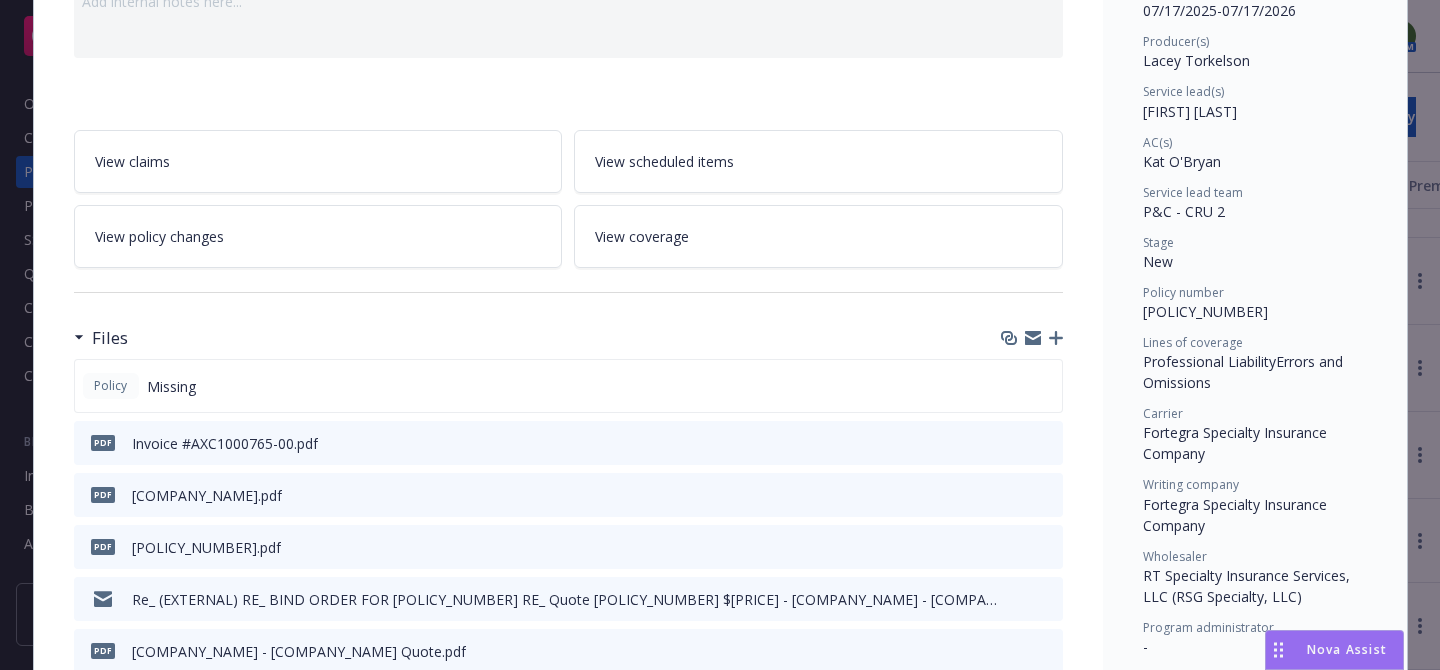 click at bounding box center (1032, 338) 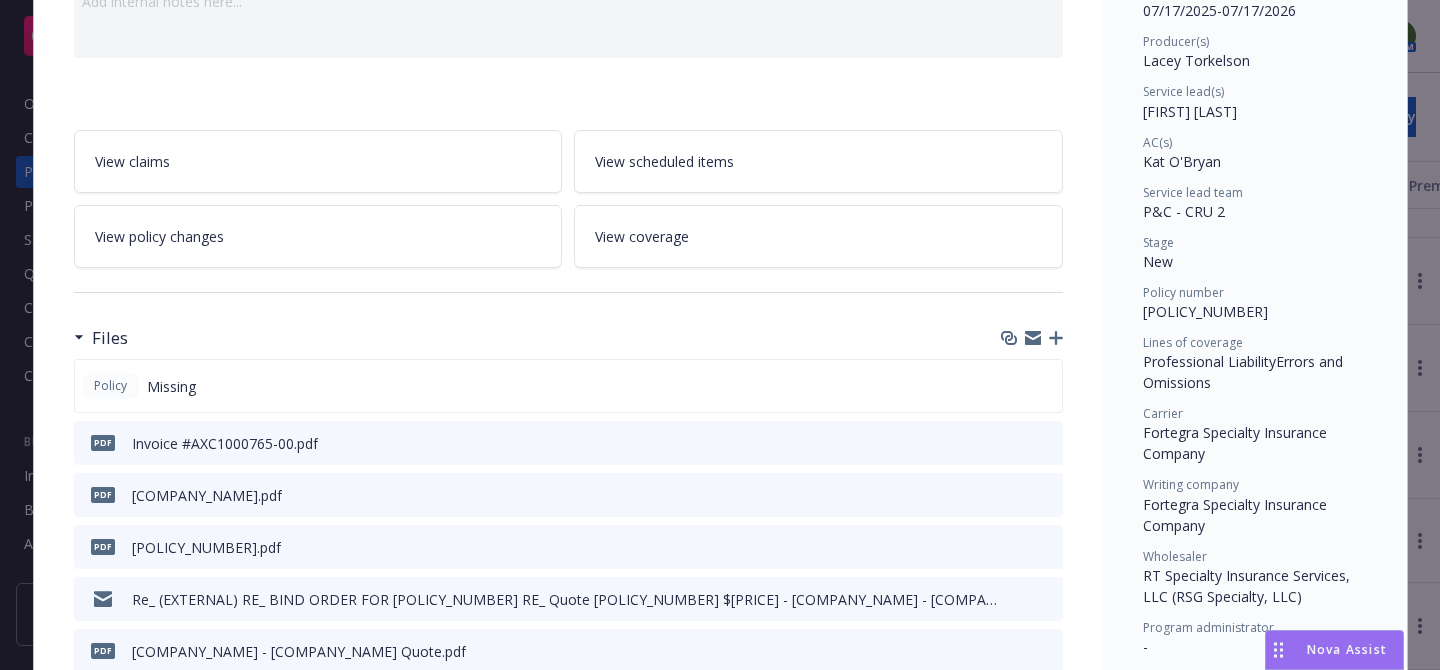 click 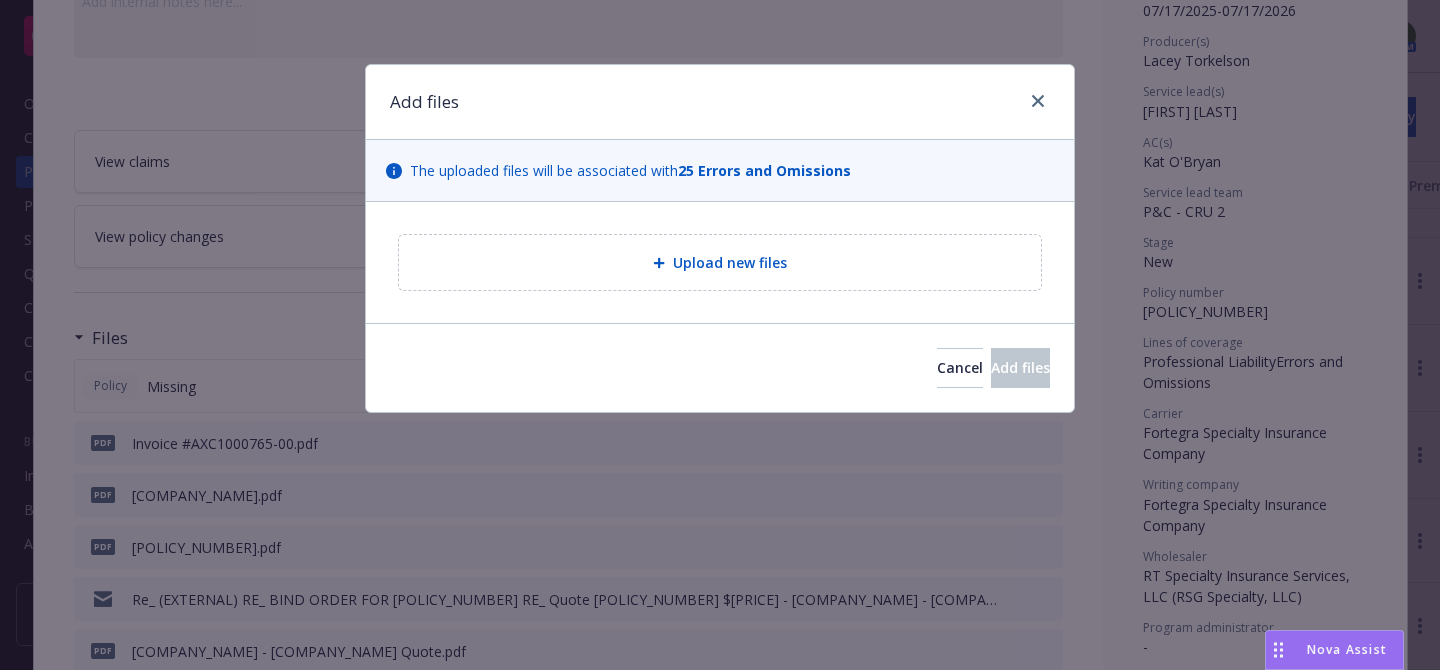 type on "x" 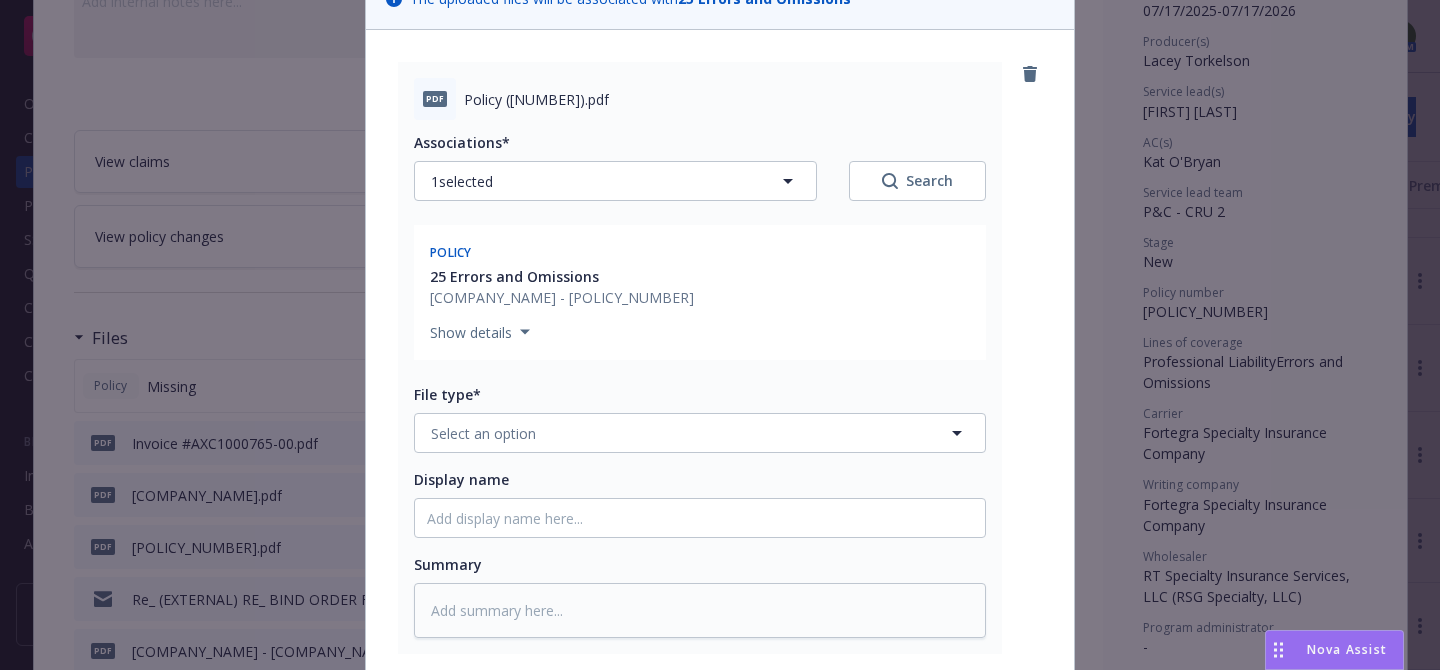 scroll, scrollTop: 195, scrollLeft: 0, axis: vertical 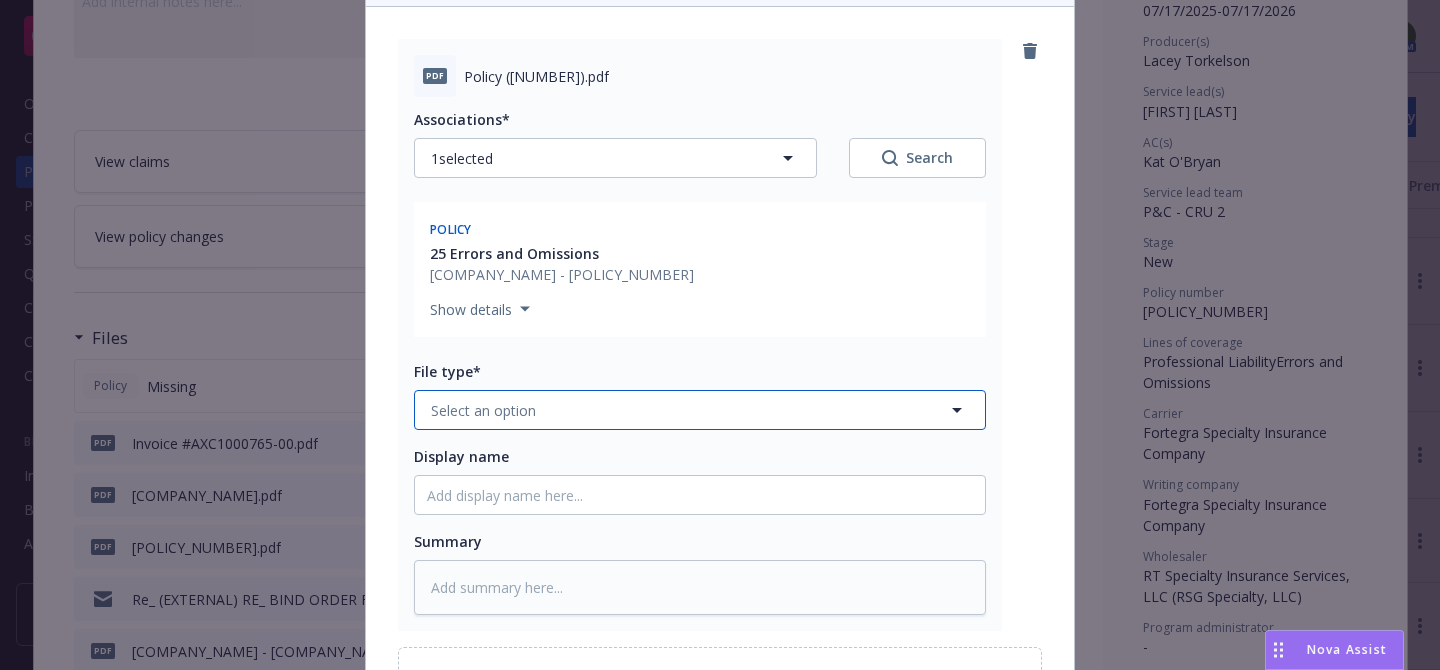 click on "Select an option" at bounding box center (700, 410) 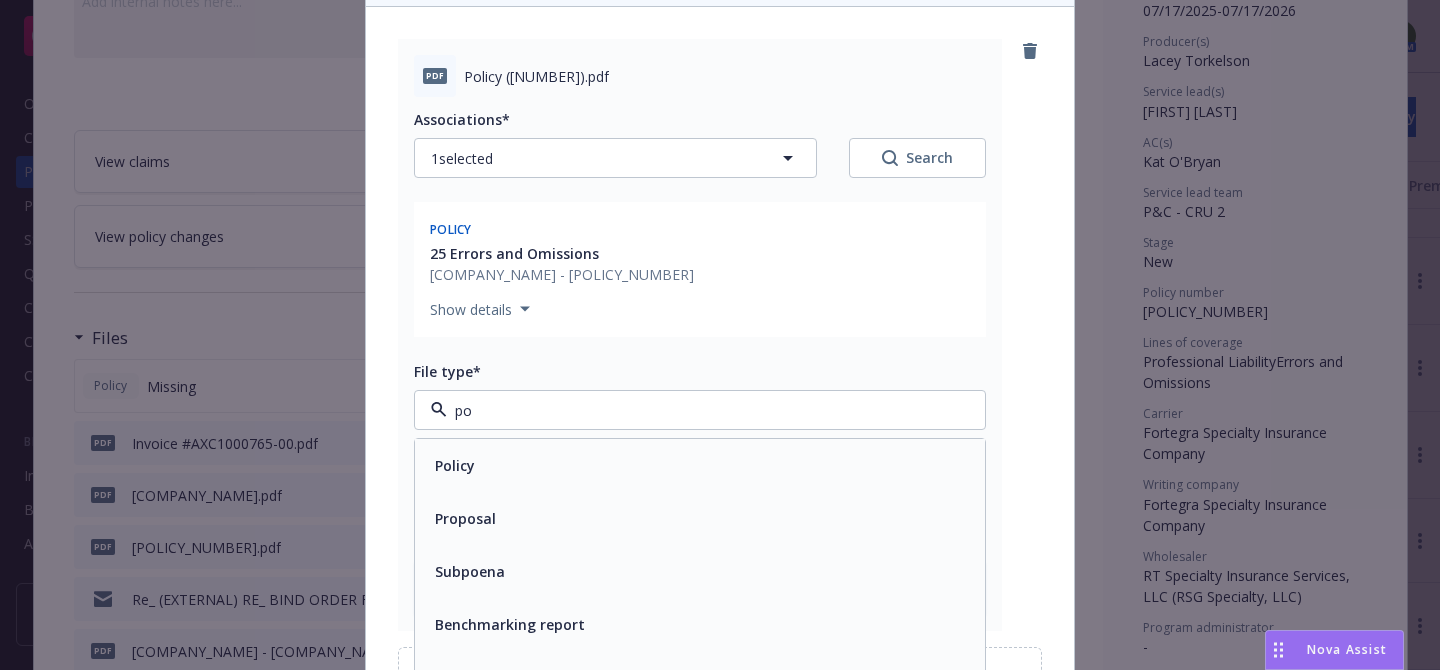 type on "pol" 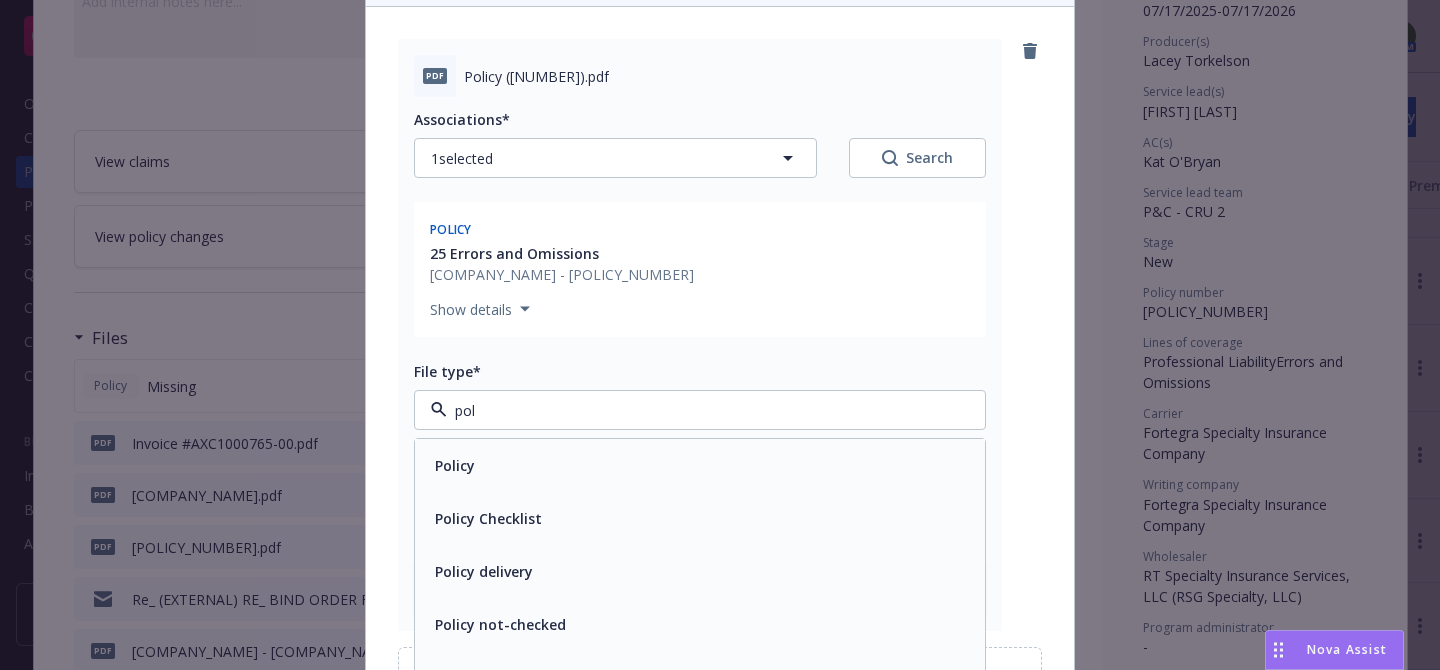 click on "Policy" at bounding box center [700, 465] 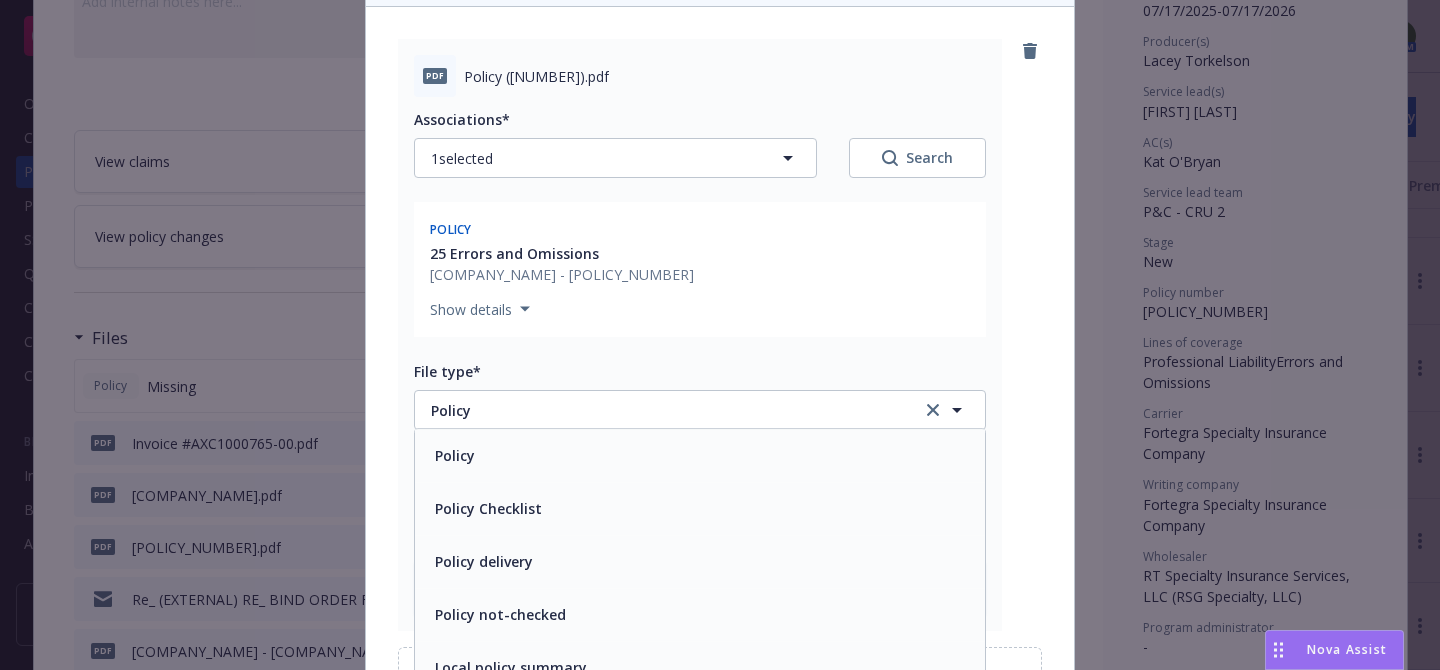 click on "Display name" at bounding box center [700, 495] 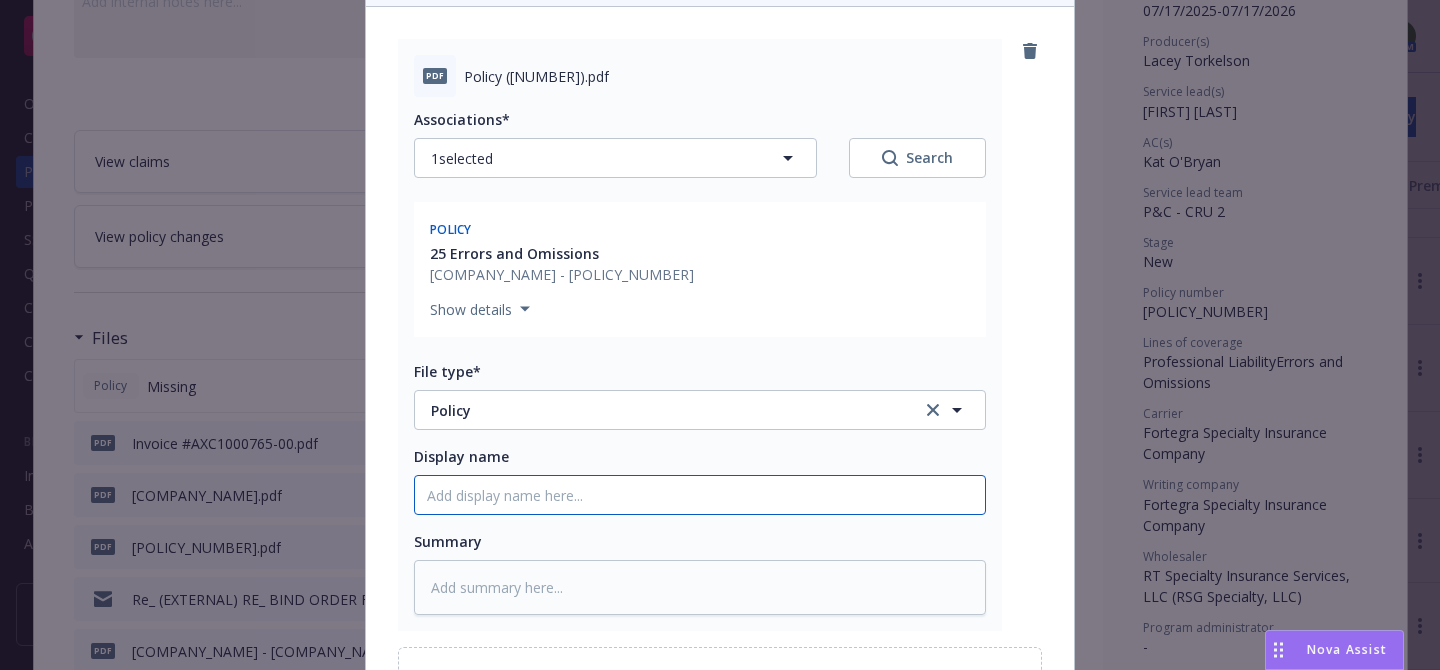 type on "x" 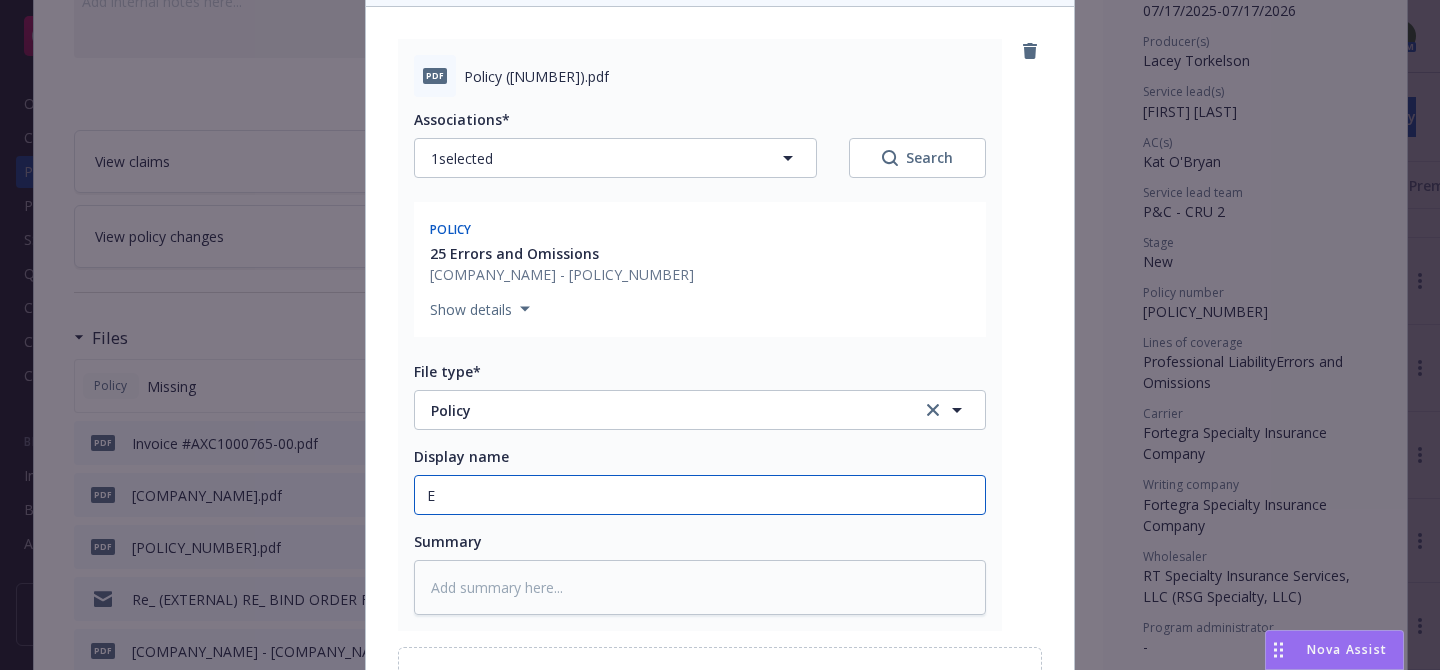 type on "x" 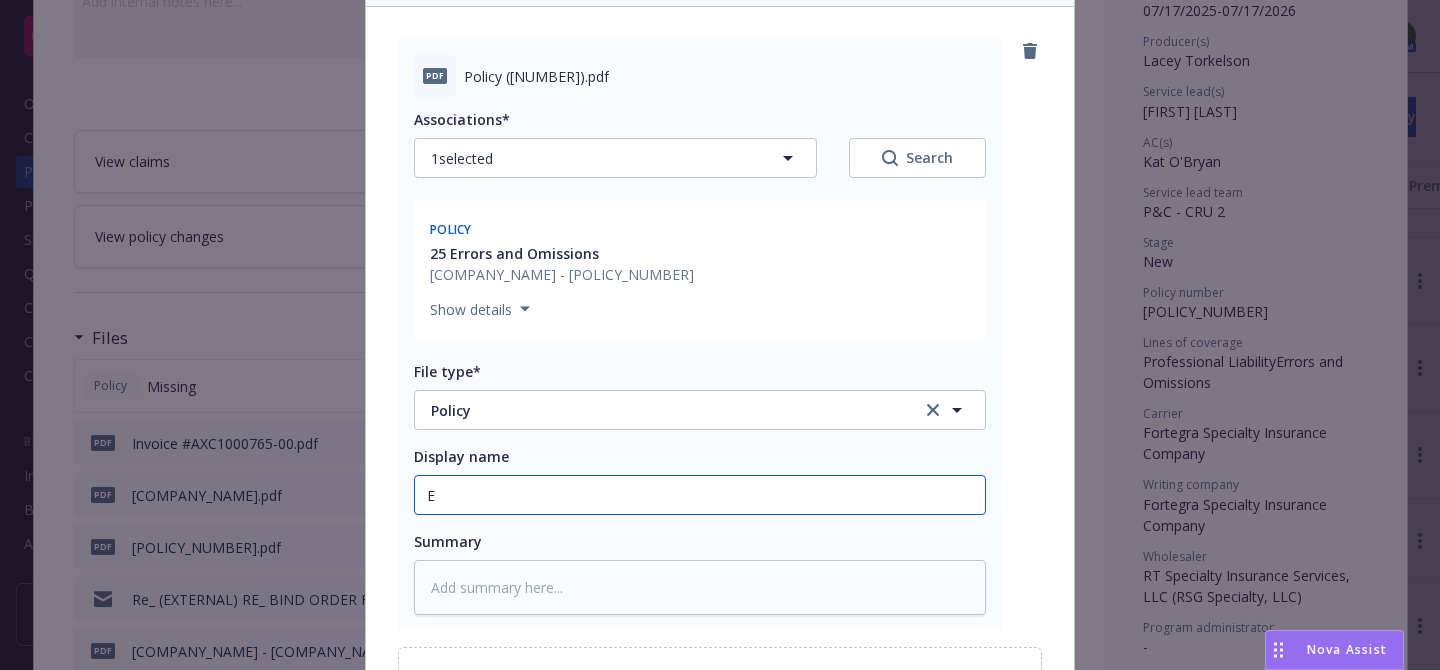type on "Er" 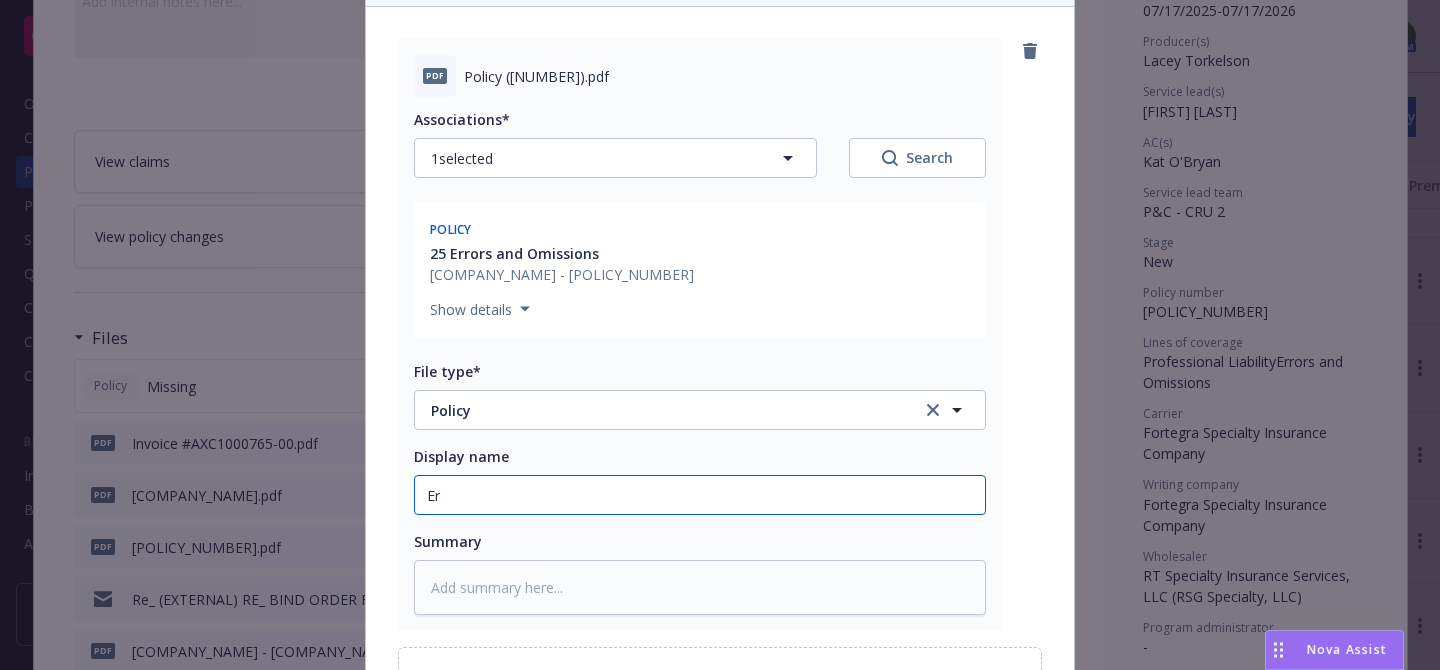 type on "x" 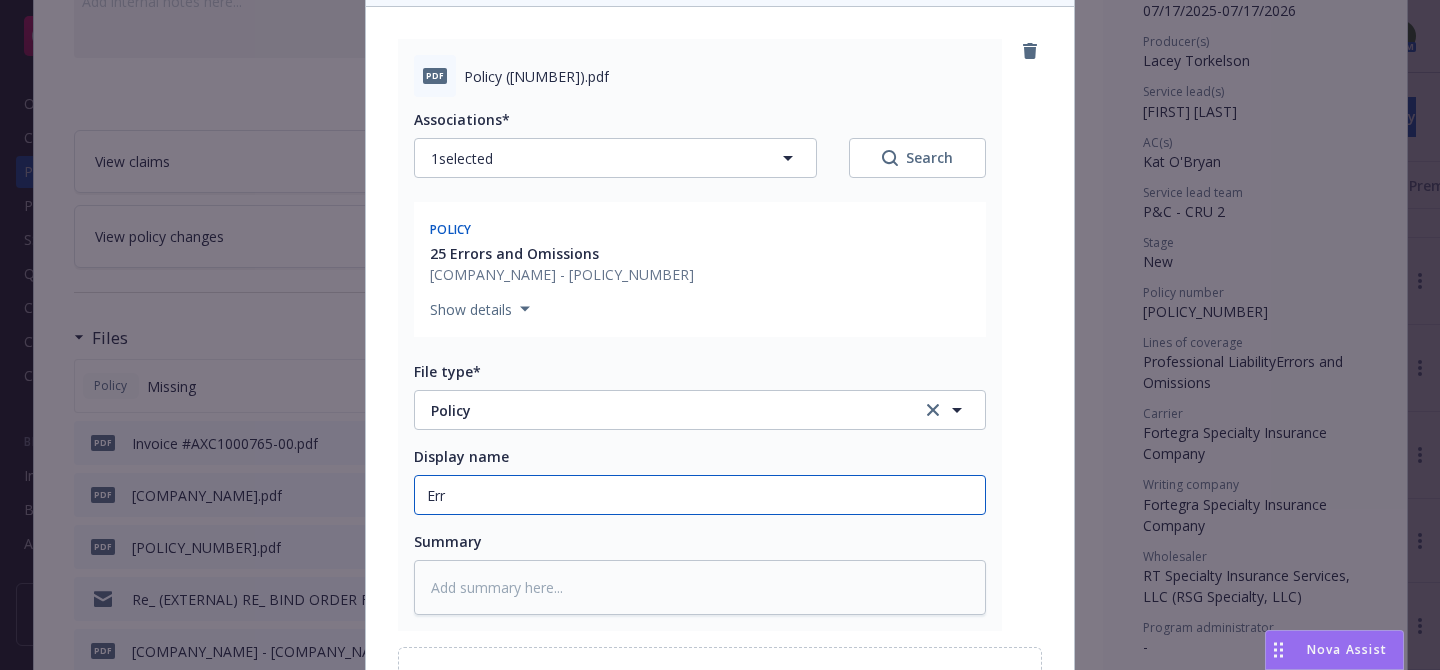 type on "x" 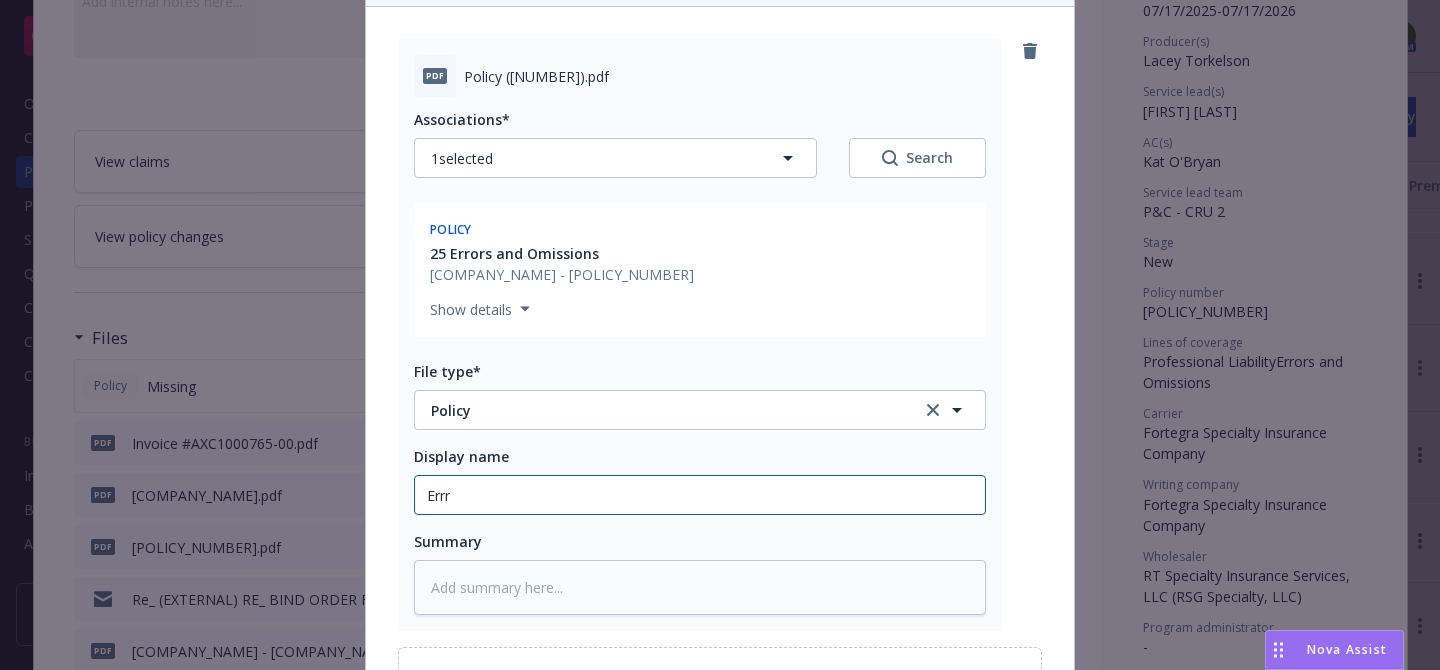type on "x" 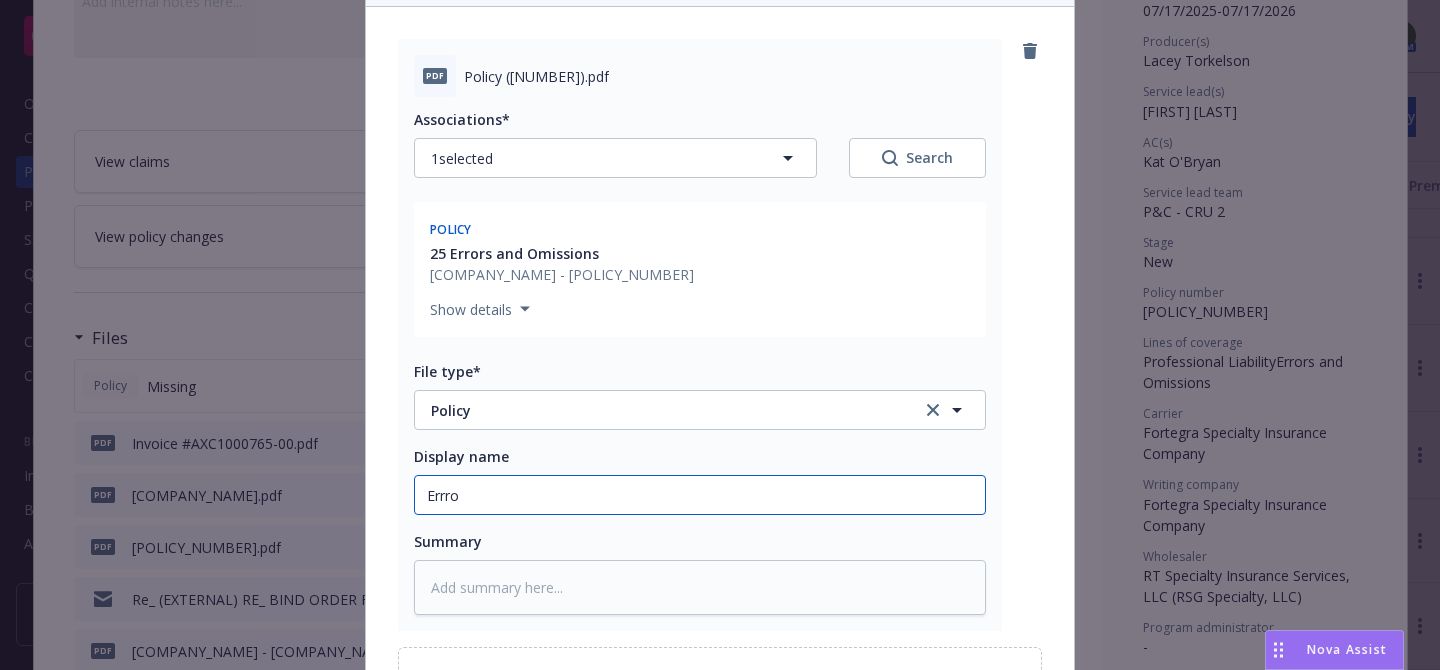 type on "x" 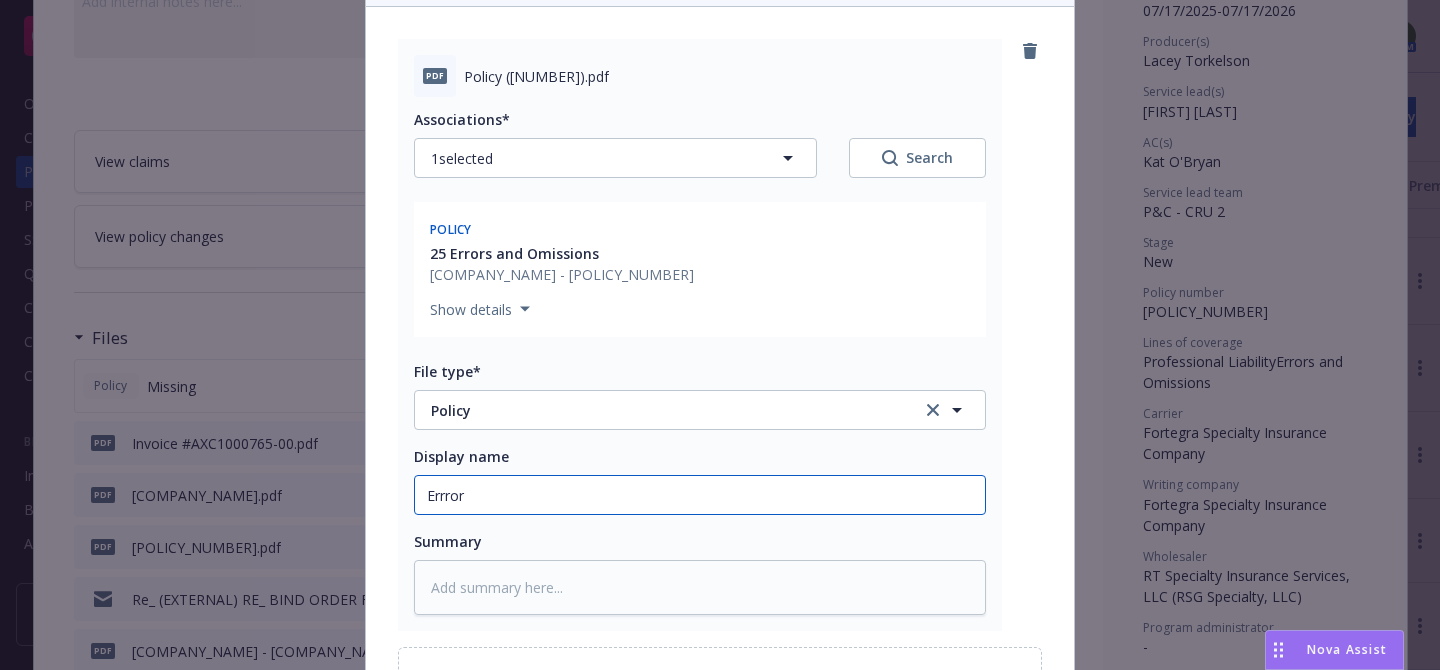type on "x" 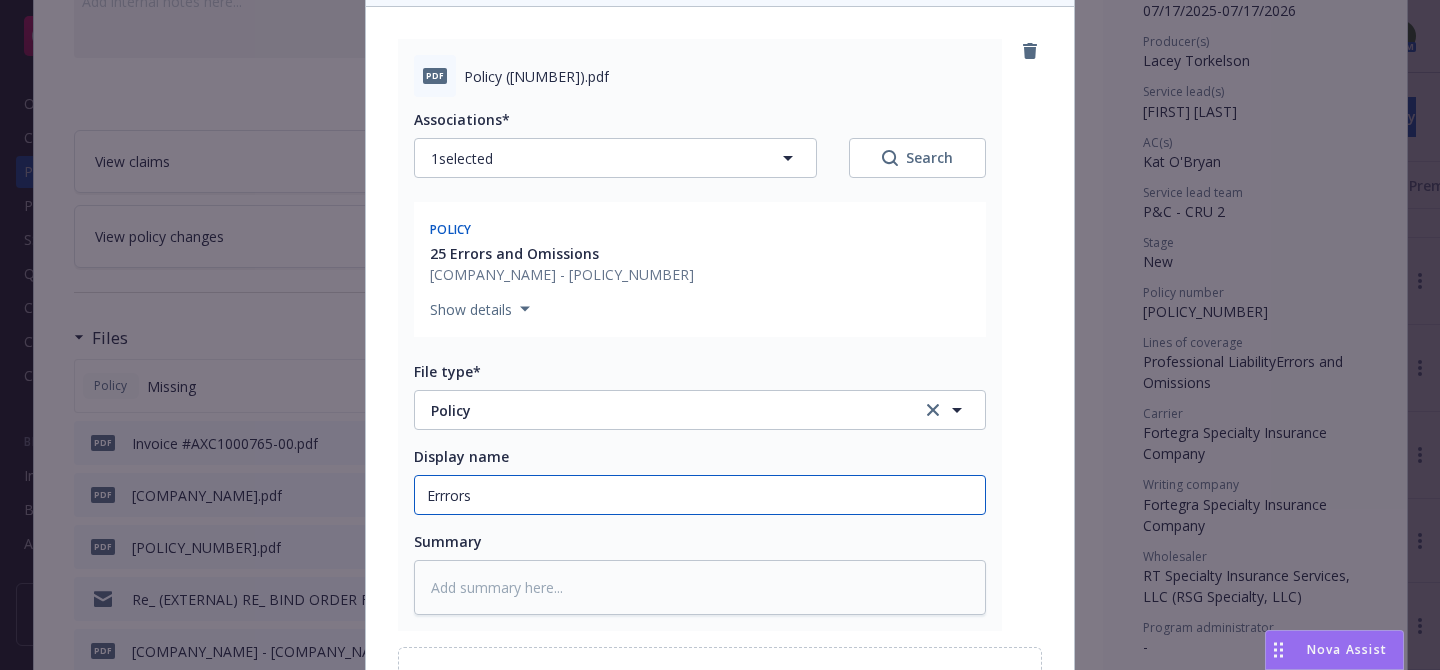 type on "x" 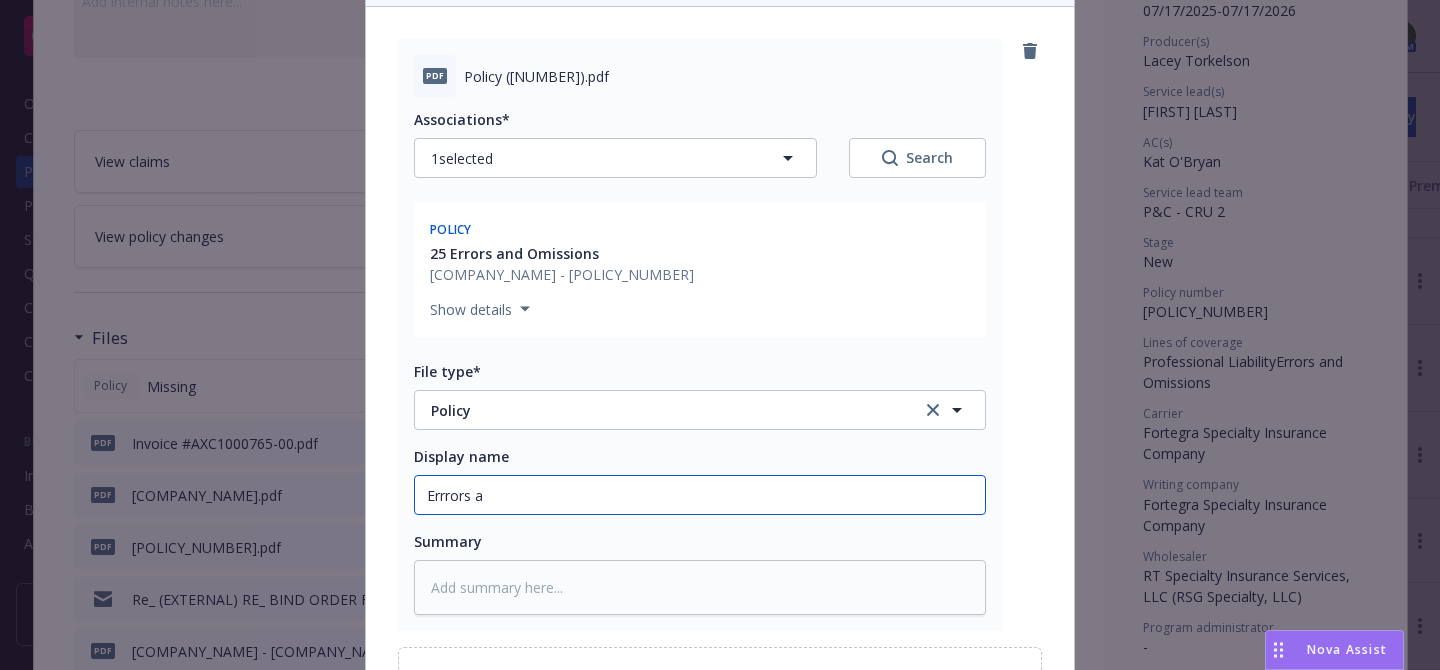 type on "Errrors an" 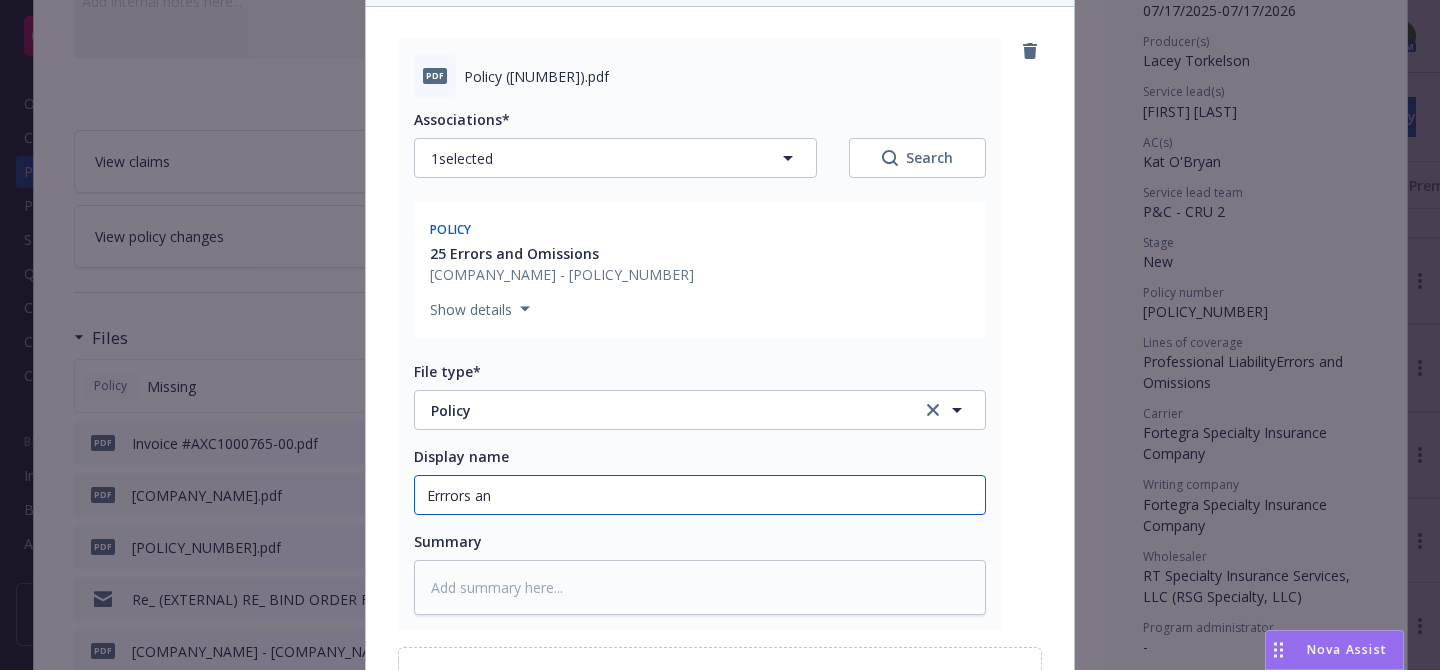 type on "x" 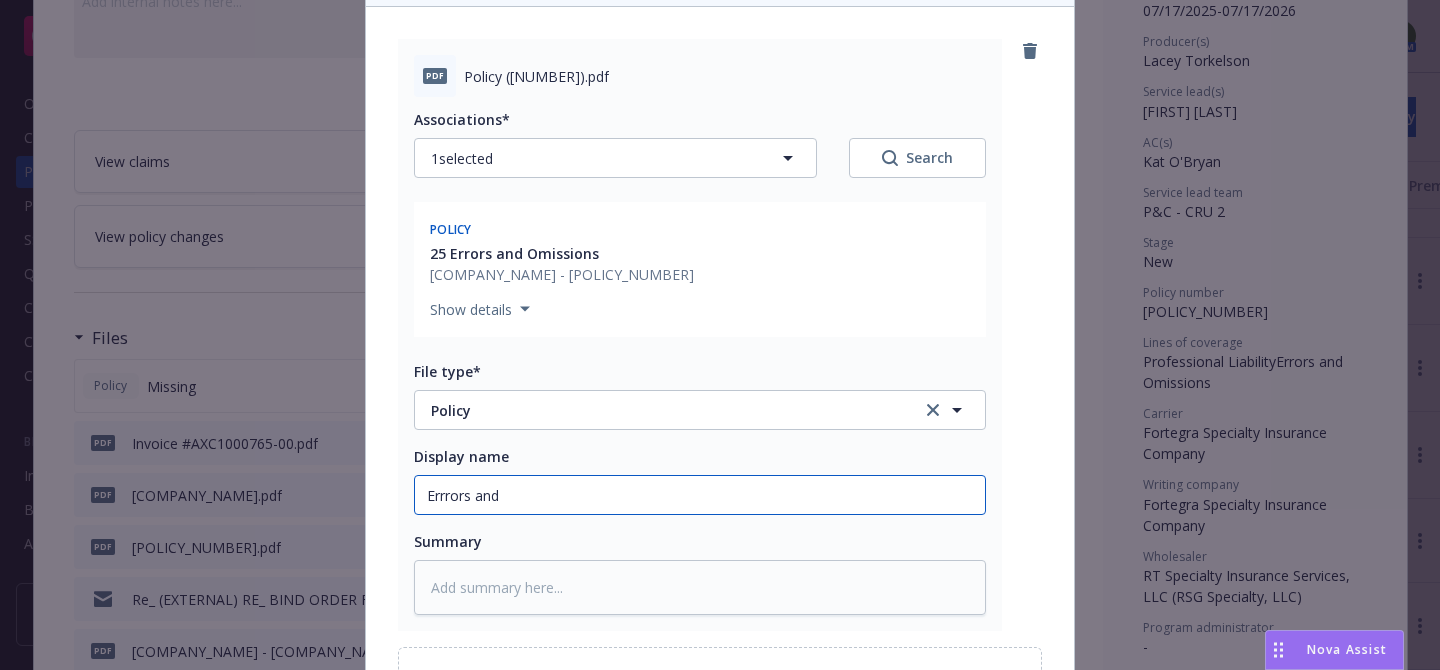 type on "Errrors and" 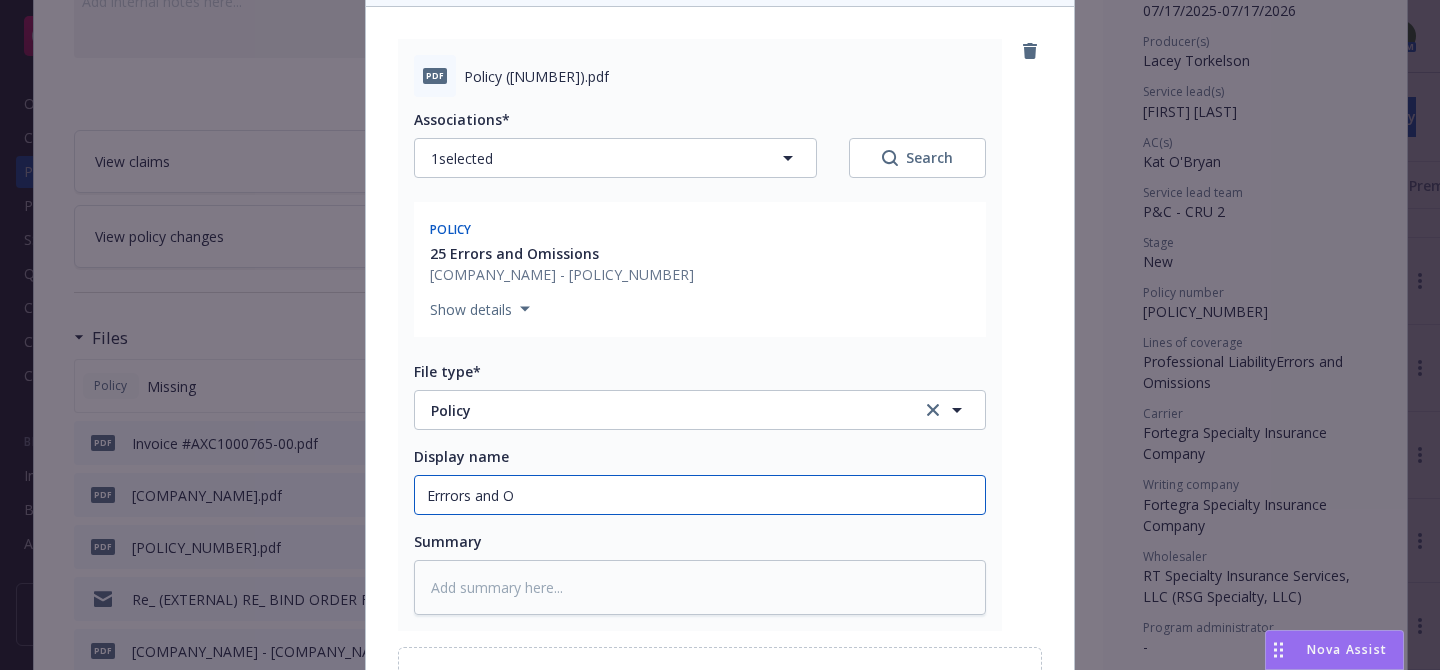 type on "x" 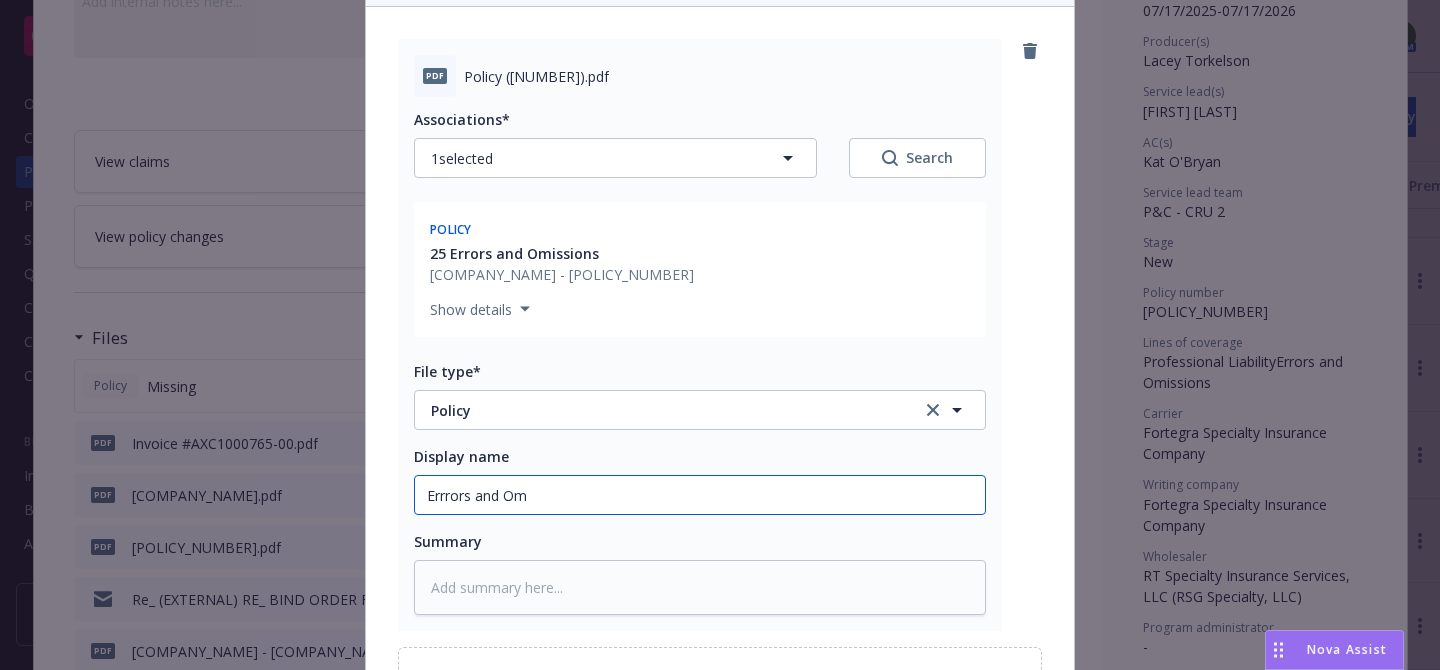 type on "x" 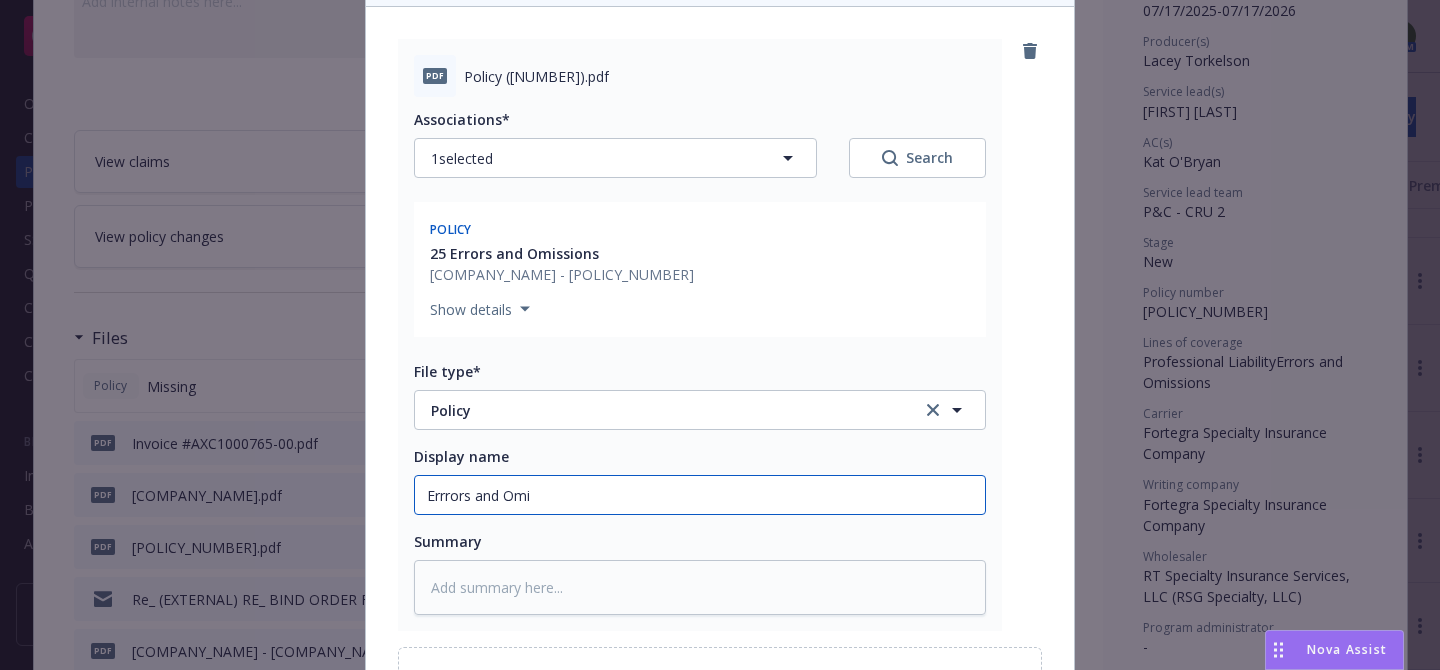 type on "x" 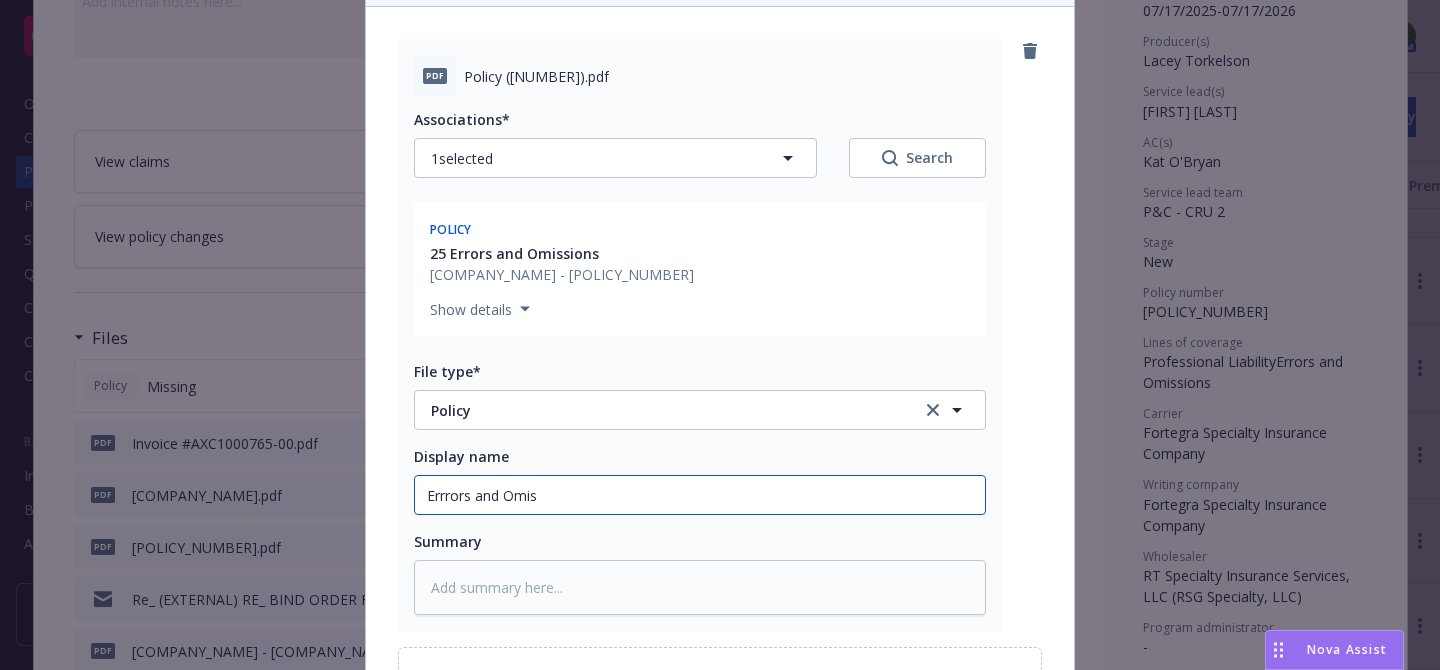 type on "x" 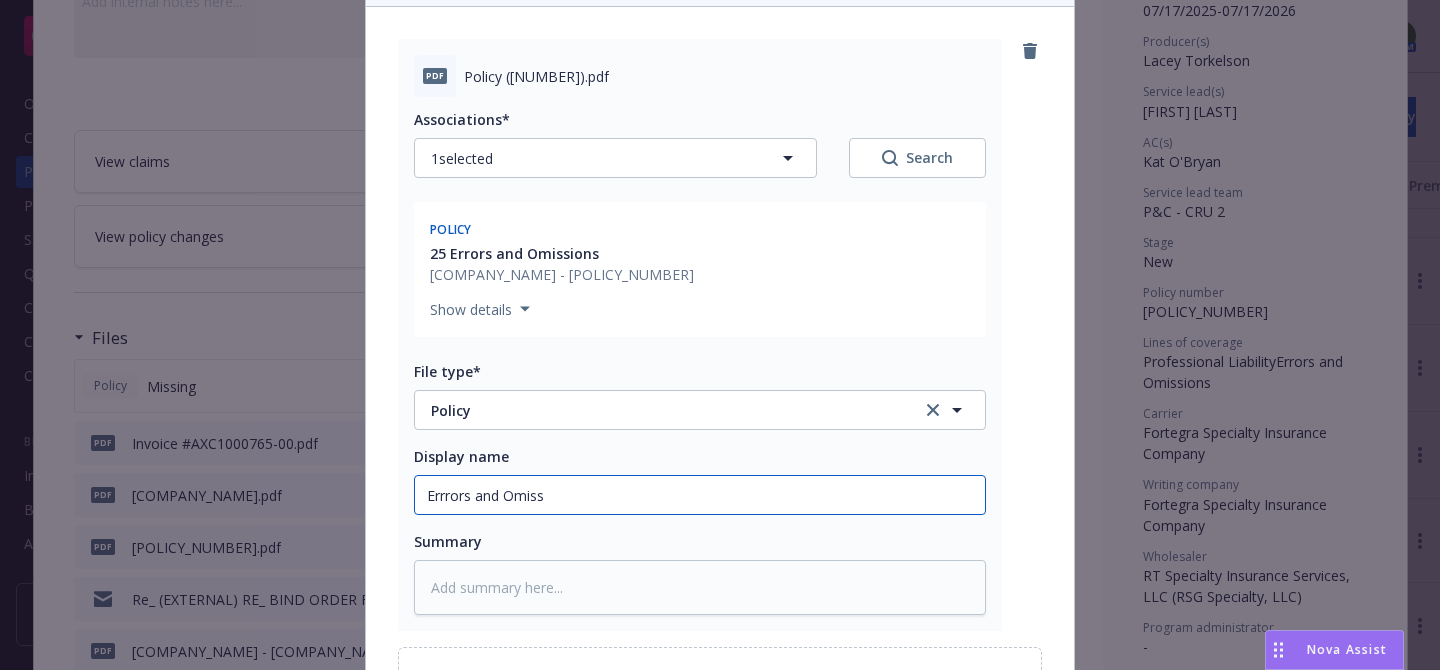type on "x" 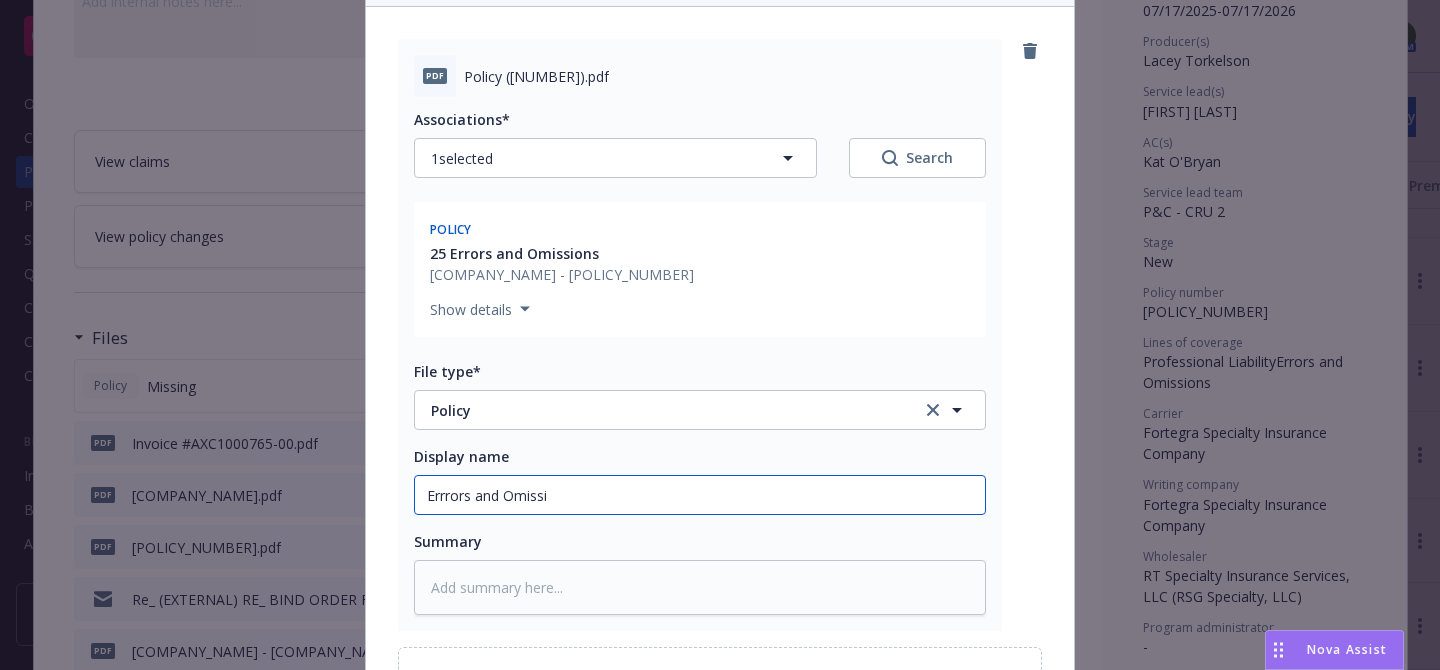 type on "x" 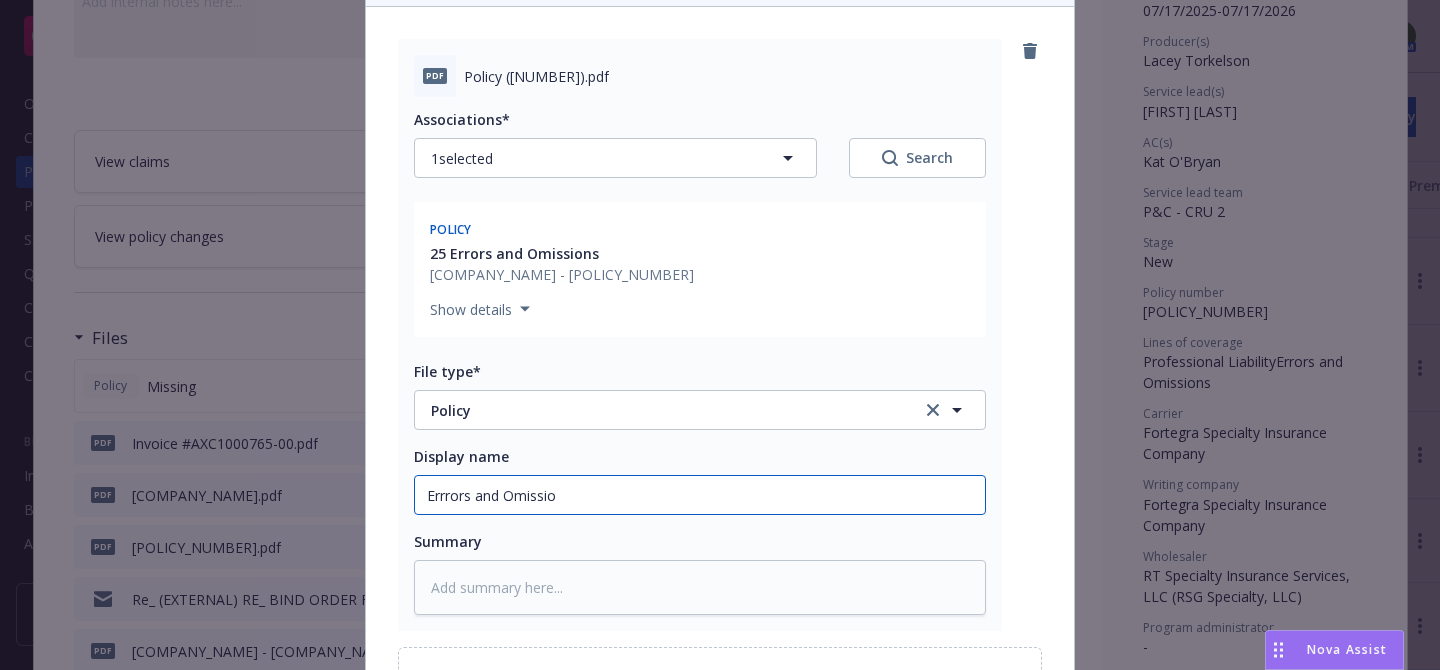 type on "x" 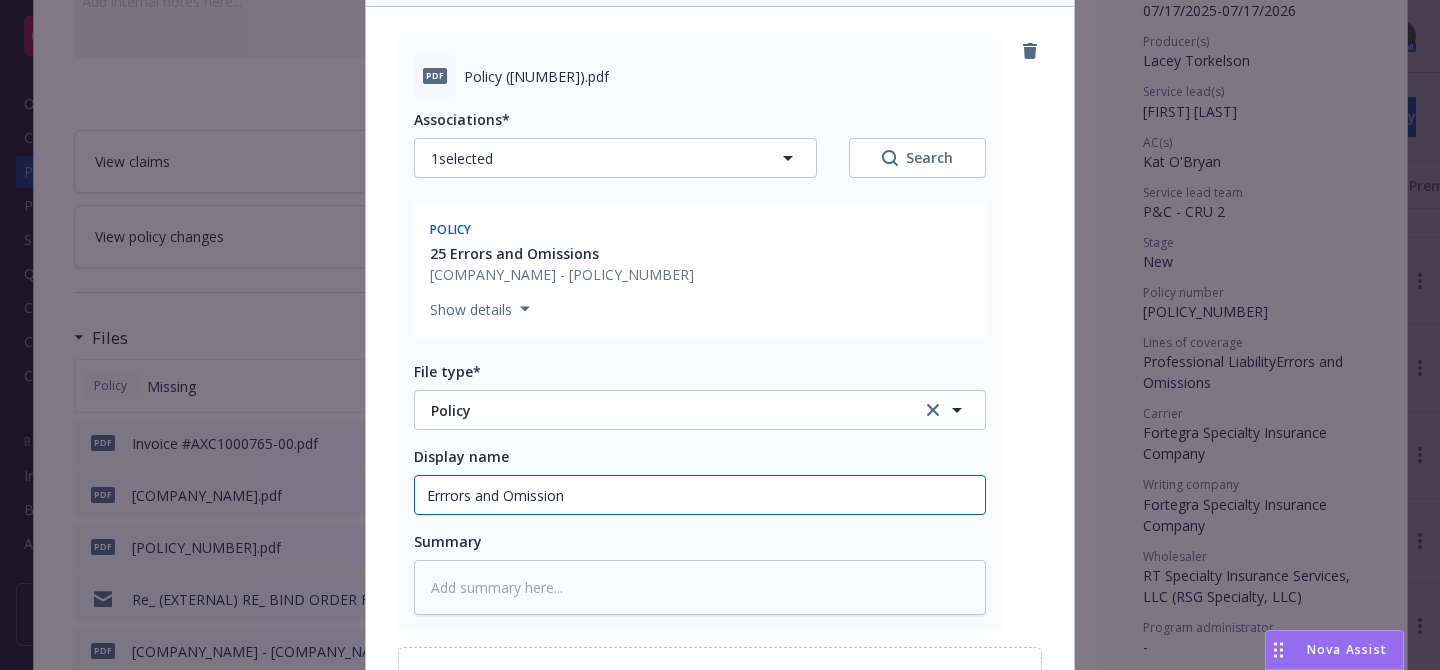 type on "x" 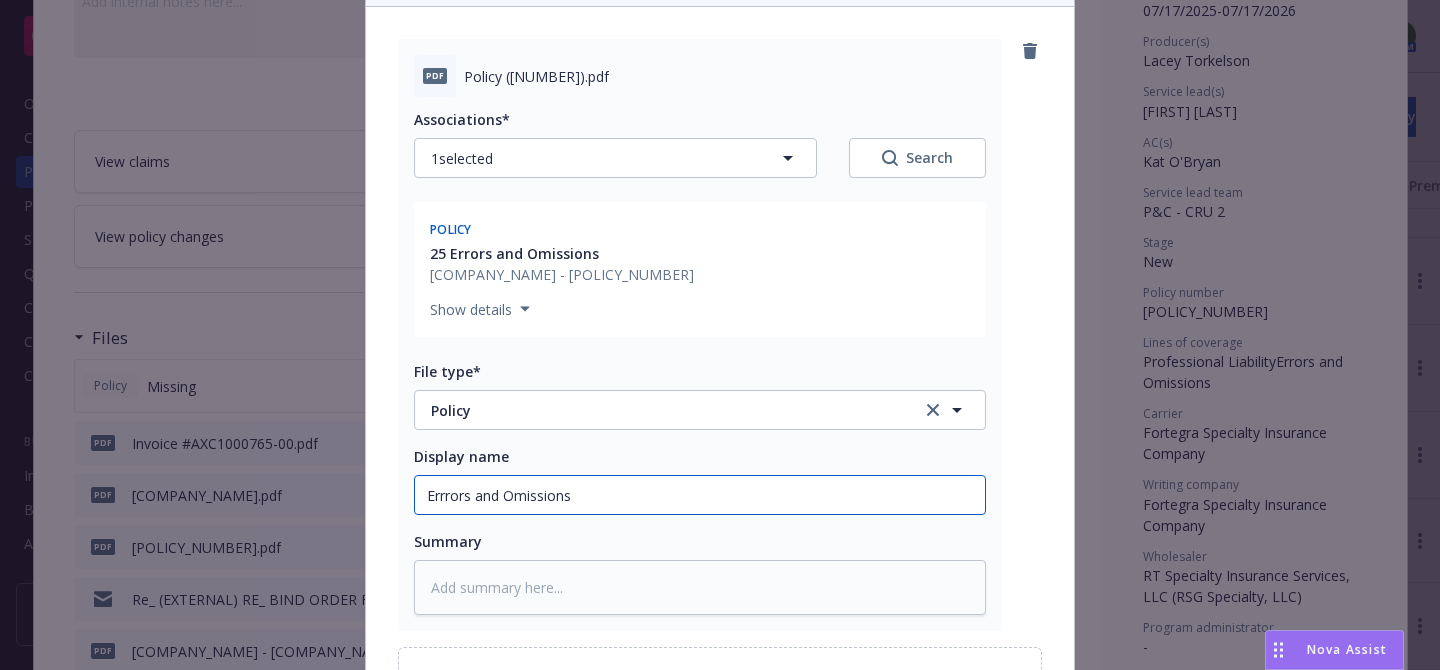 type on "Errrors and Omissions" 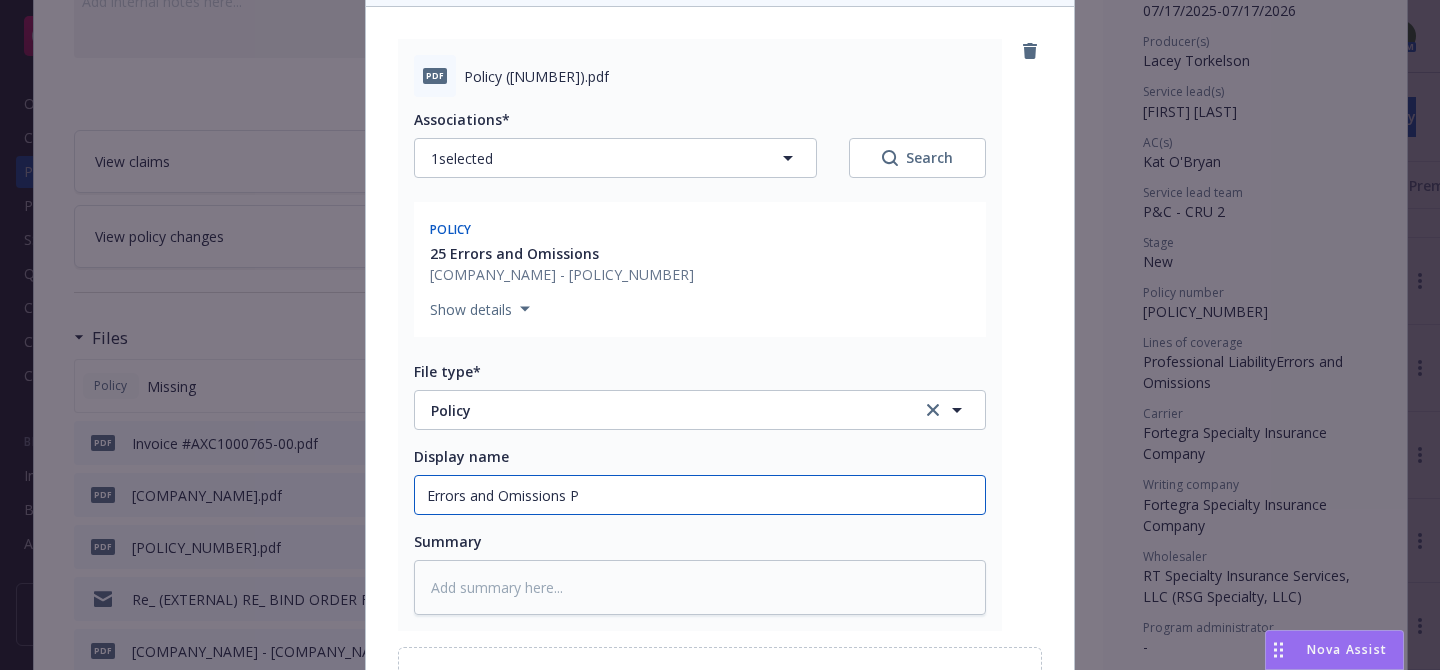 type on "x" 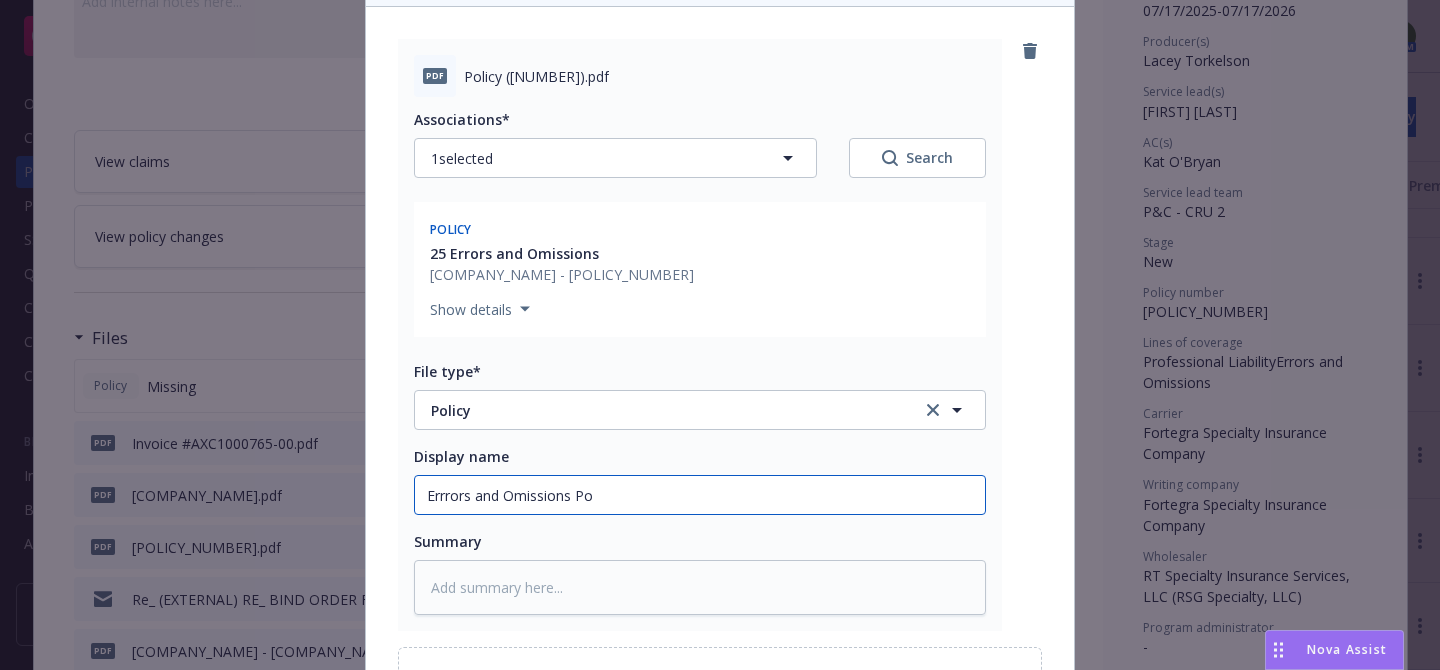 type on "x" 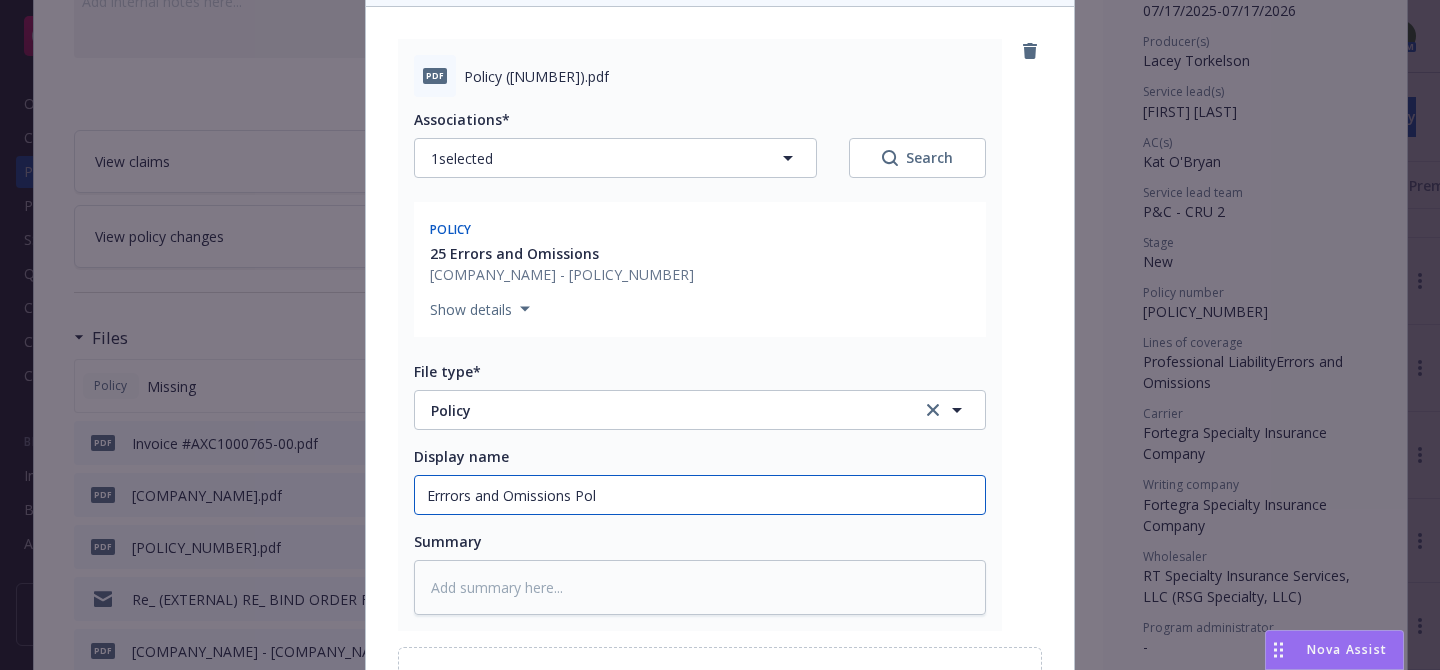 type on "x" 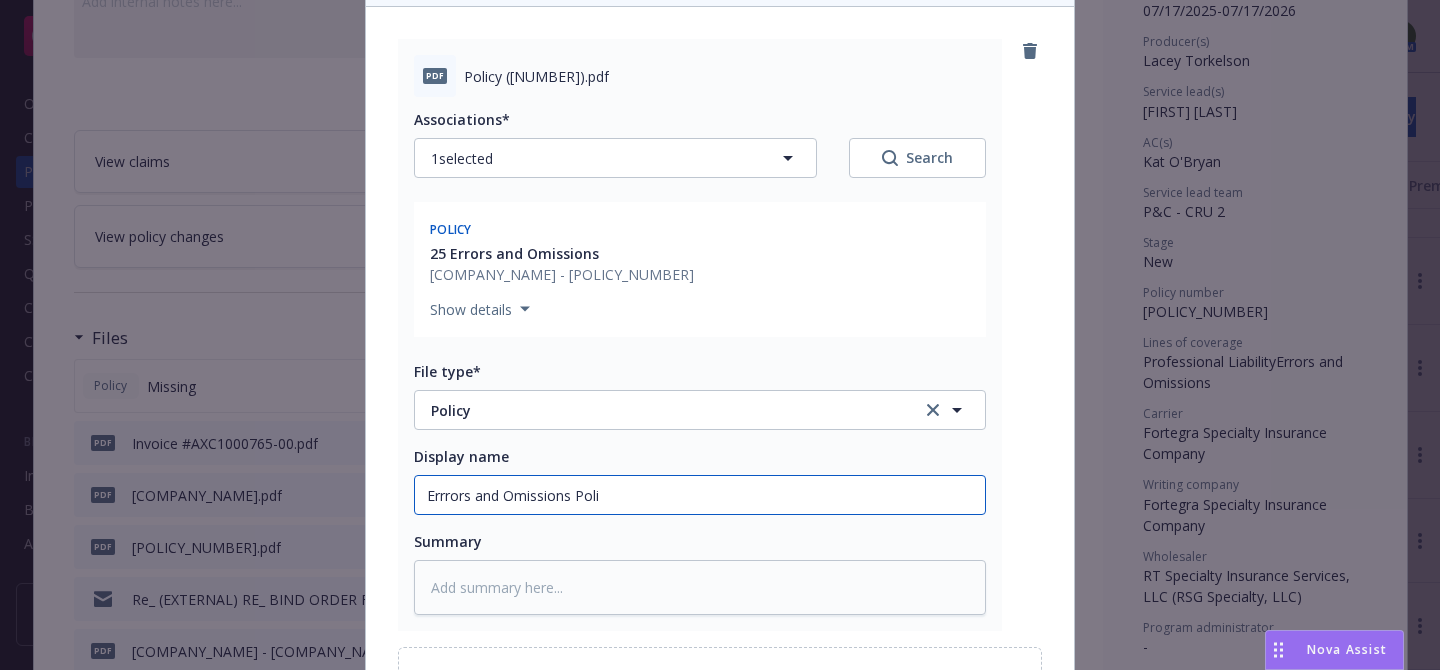 type on "x" 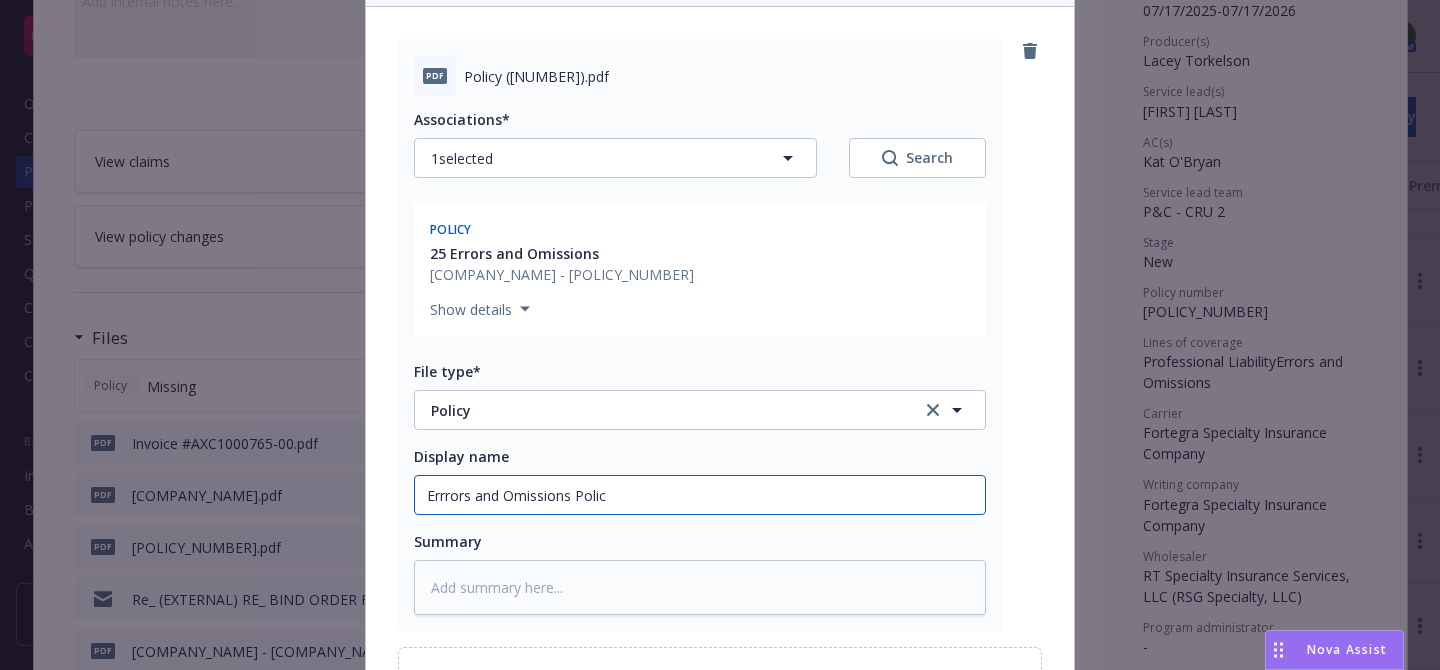 type on "x" 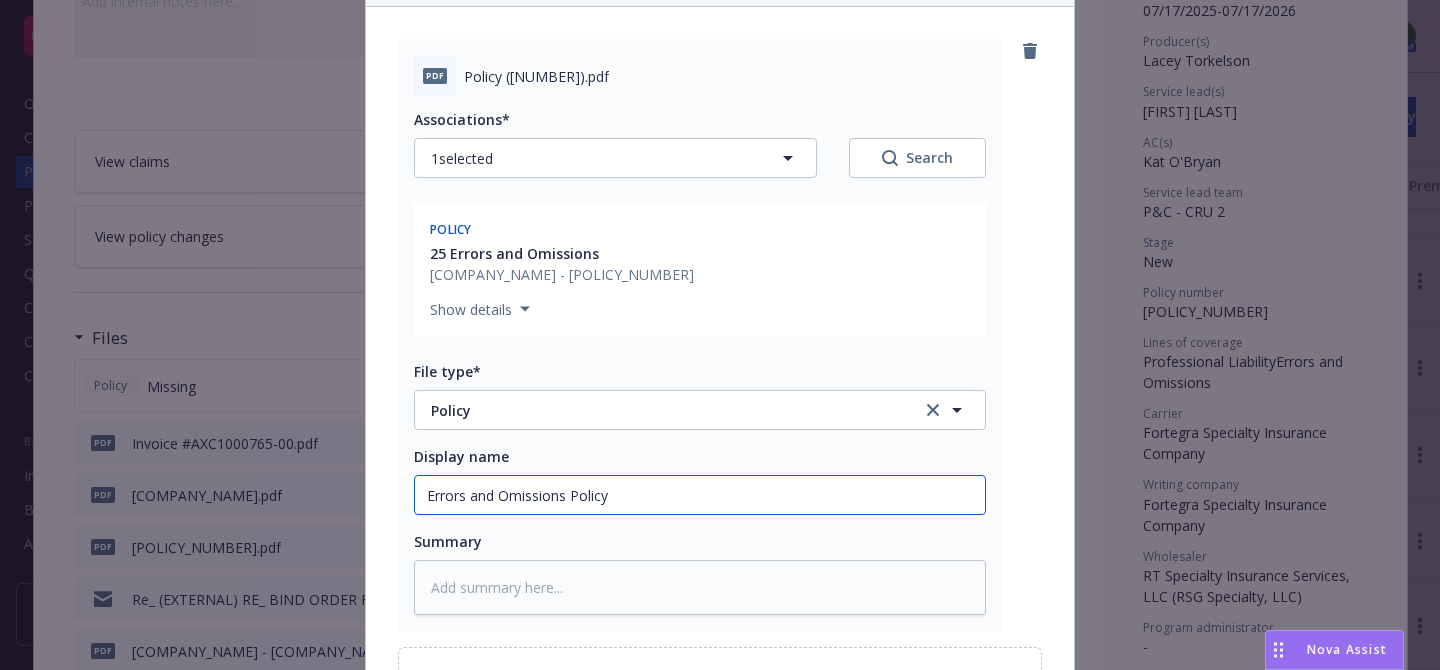 type on "x" 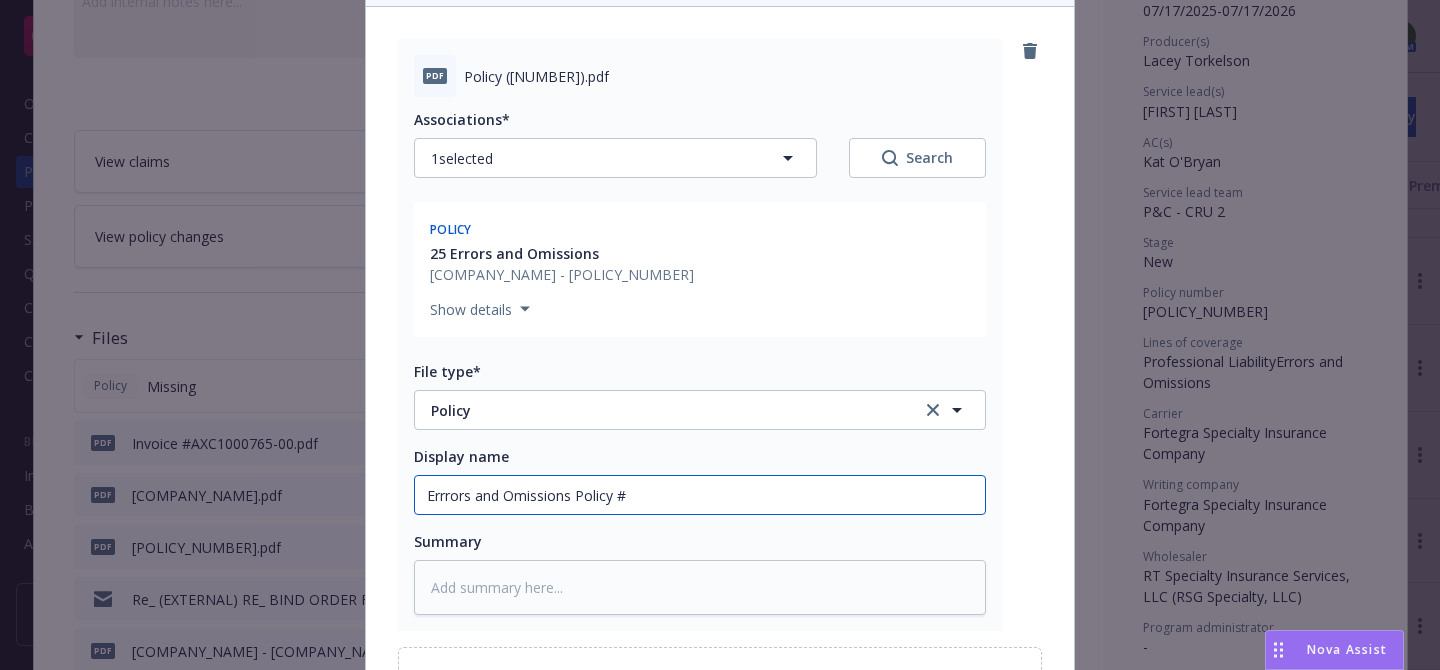 paste on "AXC1000765-00" 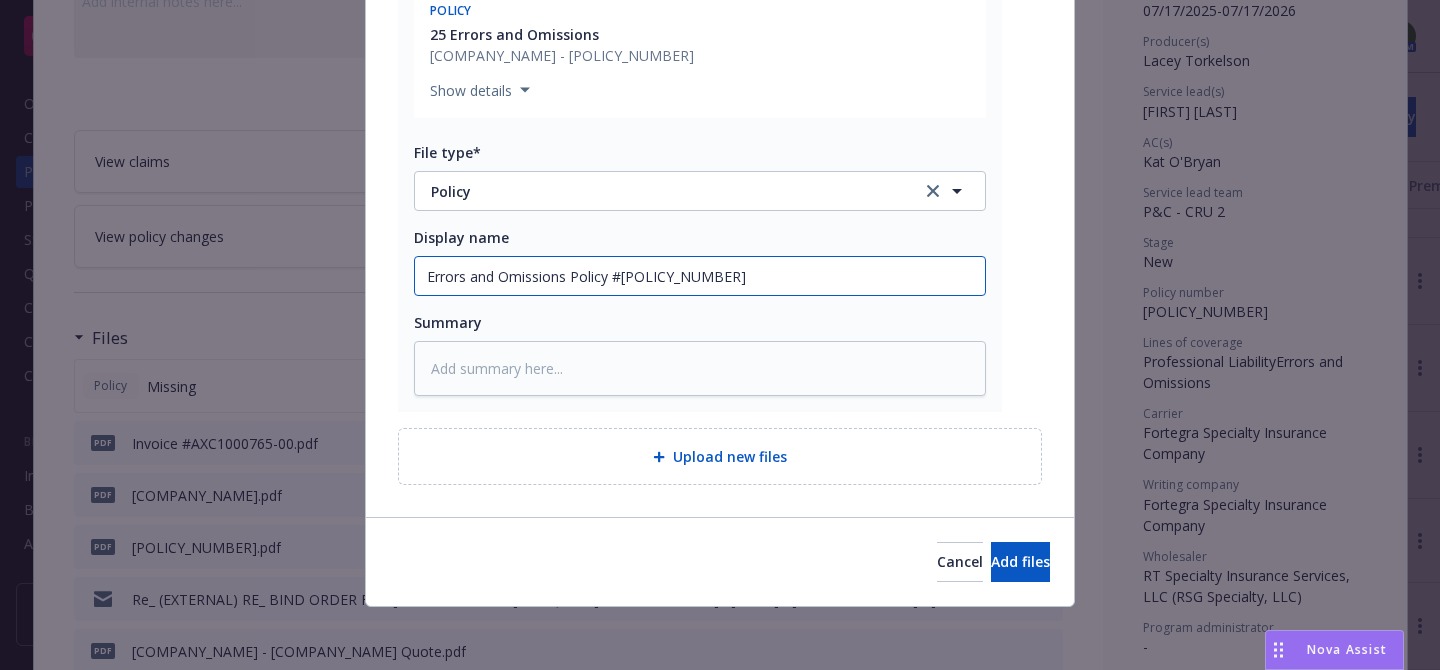 scroll, scrollTop: 415, scrollLeft: 0, axis: vertical 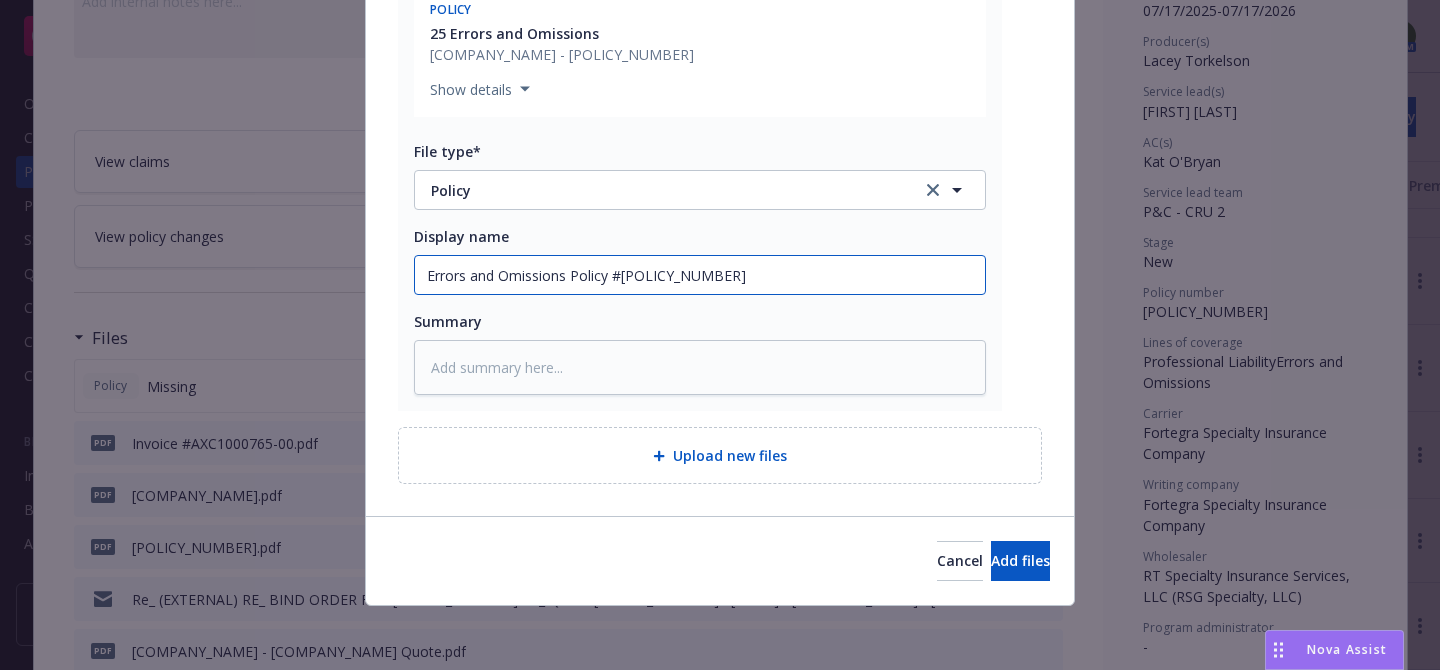 type on "Errrors and Omissions Policy #AXC1000765-00" 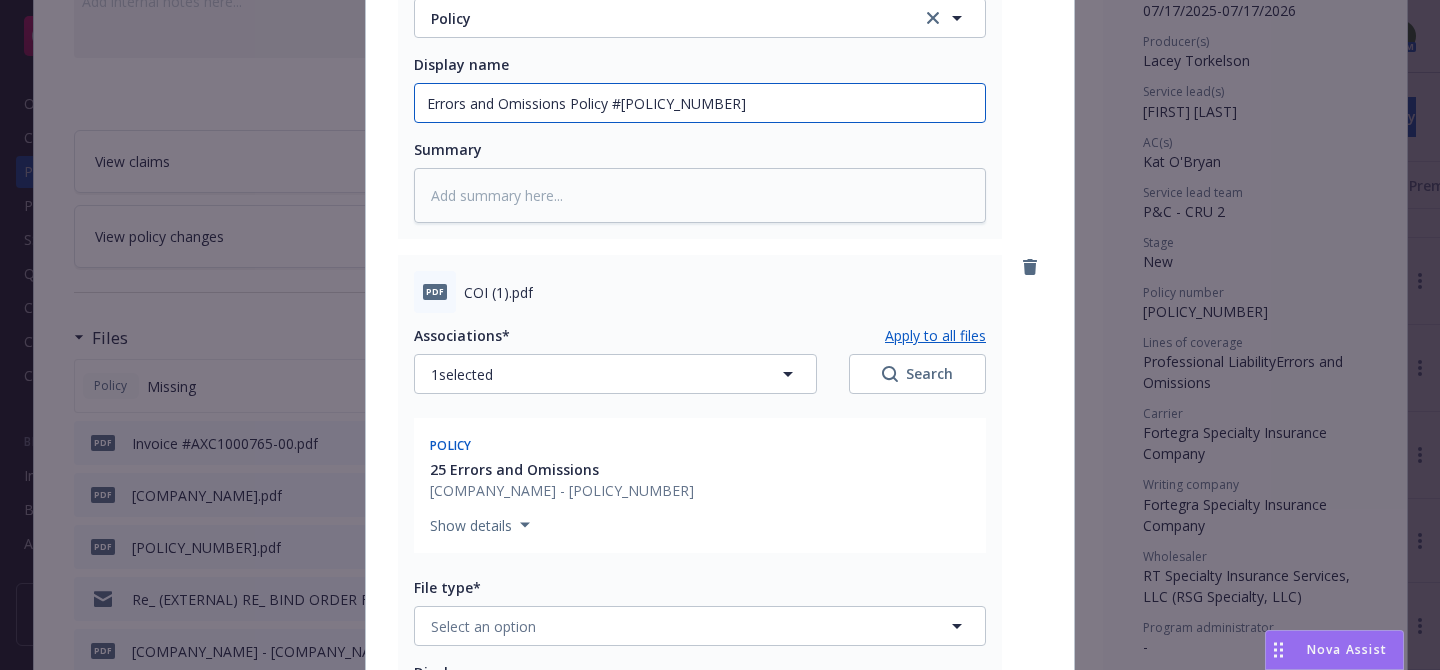 scroll, scrollTop: 609, scrollLeft: 0, axis: vertical 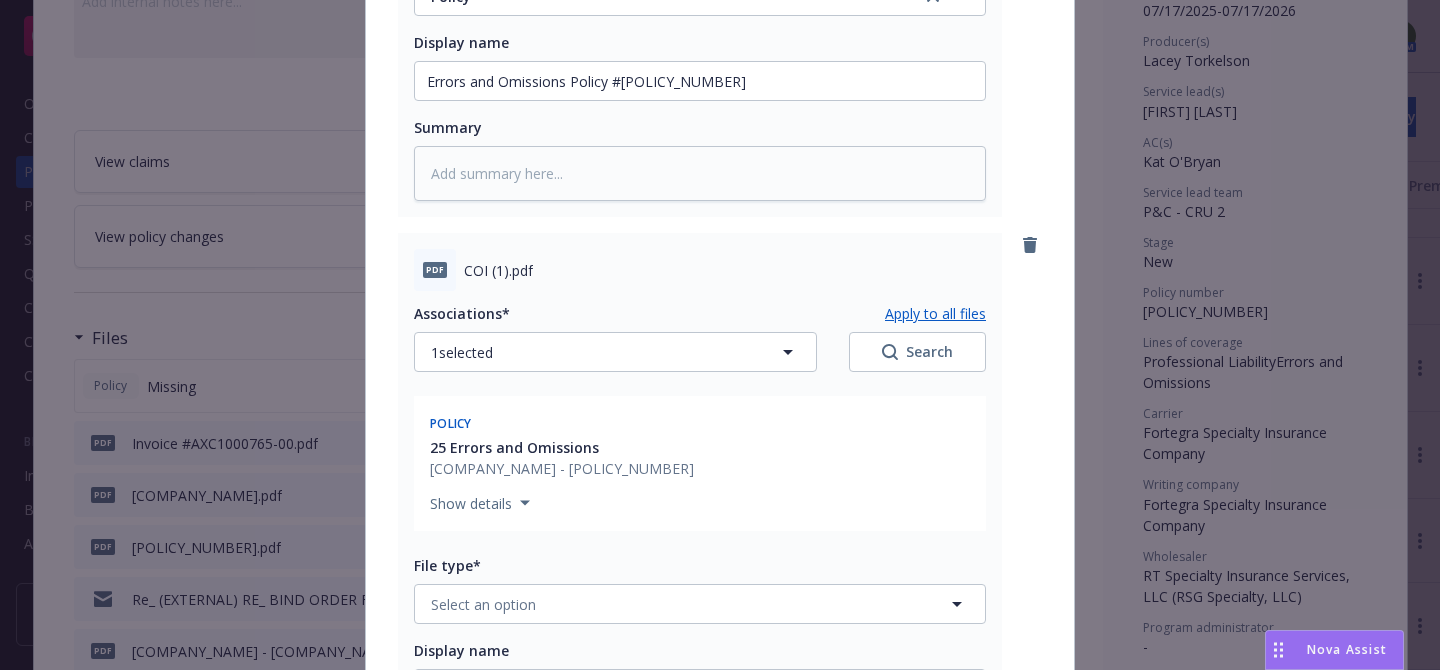 click on "File type* Select an option" at bounding box center (700, 589) 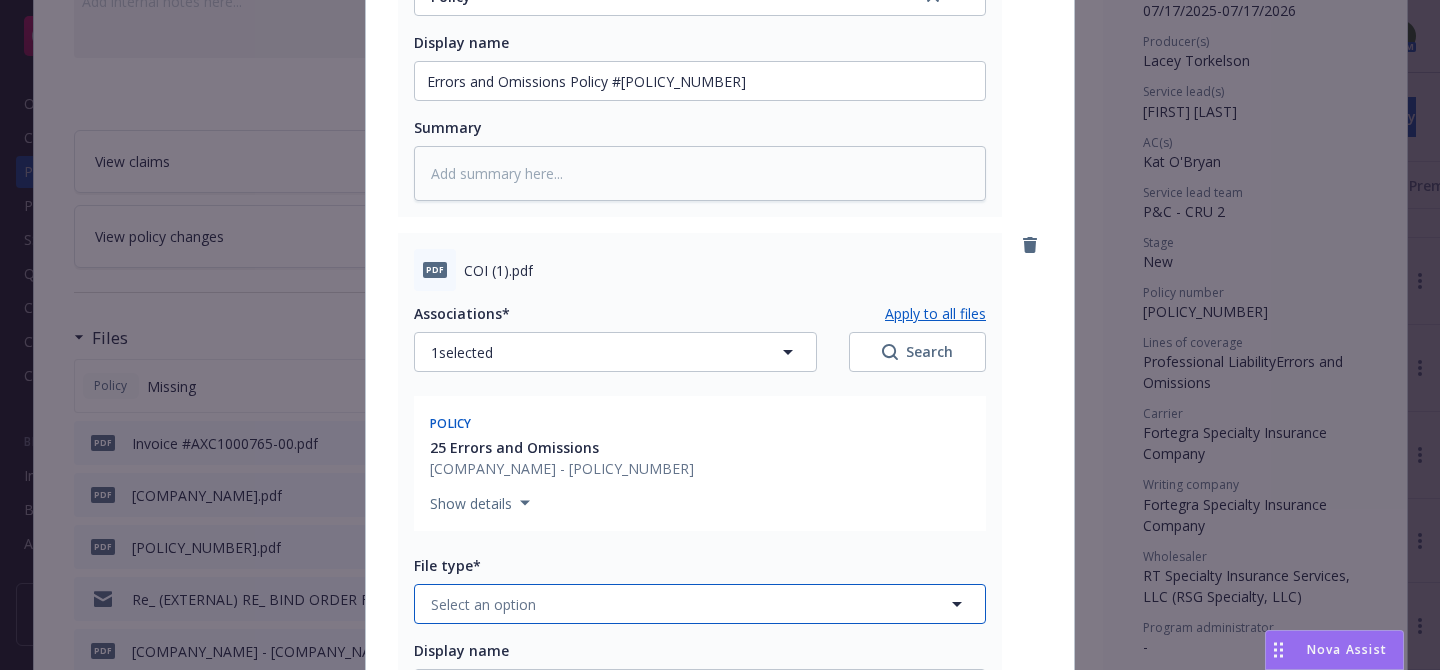 click on "Select an option" at bounding box center [700, 604] 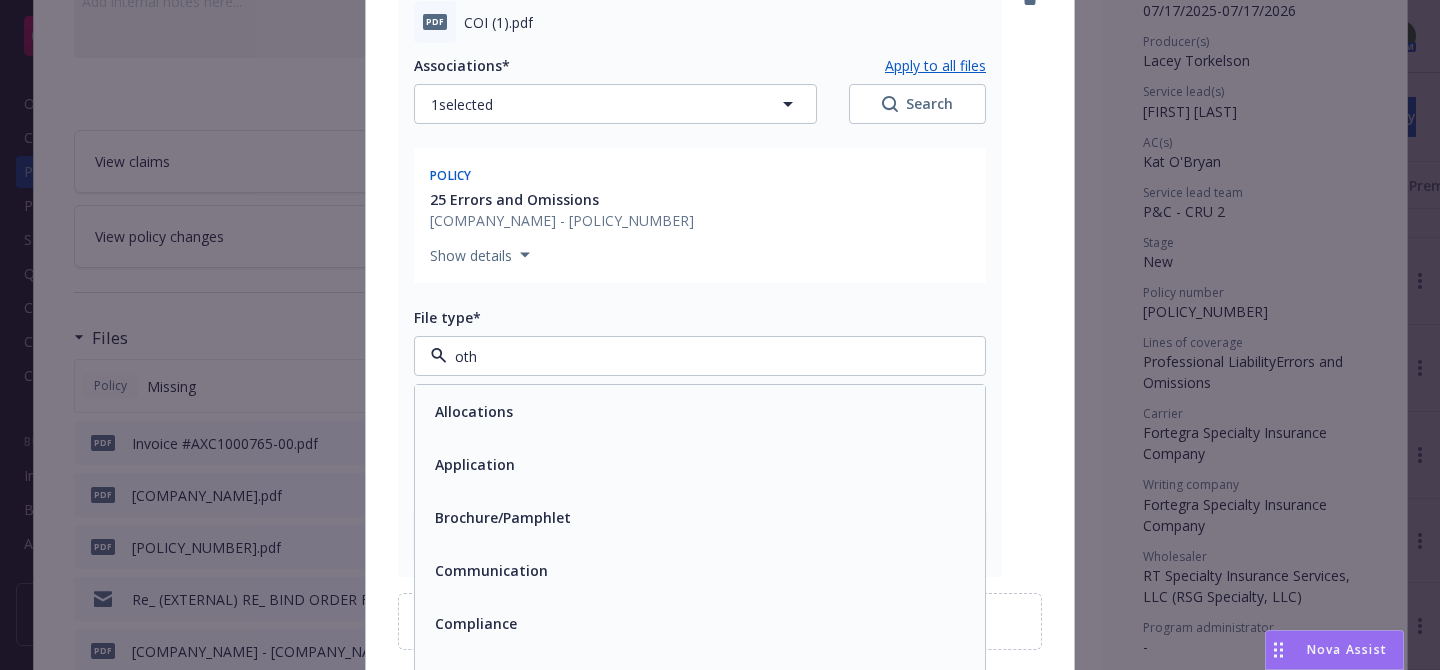 scroll, scrollTop: 860, scrollLeft: 0, axis: vertical 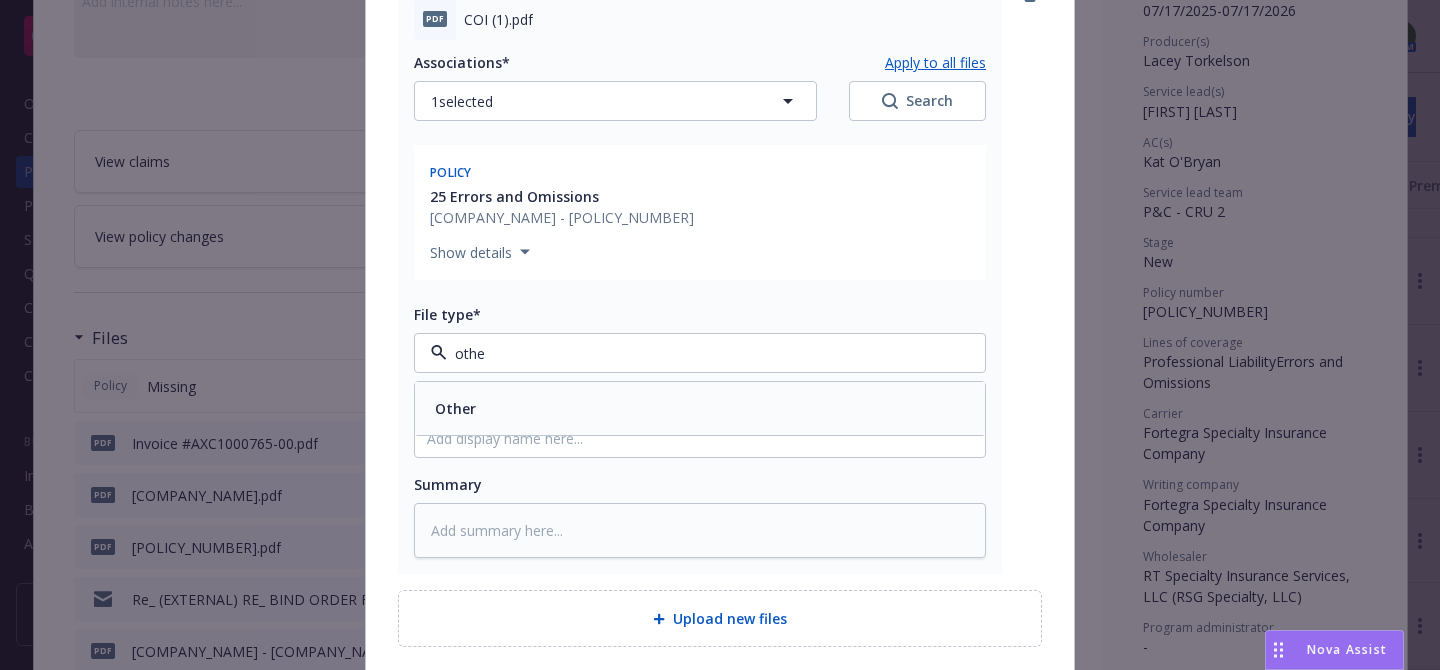 type on "other" 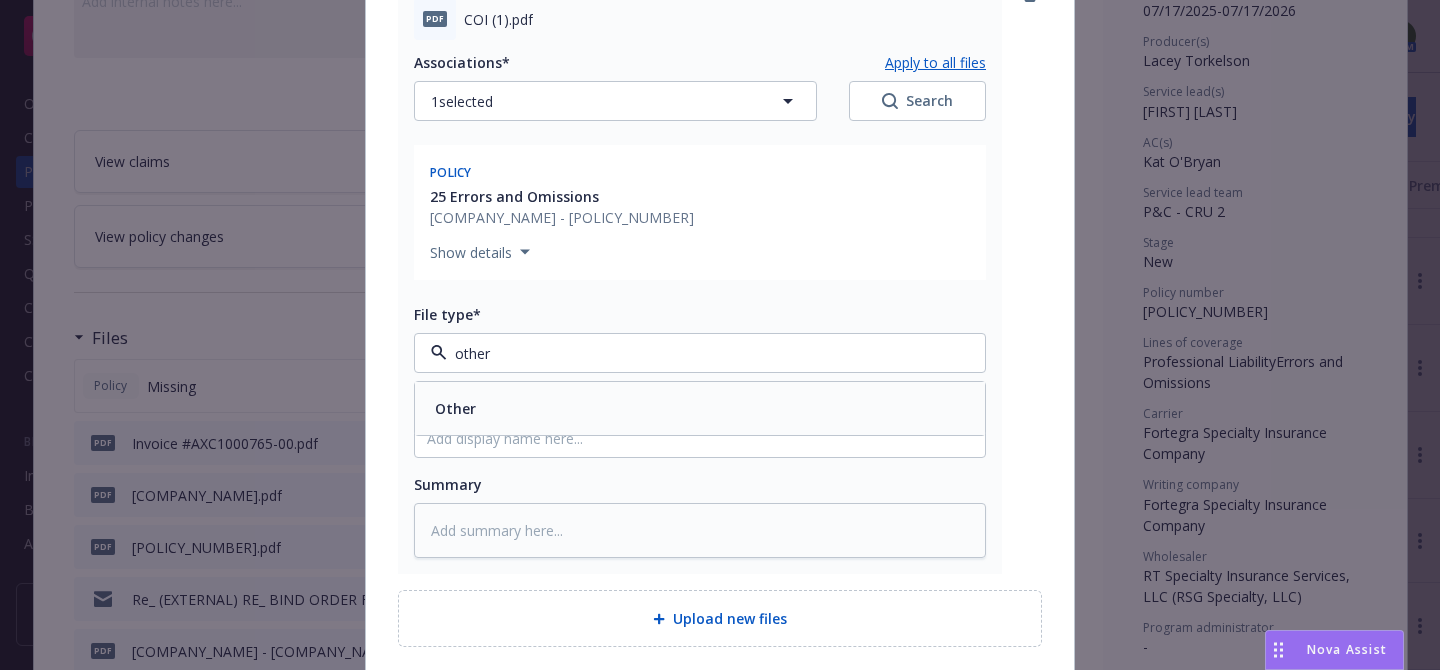 click on "Other" at bounding box center [700, 408] 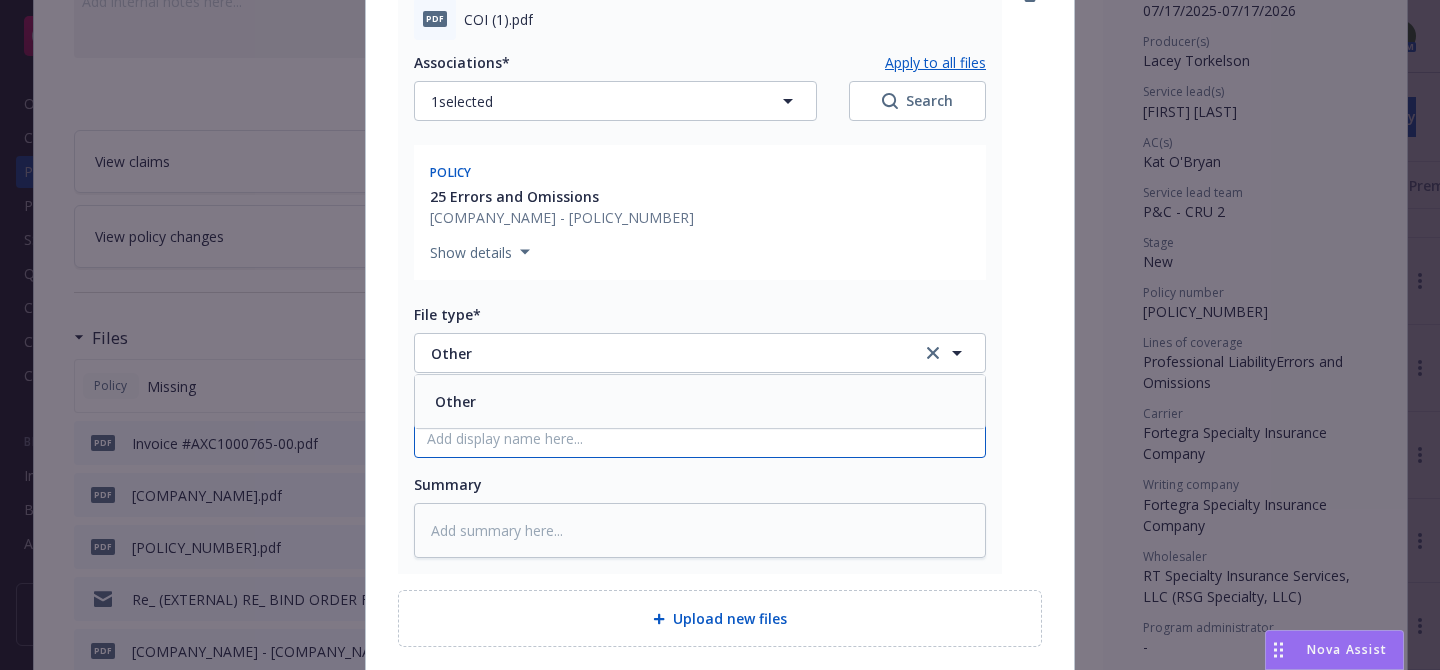 click on "Display name" at bounding box center (700, -170) 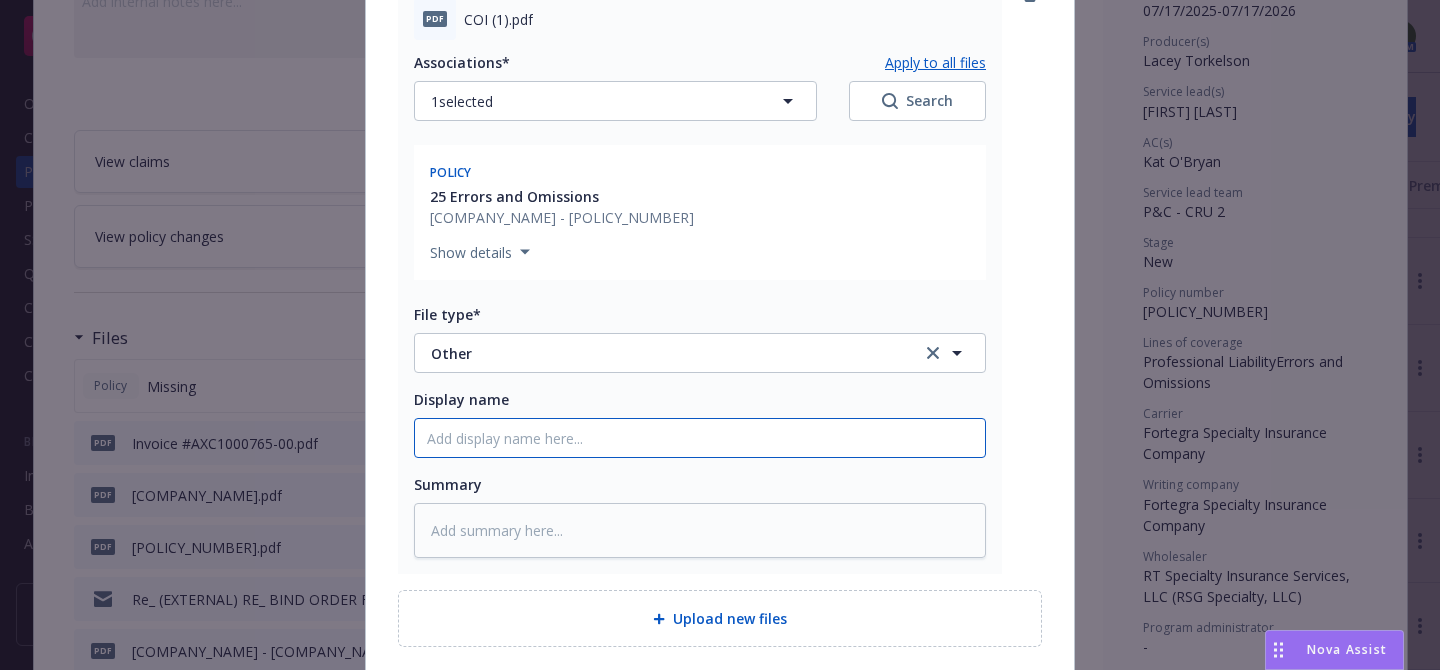 type on "x" 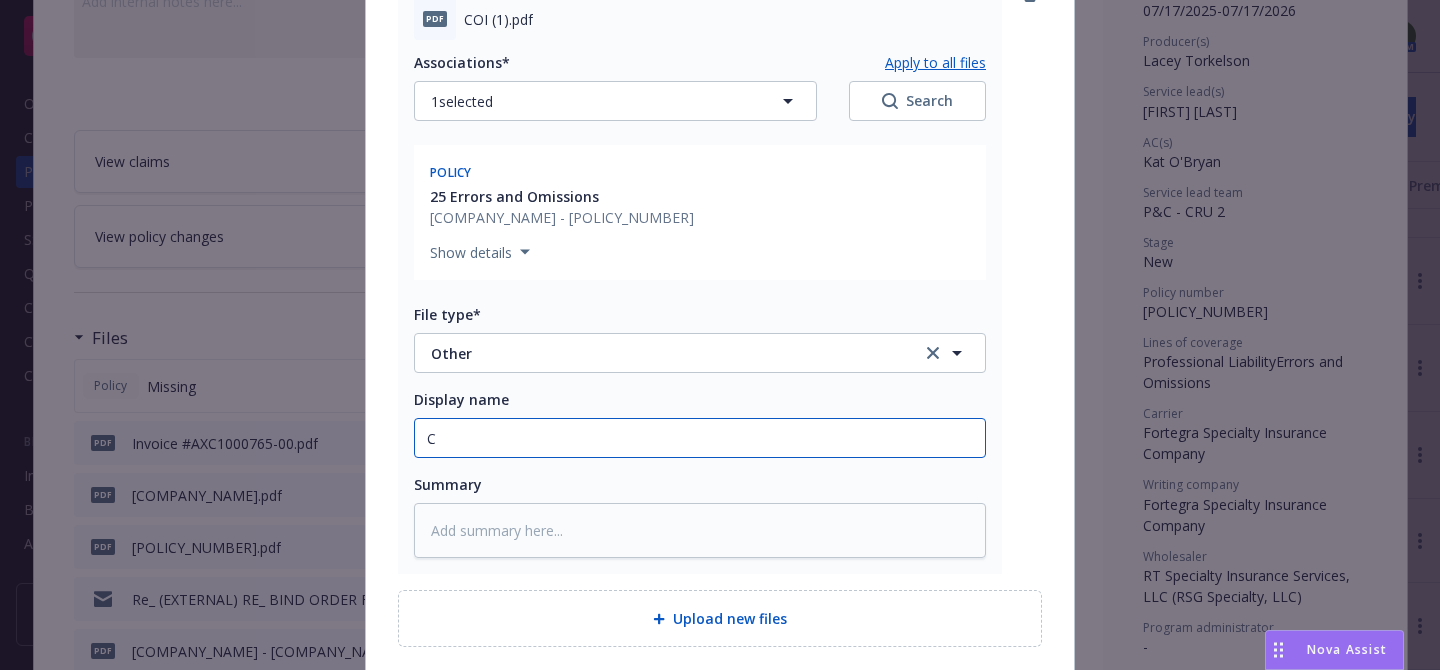 type on "x" 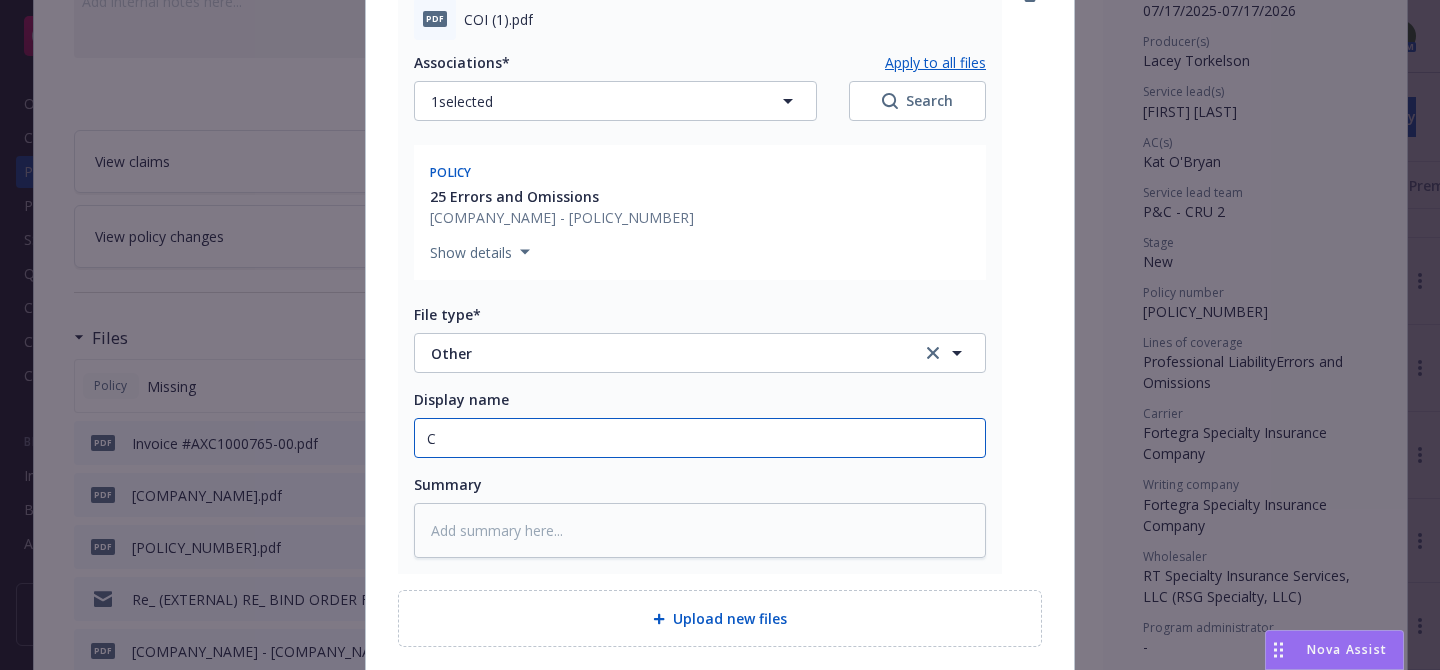 type on "CO" 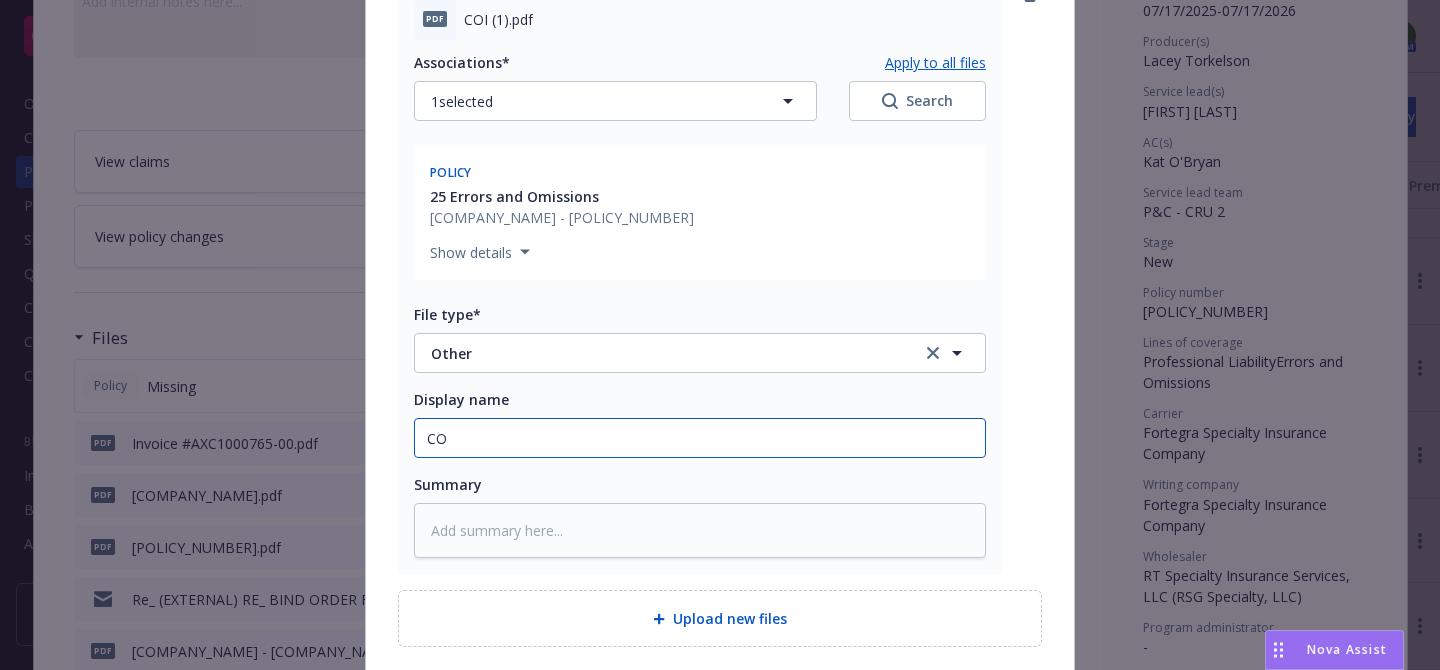 type on "x" 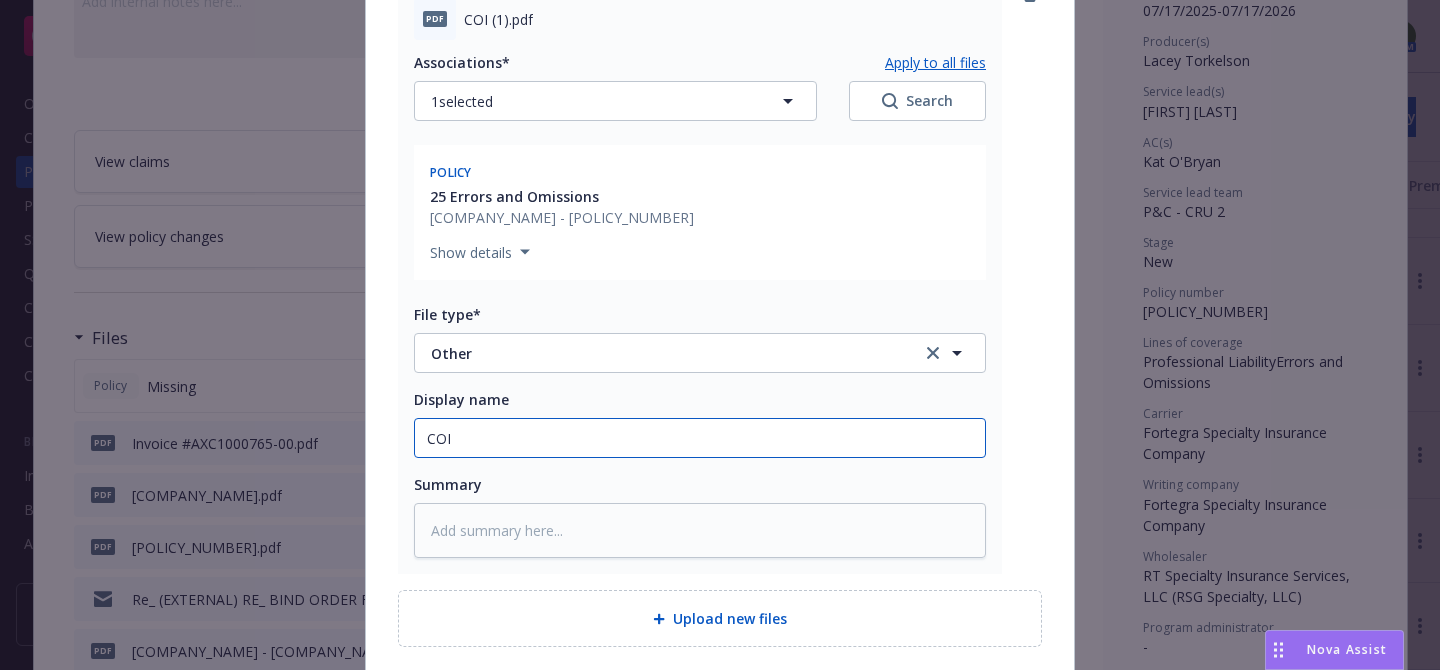 type on "x" 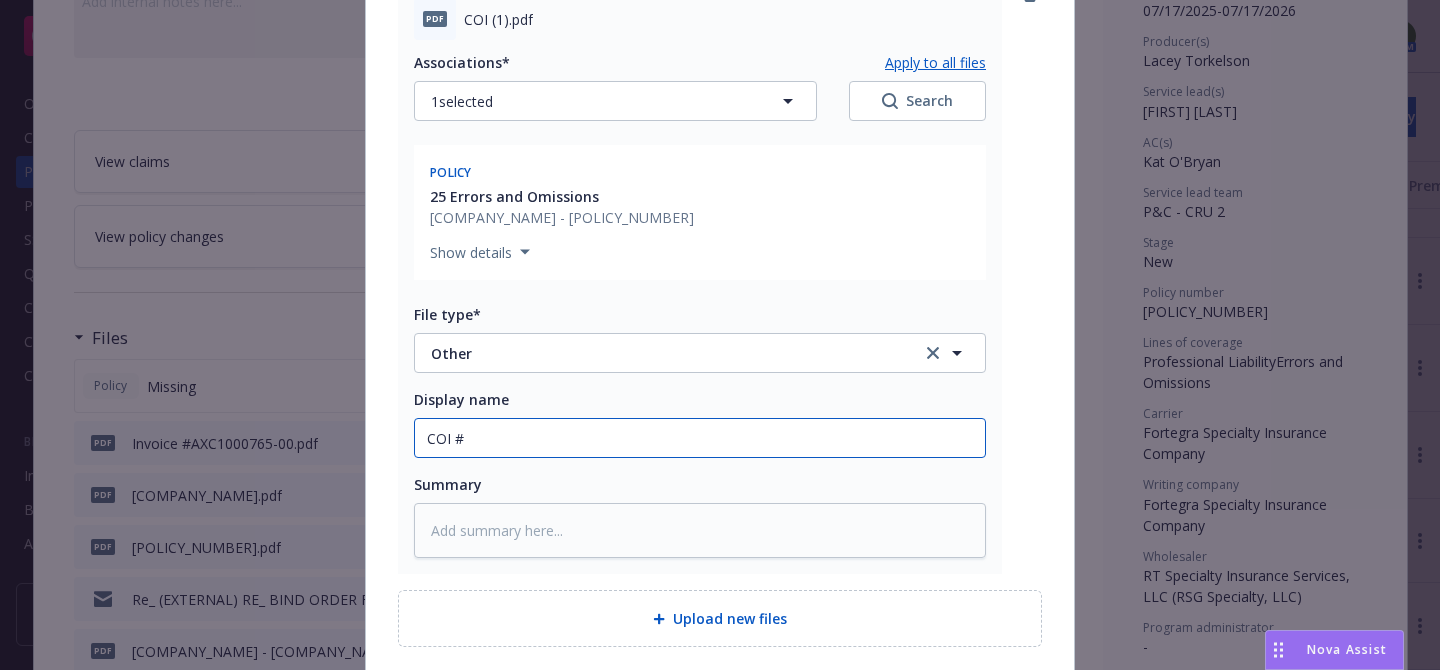 paste on "AXC1000765-00" 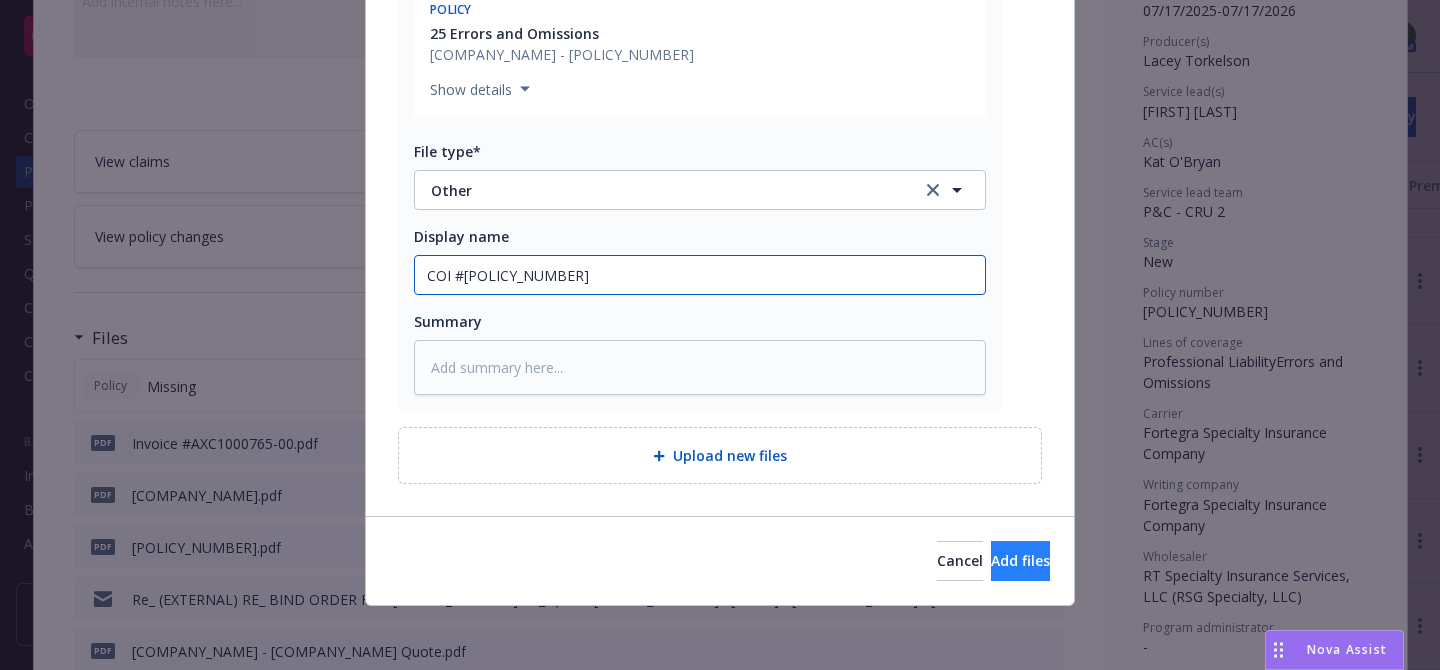 type on "COI #AXC1000765-00" 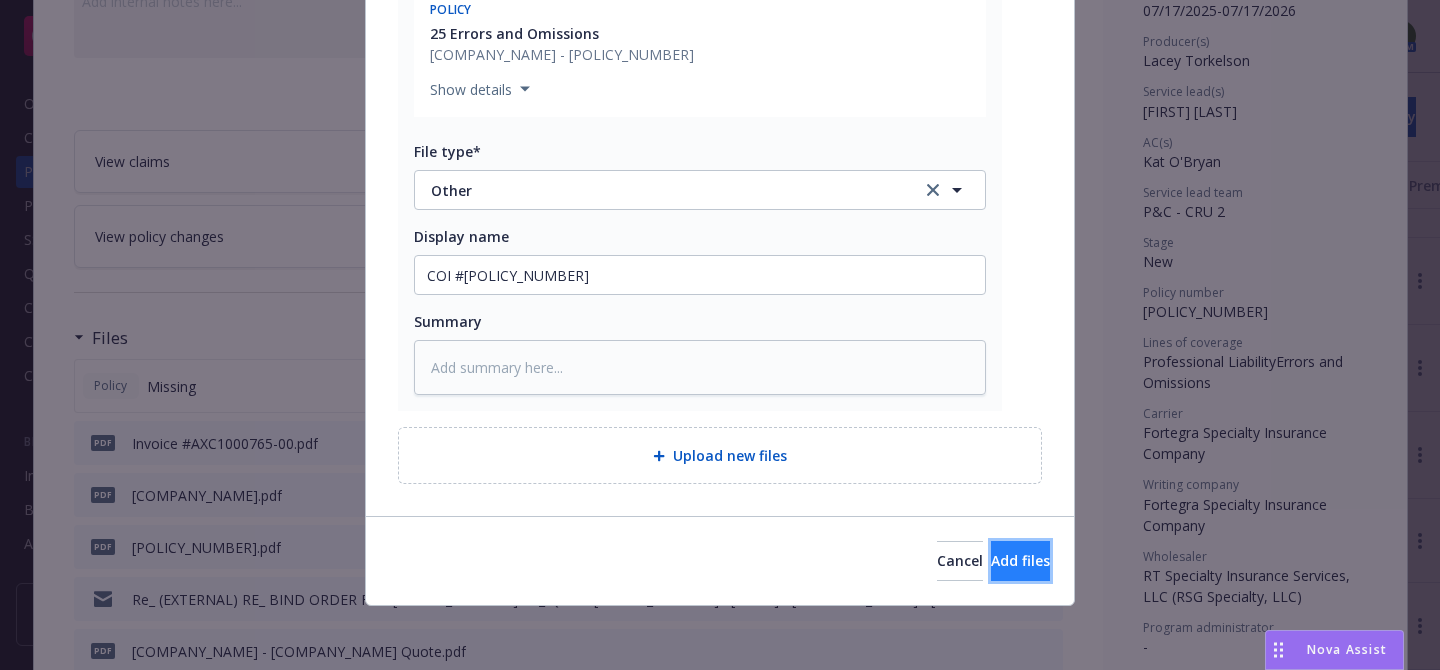 click on "Add files" at bounding box center (1020, 561) 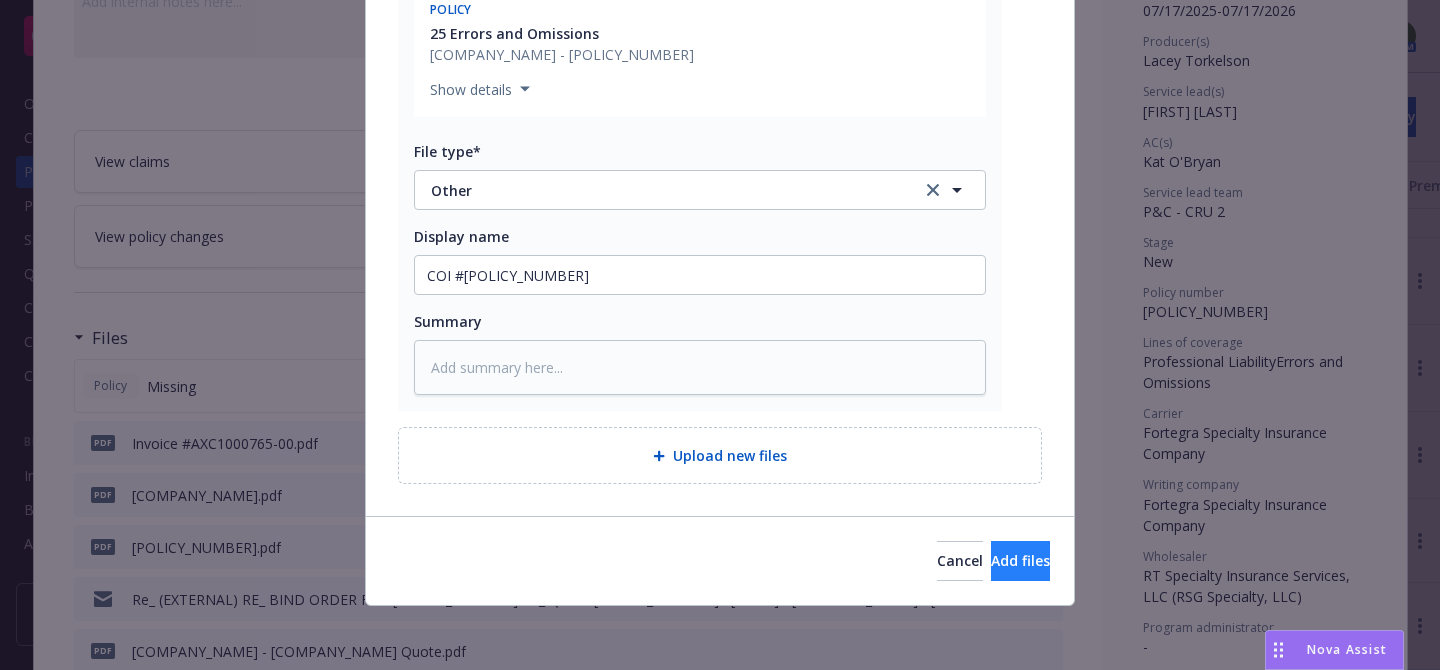 scroll, scrollTop: 950, scrollLeft: 0, axis: vertical 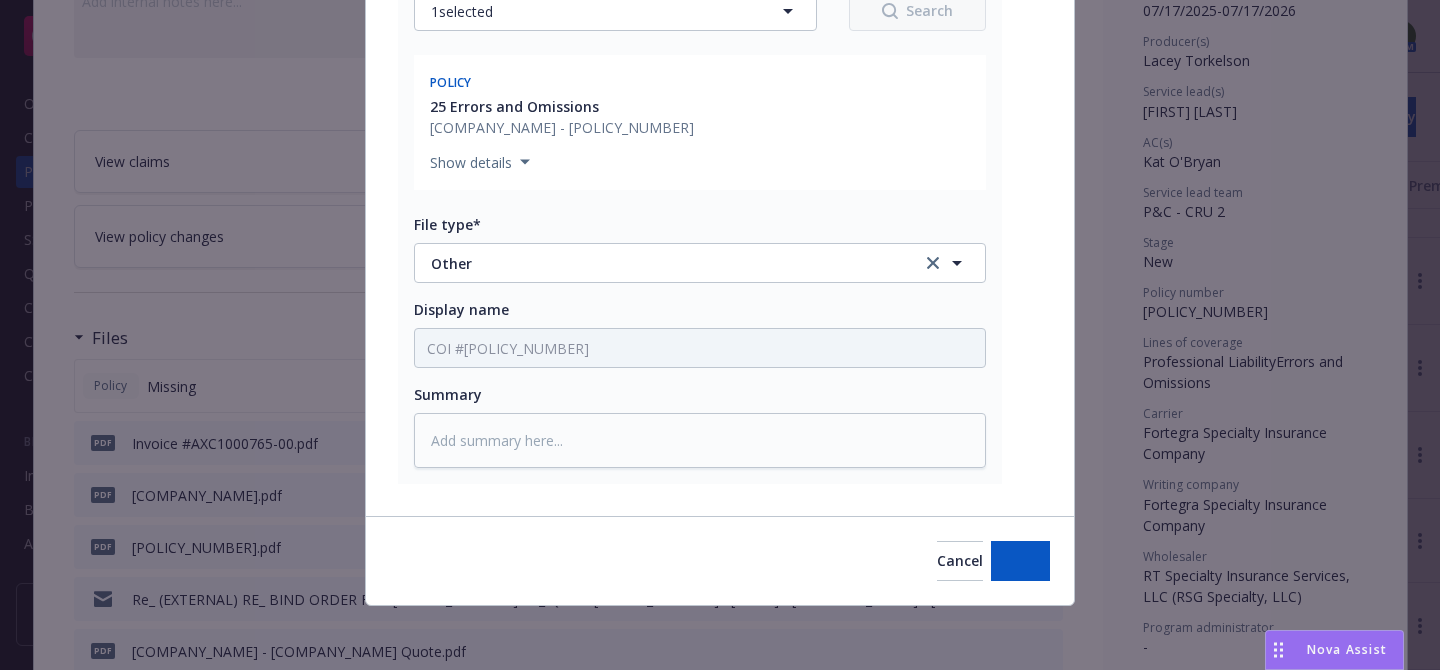 type on "x" 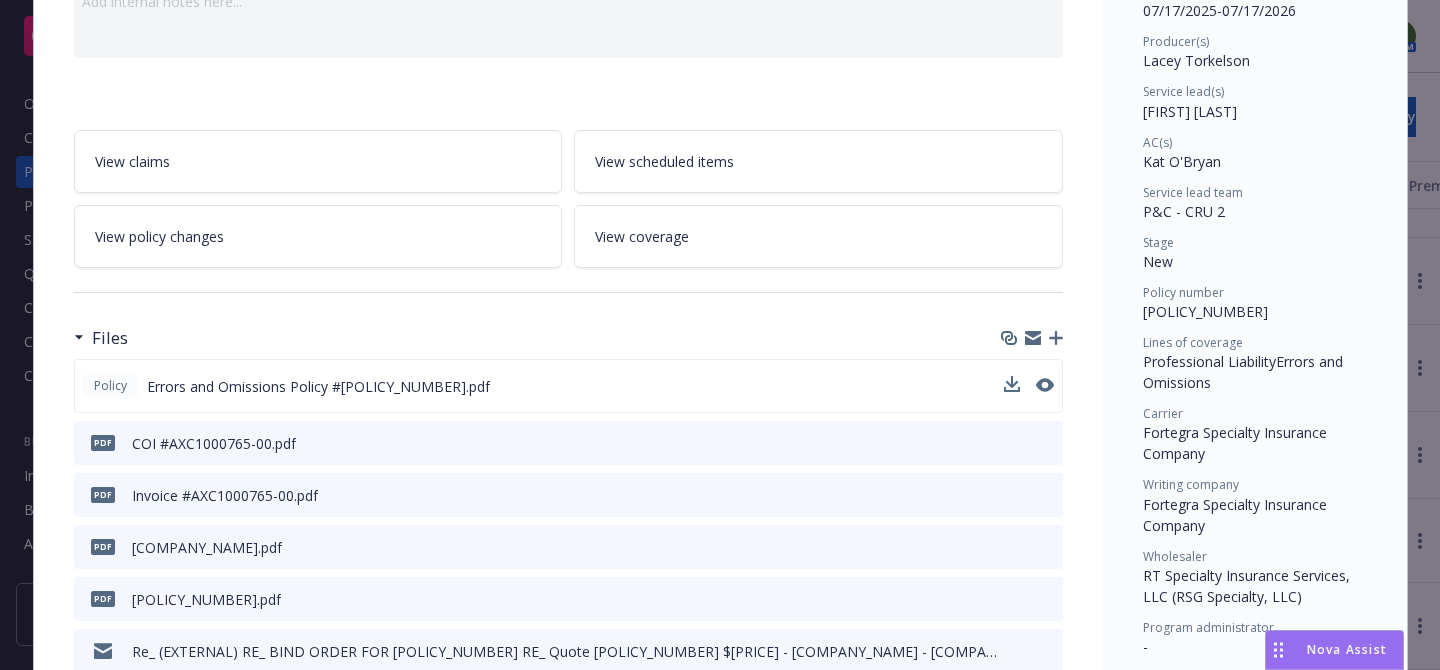 scroll, scrollTop: 0, scrollLeft: 0, axis: both 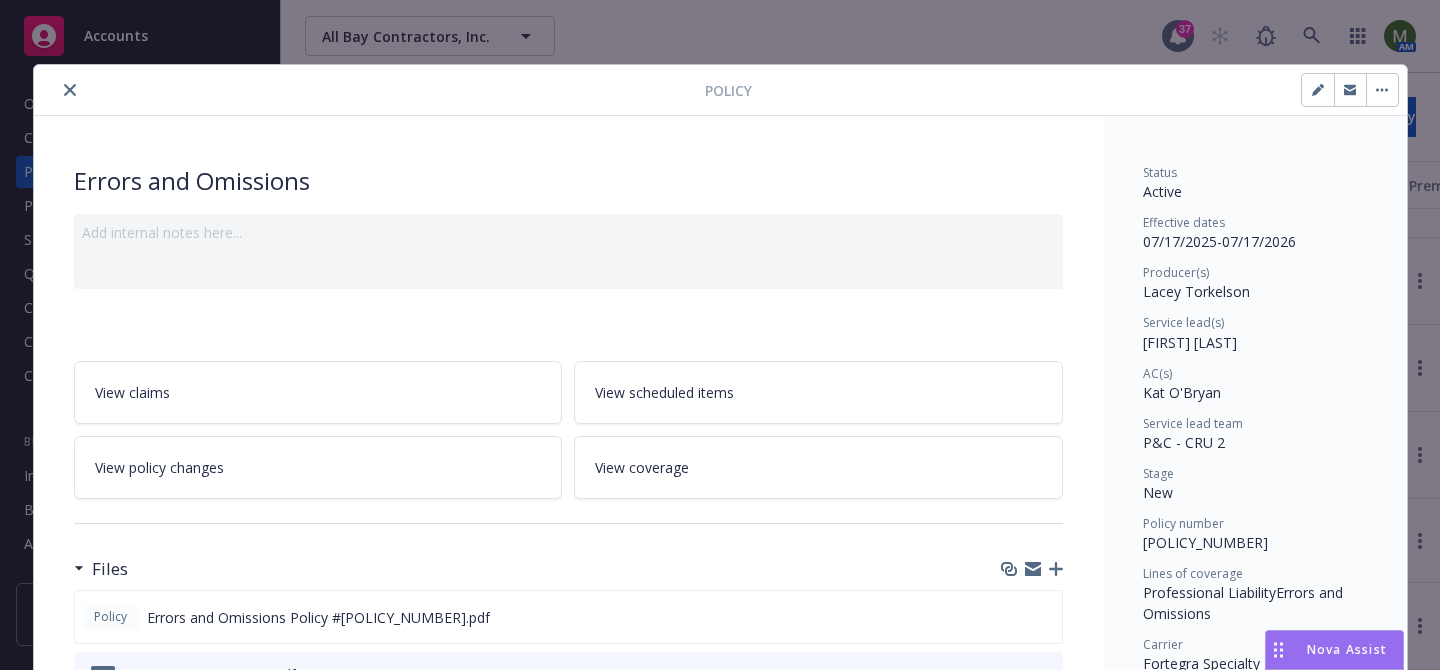 click at bounding box center [70, 90] 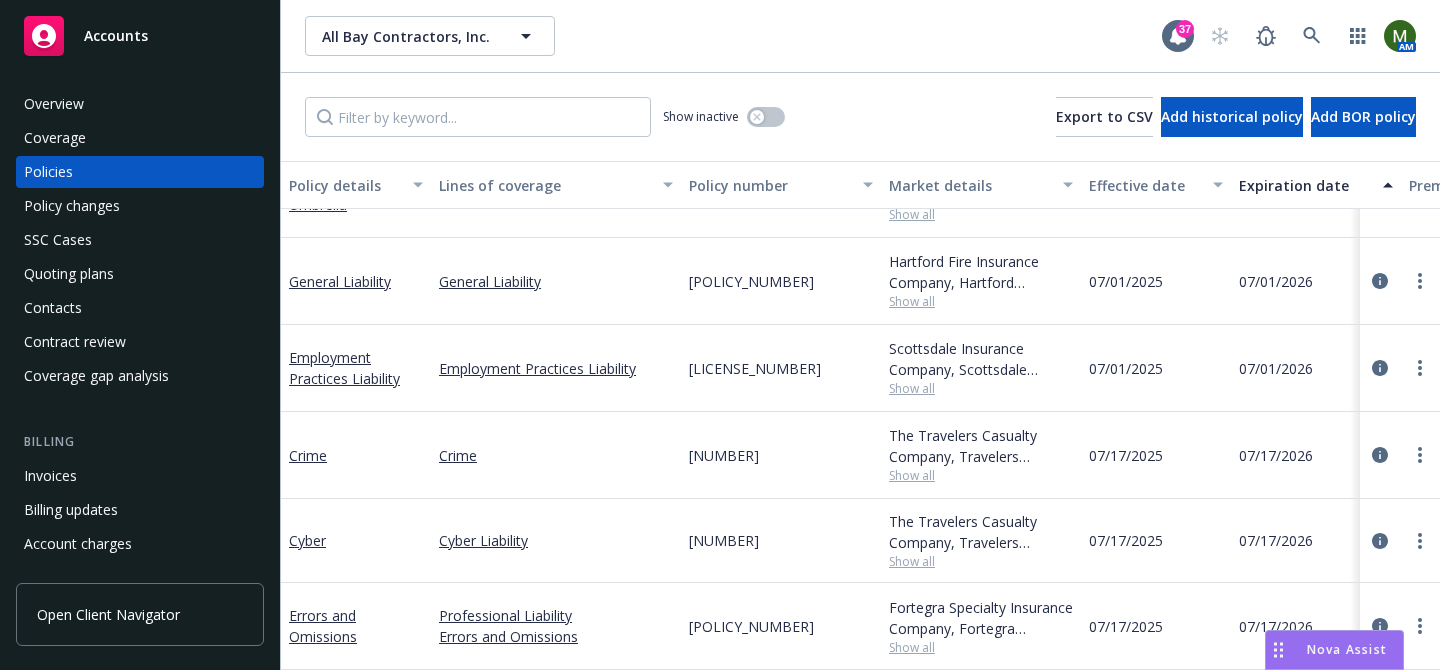 click on "Overview" at bounding box center (54, 104) 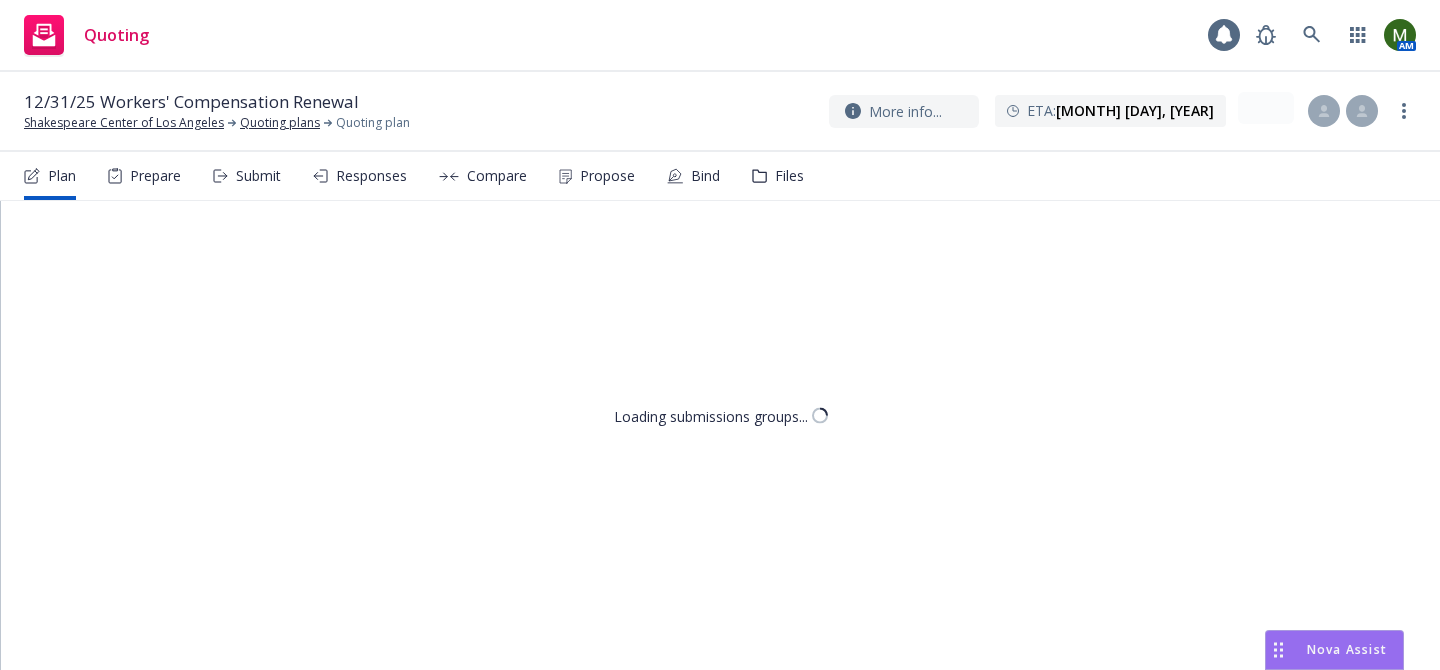 scroll, scrollTop: 0, scrollLeft: 0, axis: both 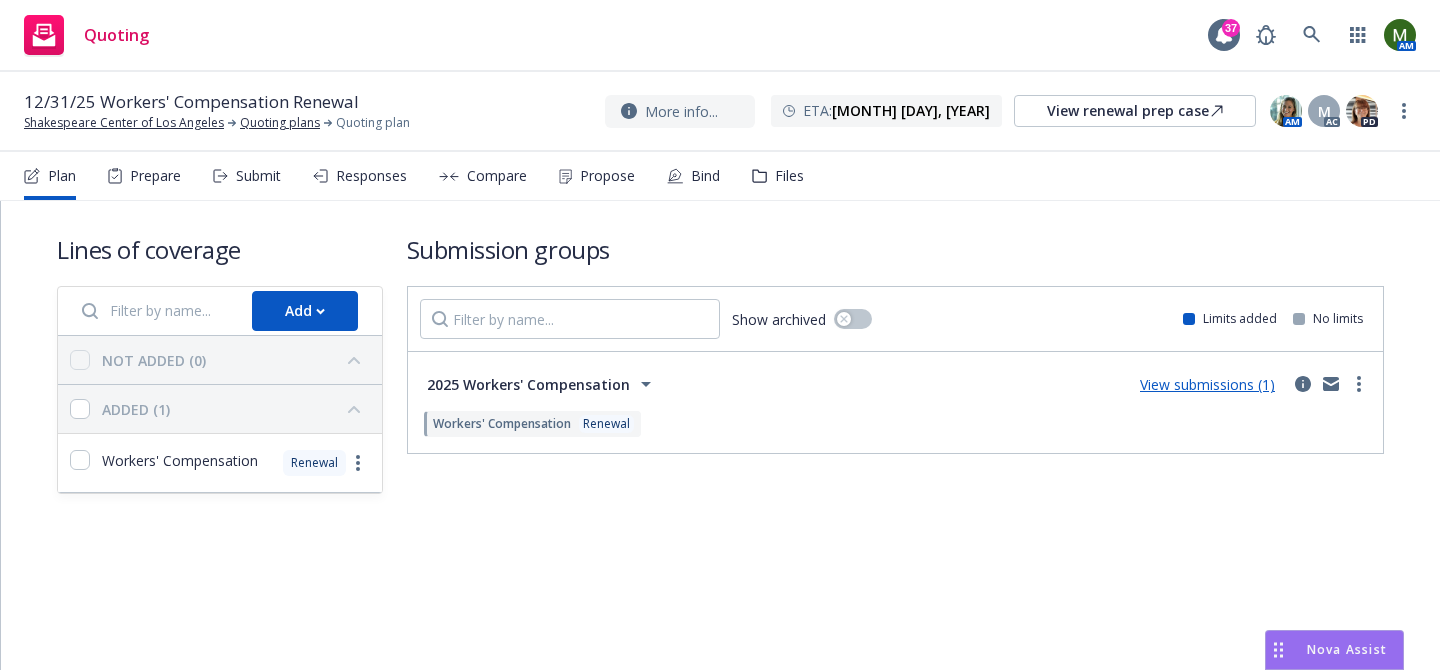 click on "Submit" at bounding box center (258, 176) 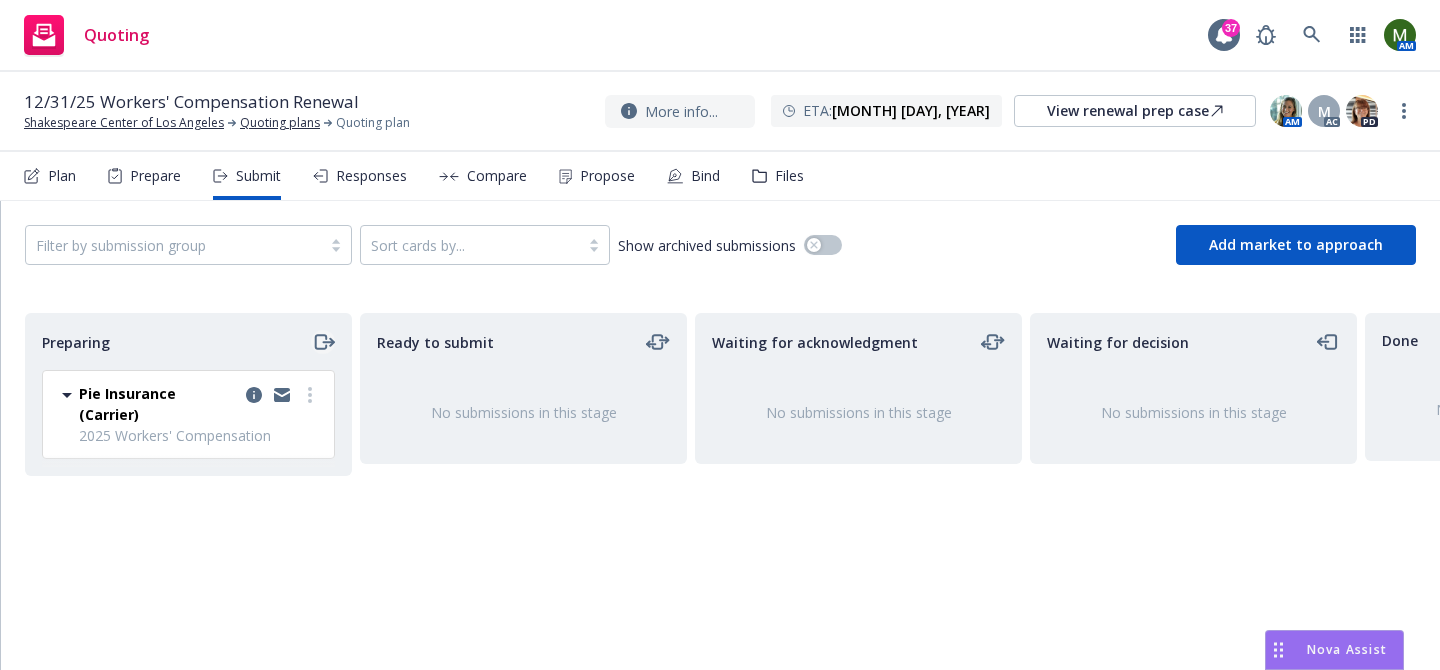 click 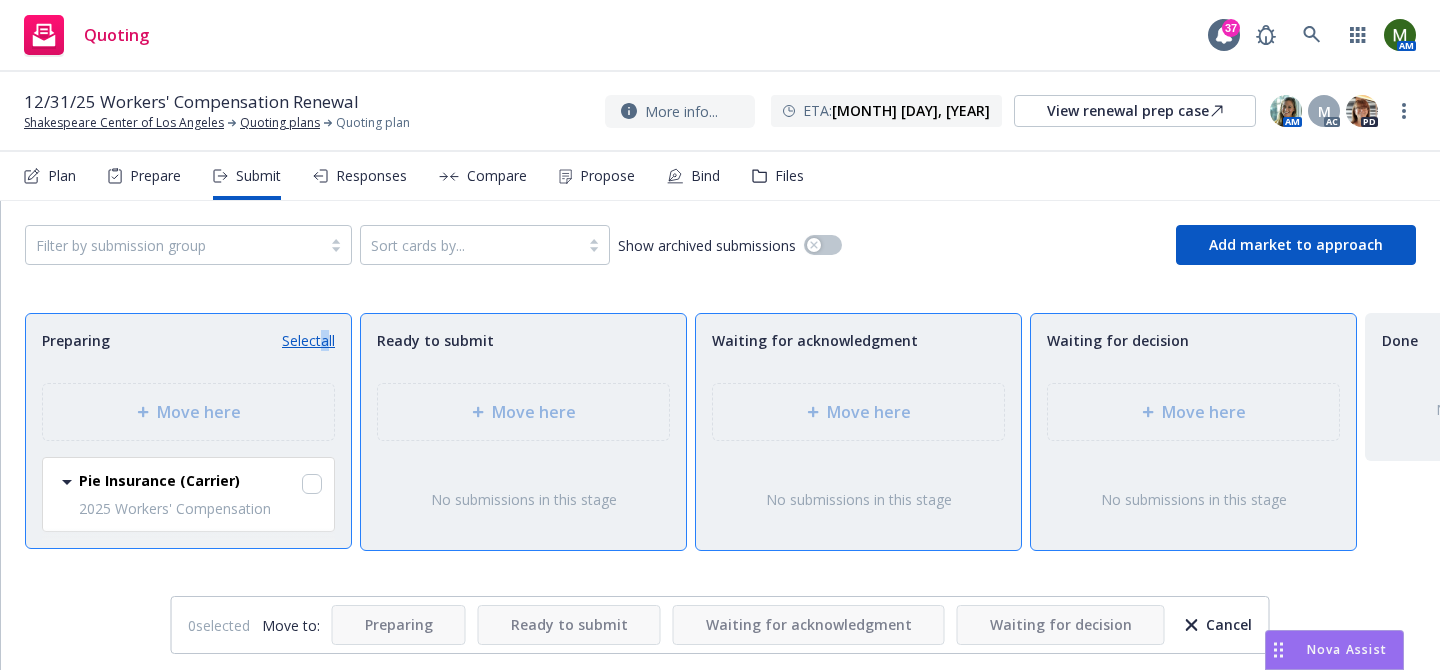 click on "Select  all" at bounding box center [308, 340] 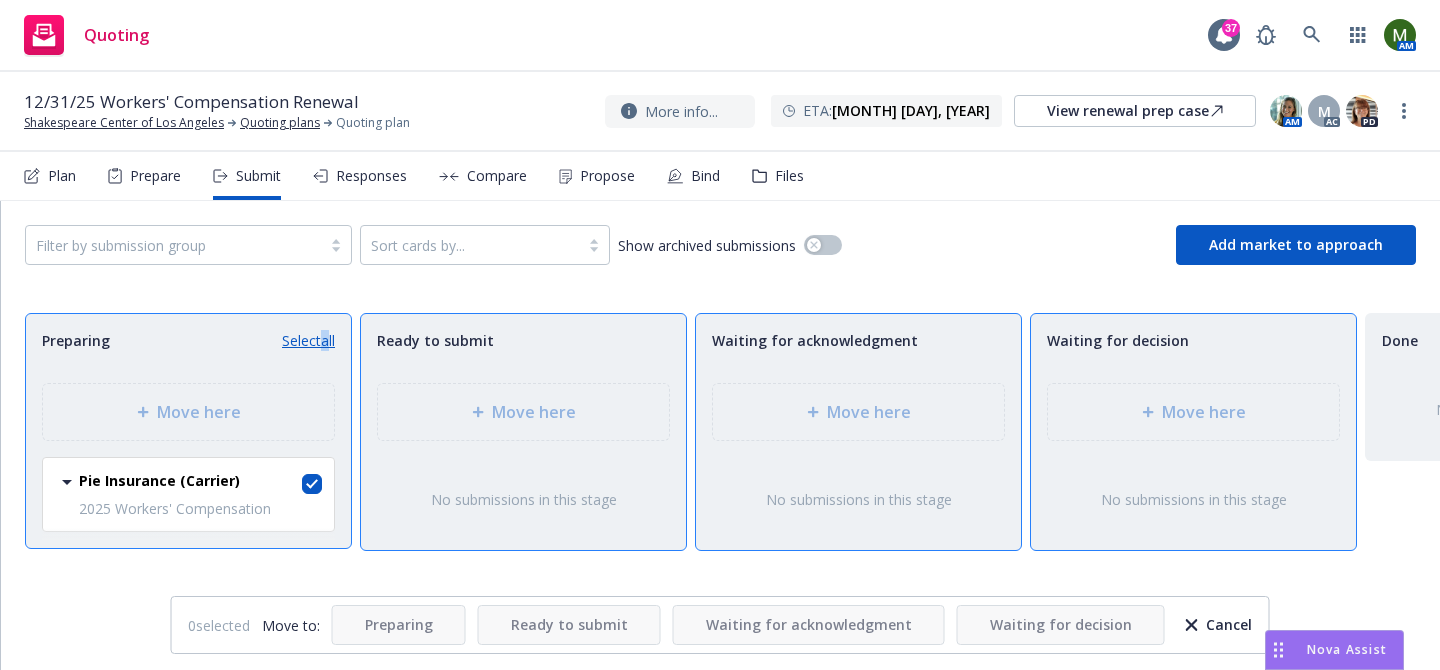 checkbox on "true" 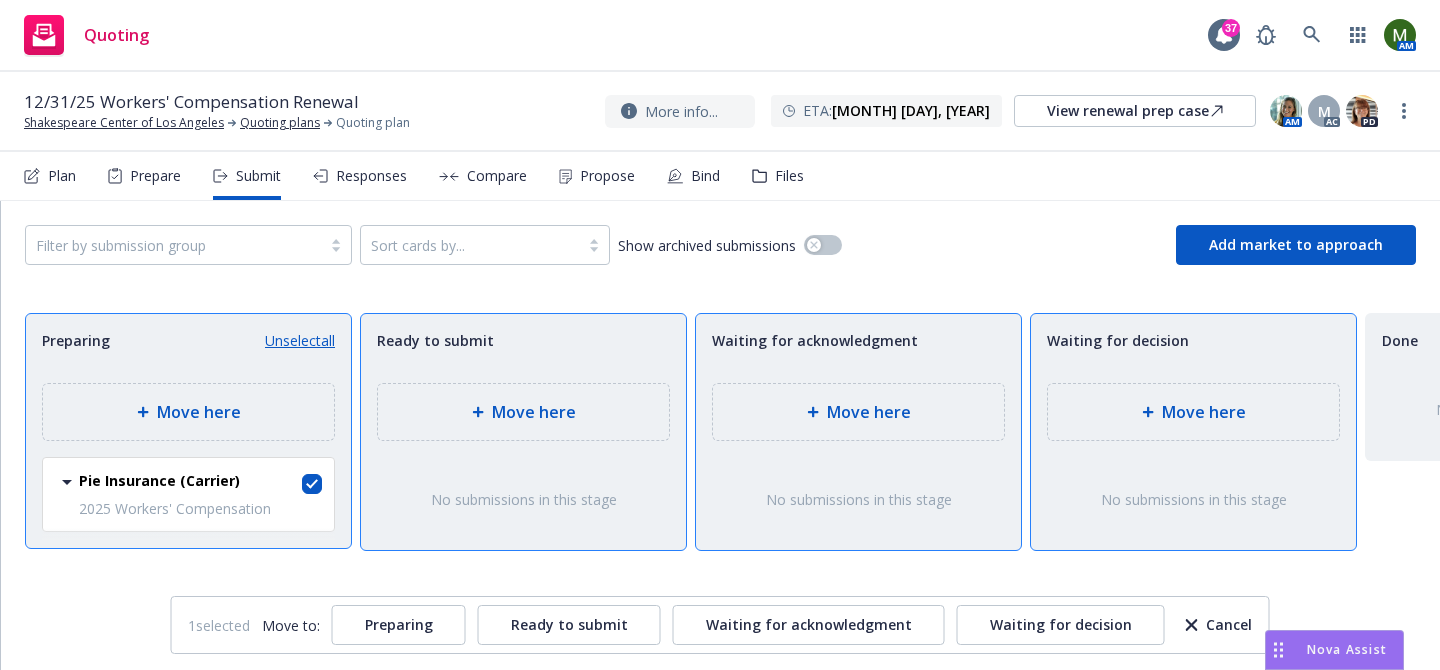 click 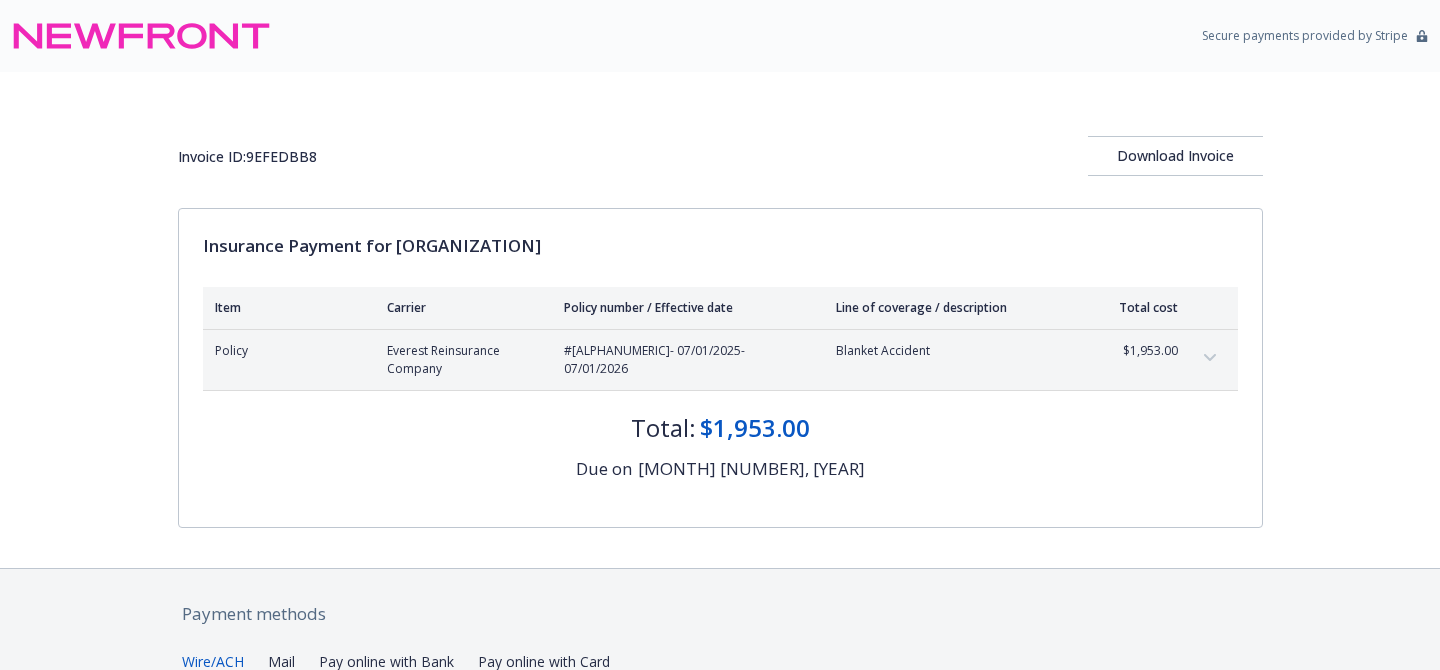 scroll, scrollTop: 0, scrollLeft: 0, axis: both 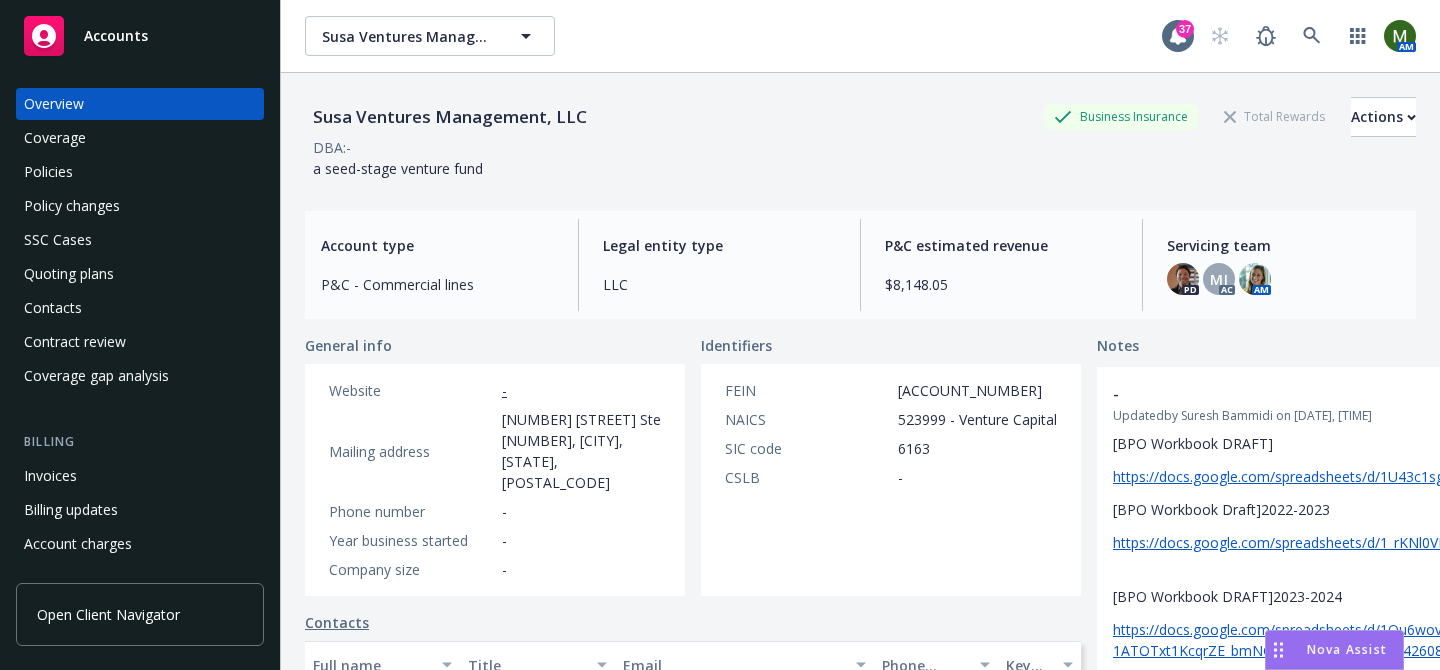 click on "Policies" at bounding box center [140, 172] 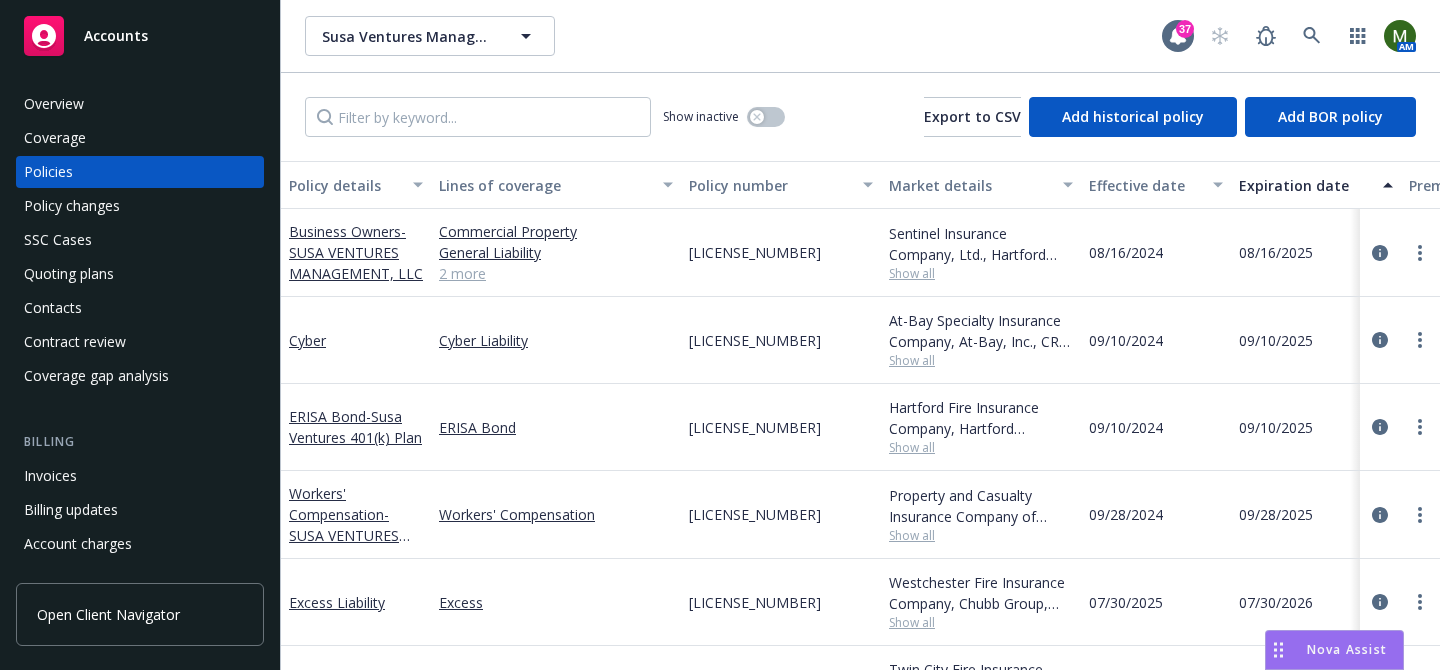 scroll, scrollTop: 151, scrollLeft: 0, axis: vertical 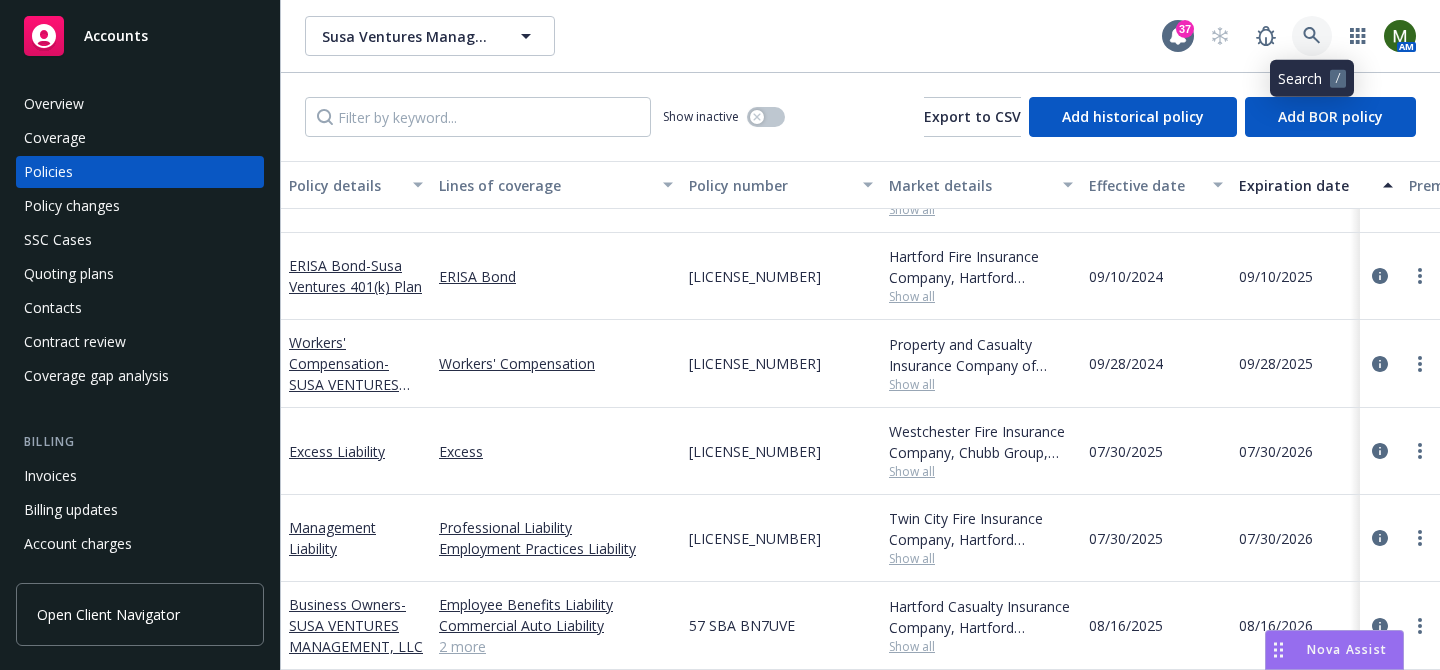 click at bounding box center [1312, 36] 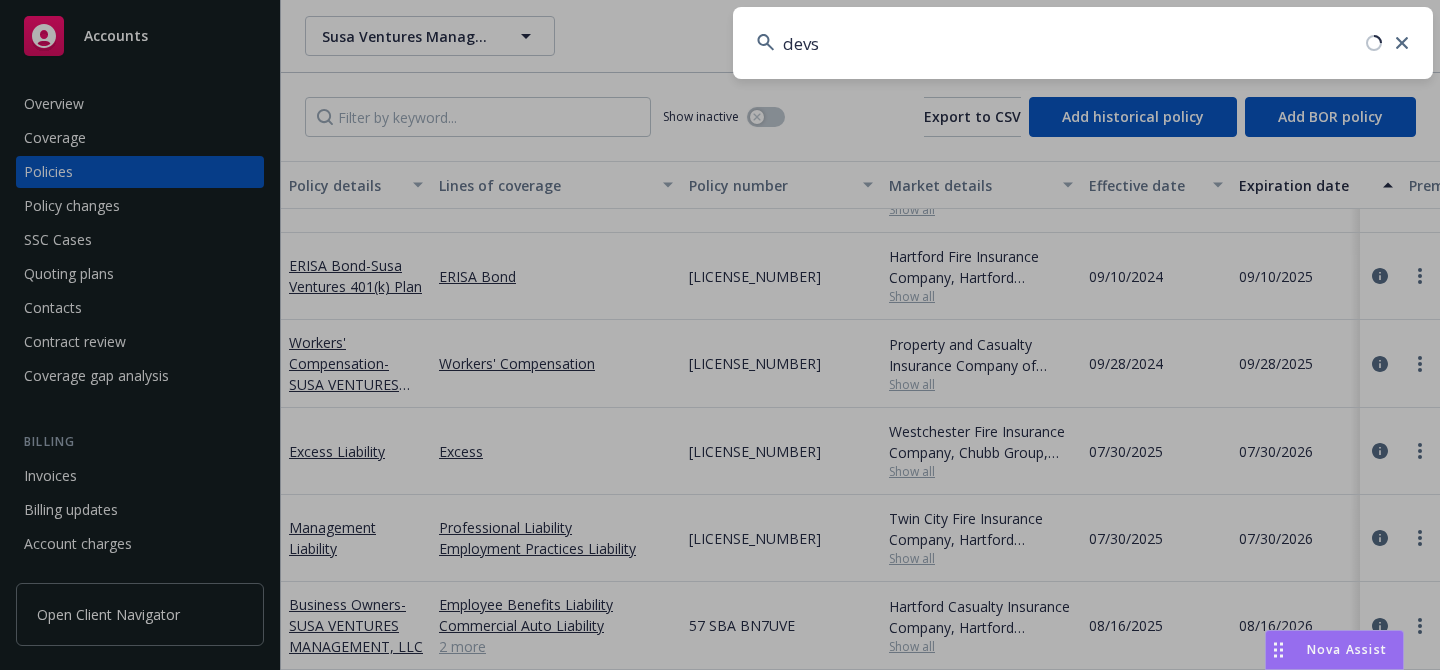 type on "devsa" 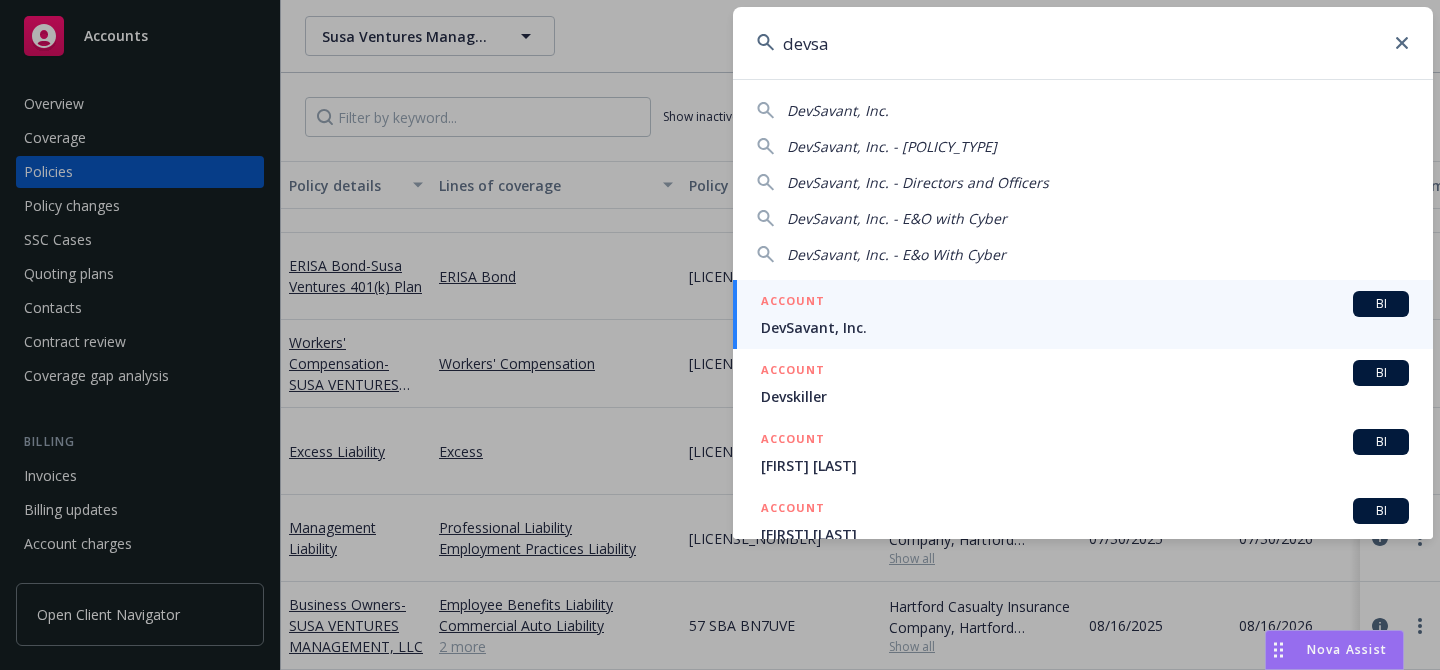 click on "DevSavant, Inc." at bounding box center [1085, 327] 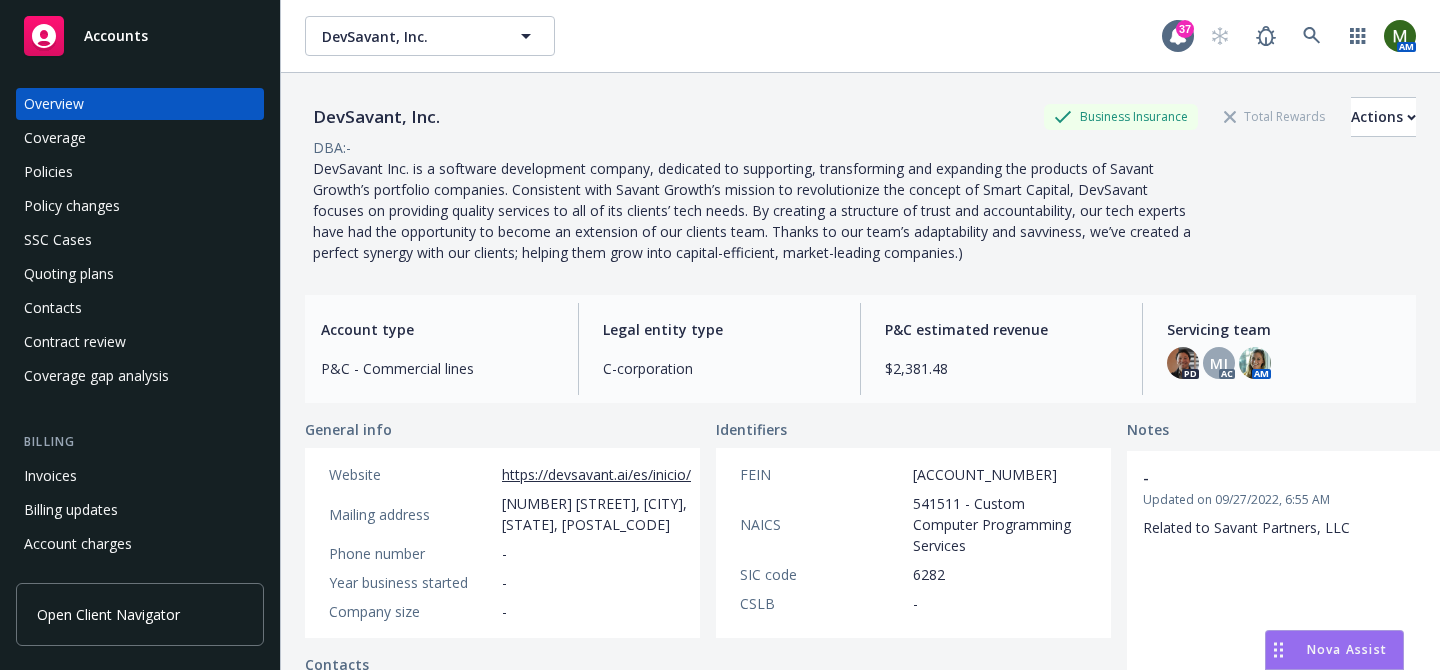 click on "Policies" at bounding box center [140, 172] 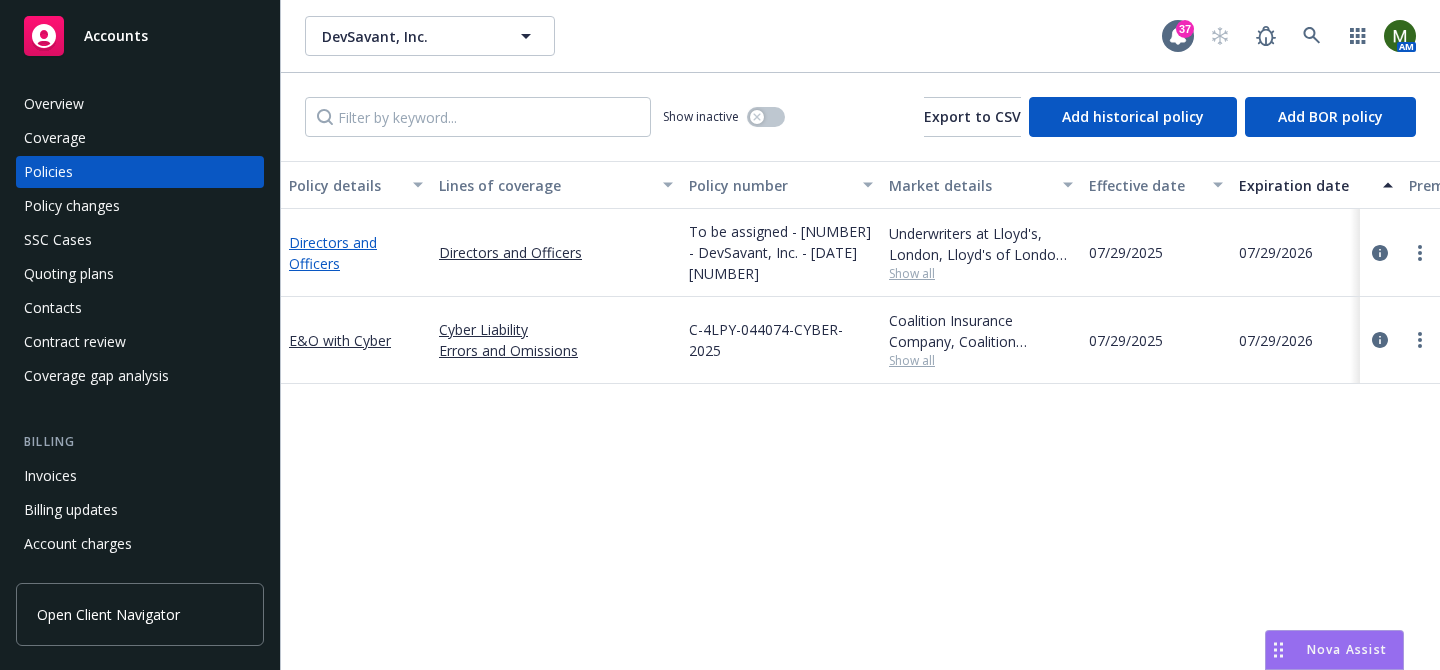 click on "Directors and Officers" at bounding box center [333, 253] 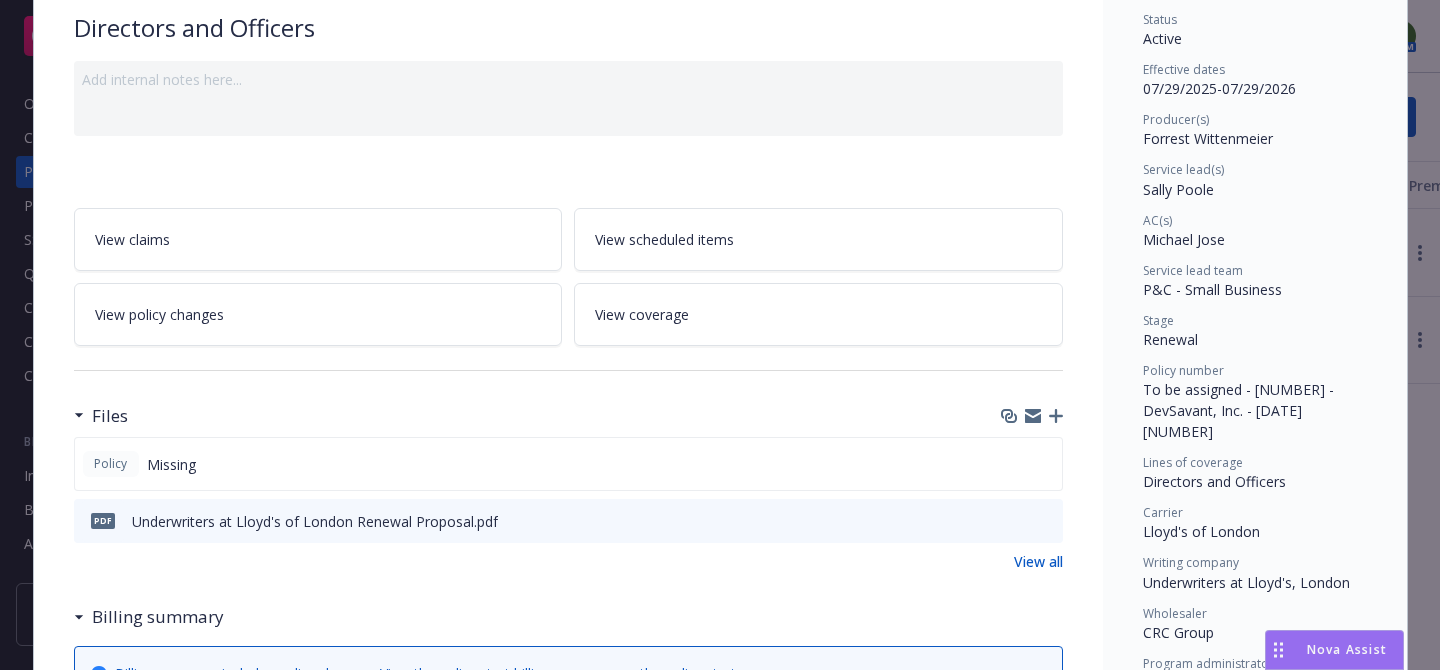 scroll, scrollTop: 154, scrollLeft: 0, axis: vertical 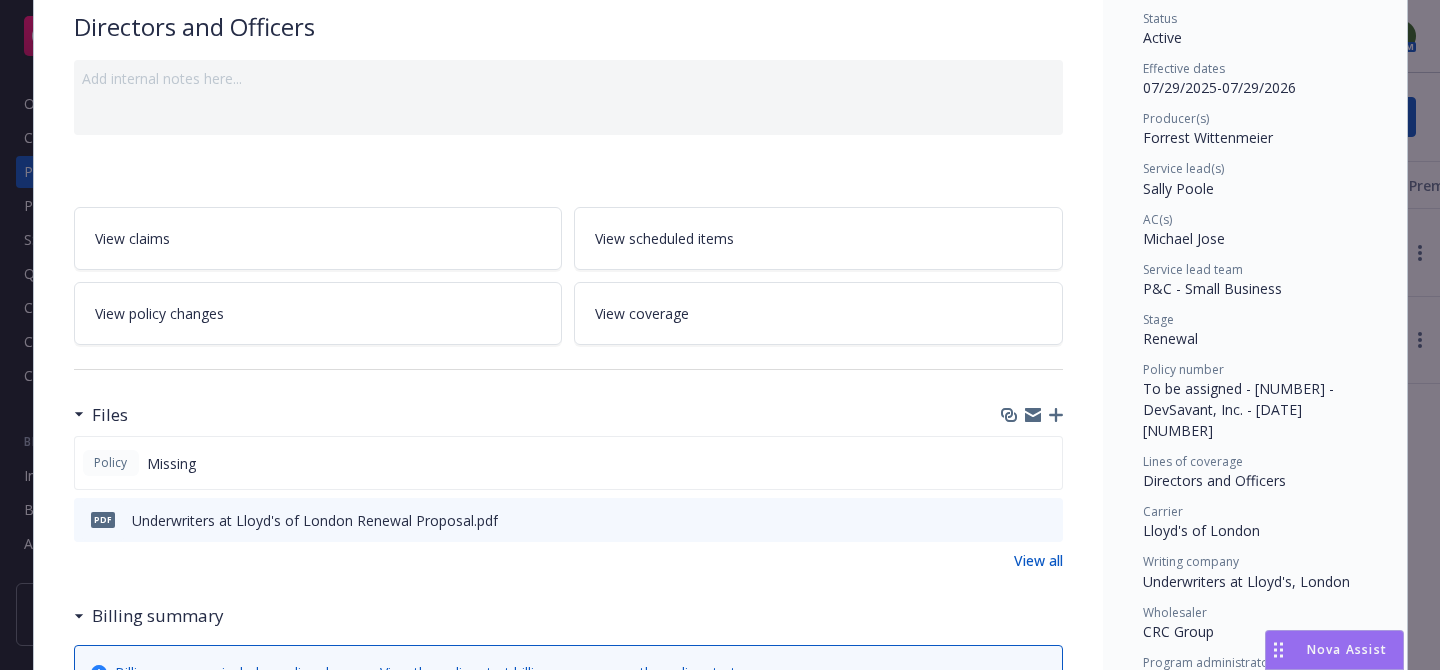 click 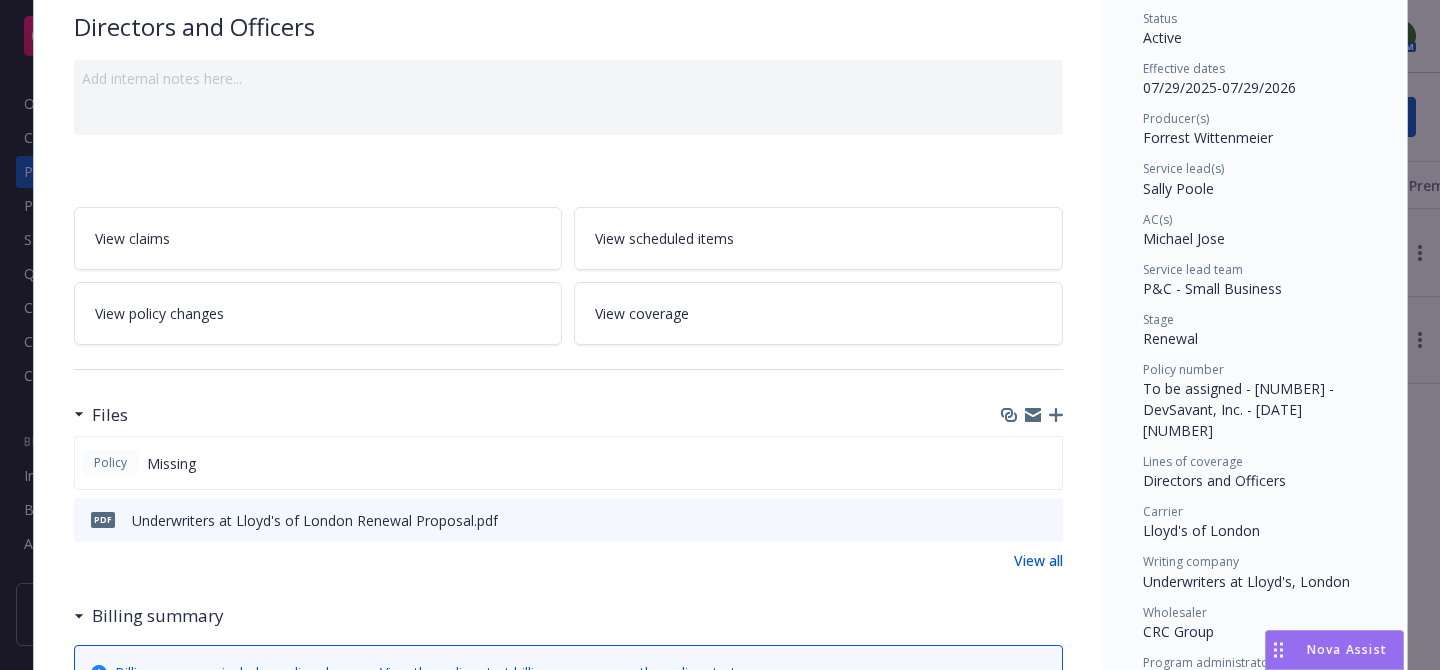 scroll, scrollTop: 0, scrollLeft: 0, axis: both 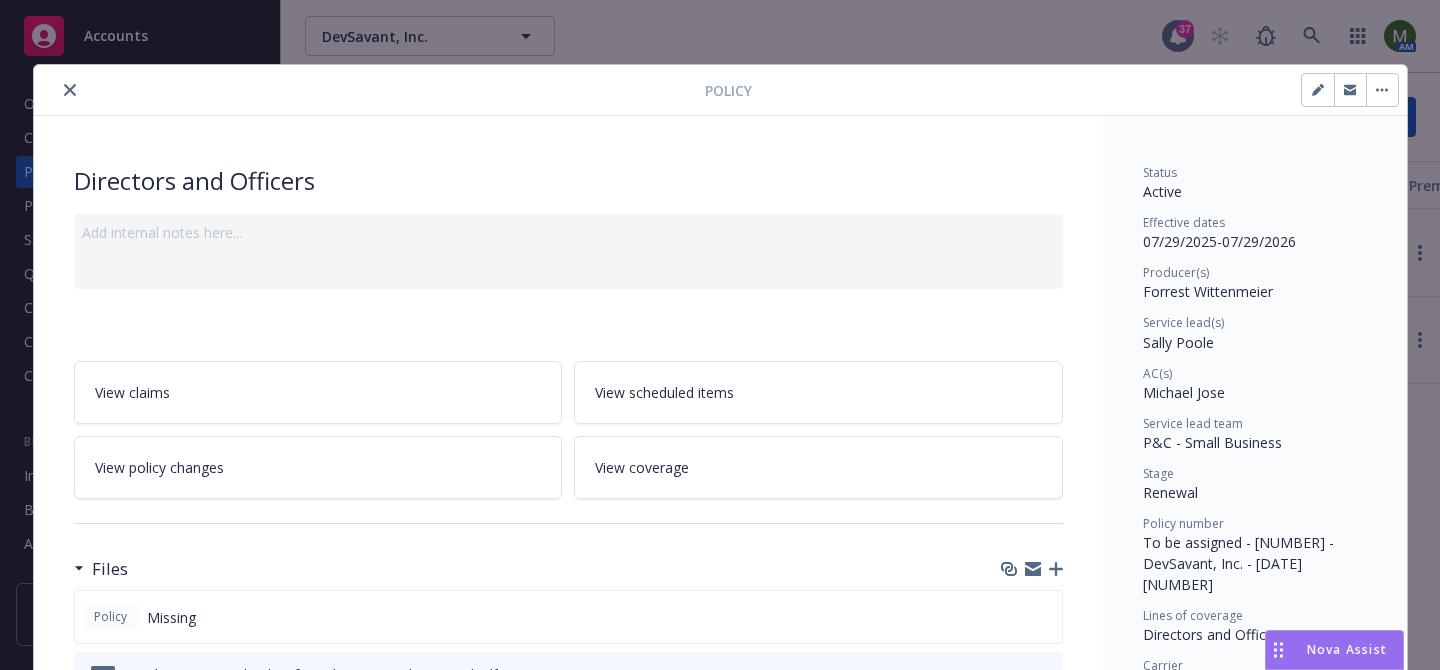 click 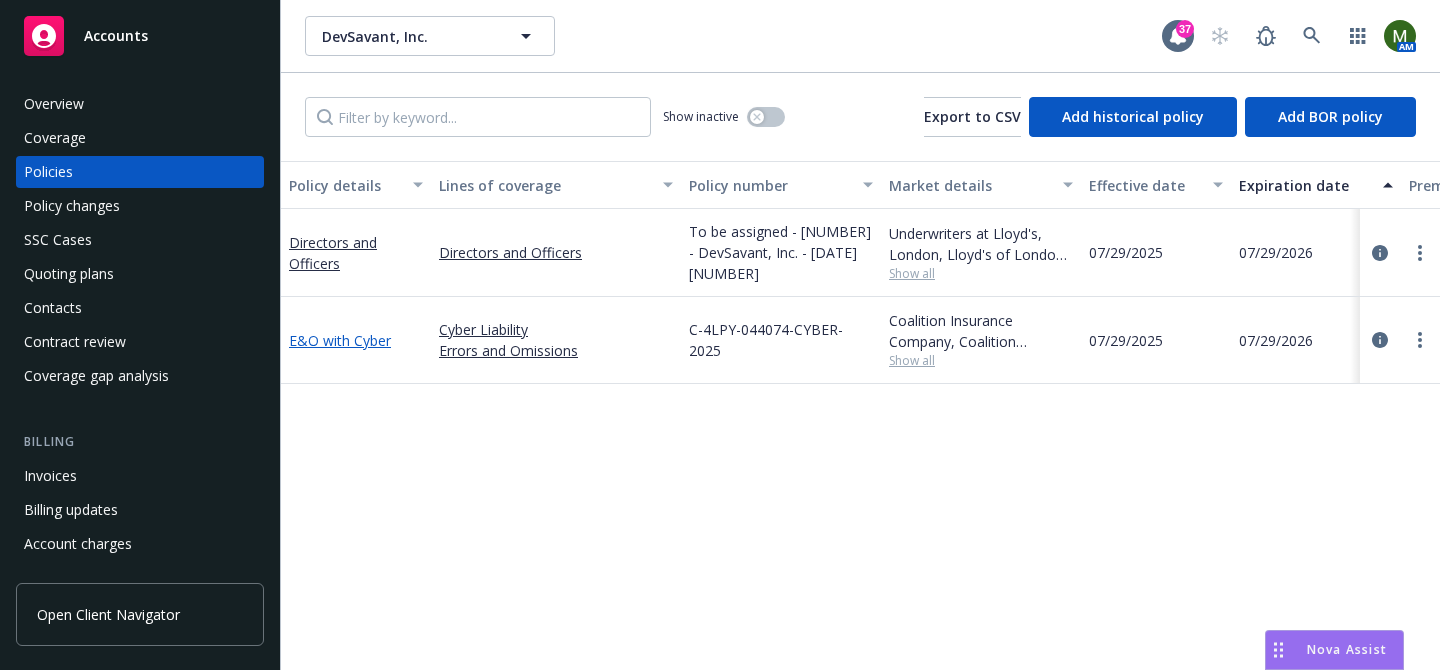 click on "E&O with Cyber" at bounding box center [340, 340] 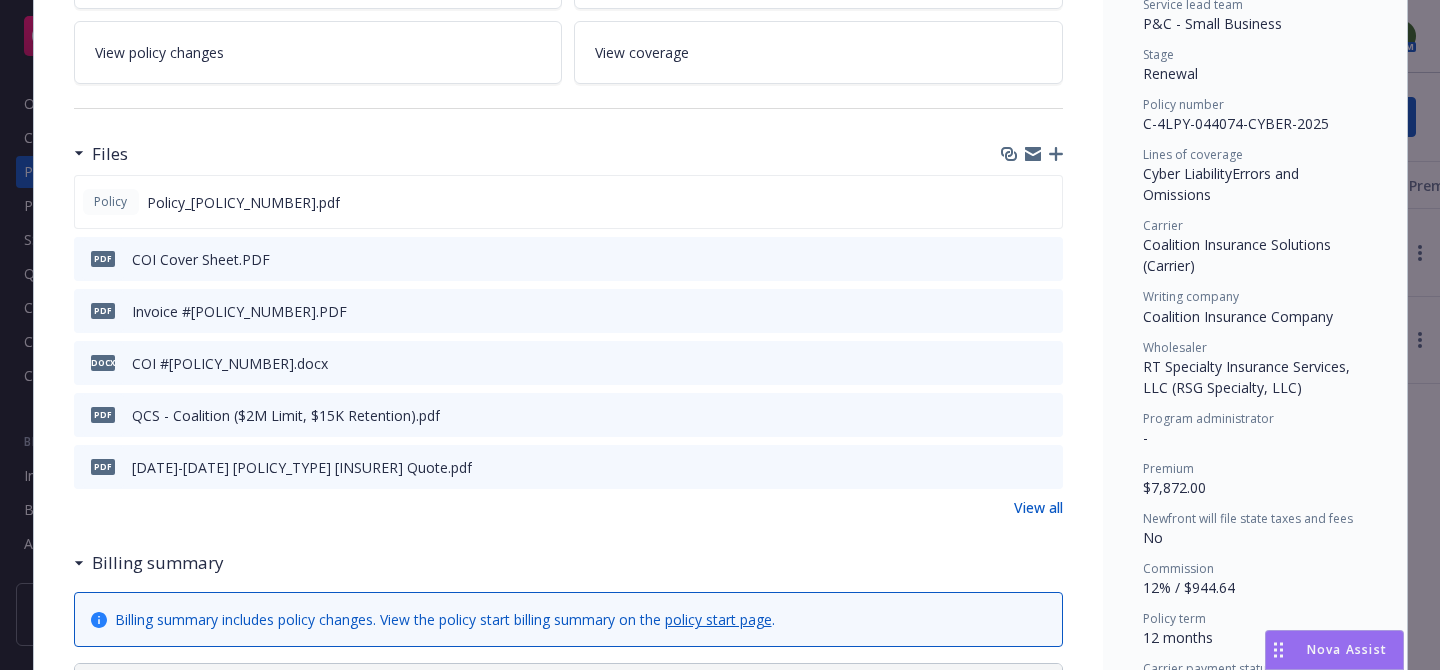 scroll, scrollTop: 421, scrollLeft: 0, axis: vertical 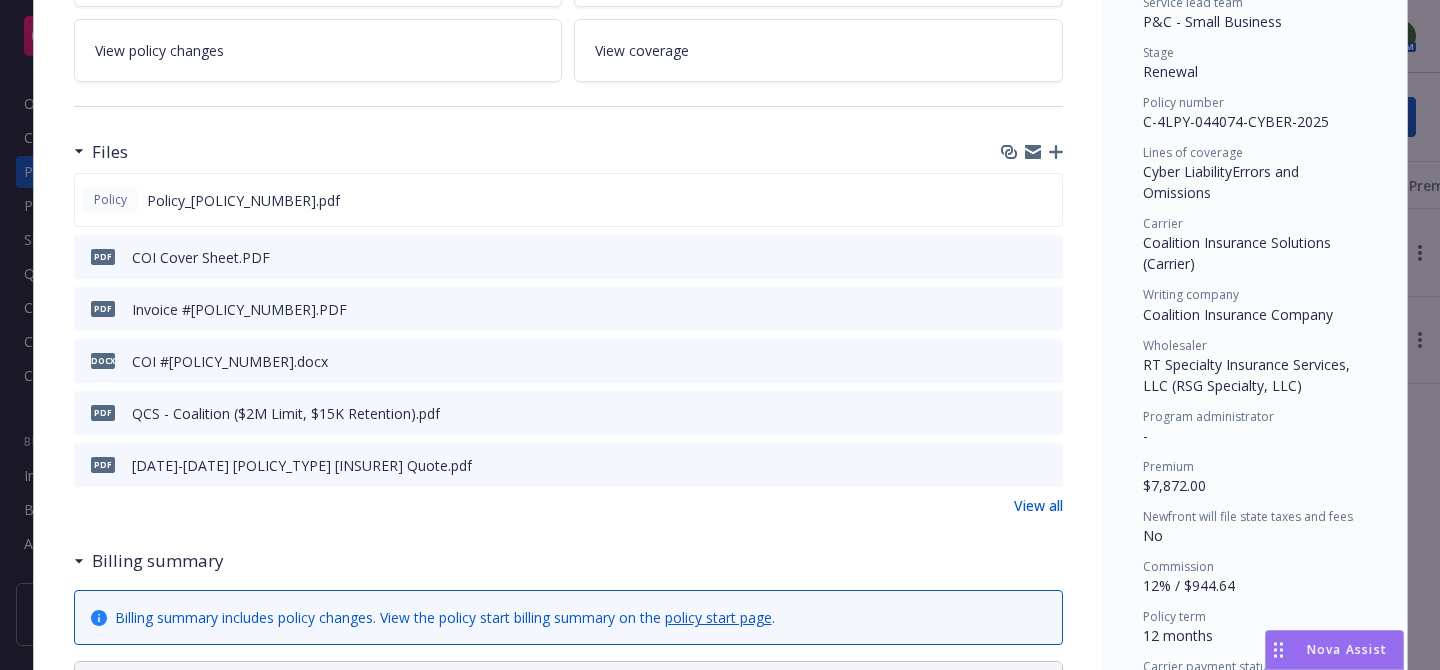click 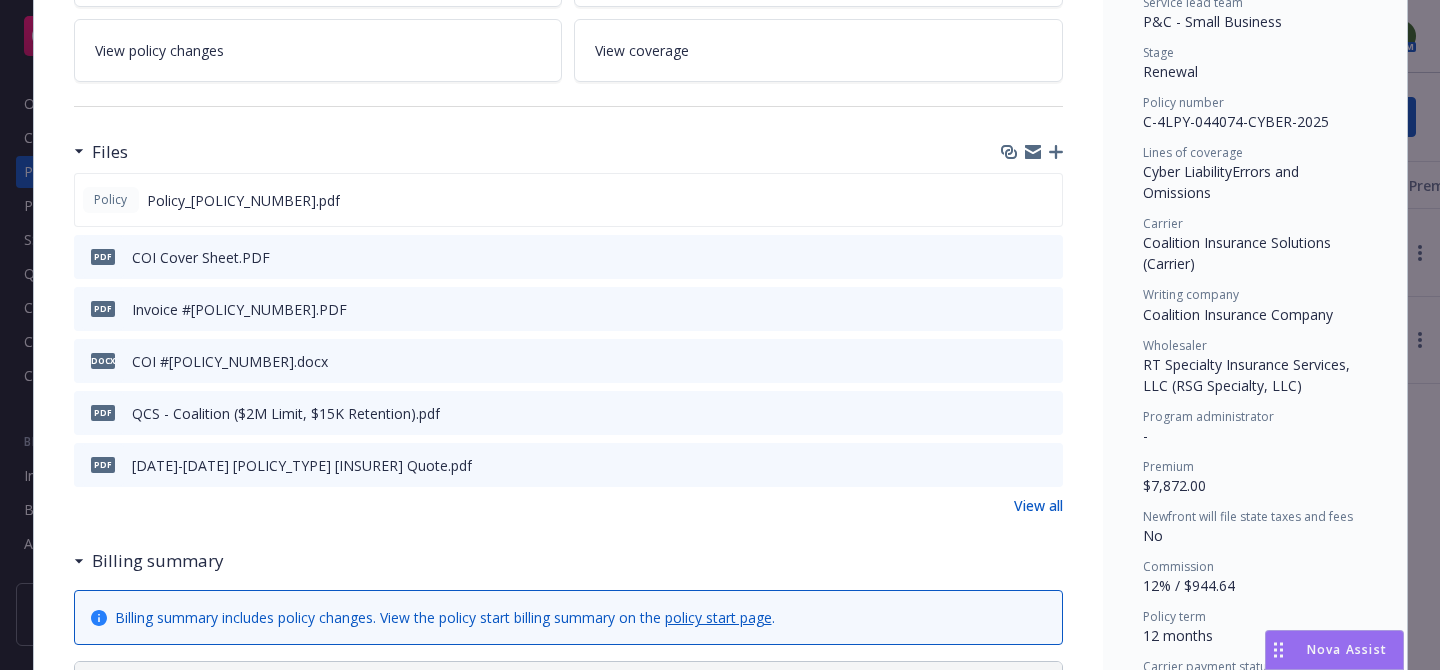 click at bounding box center (1030, 465) 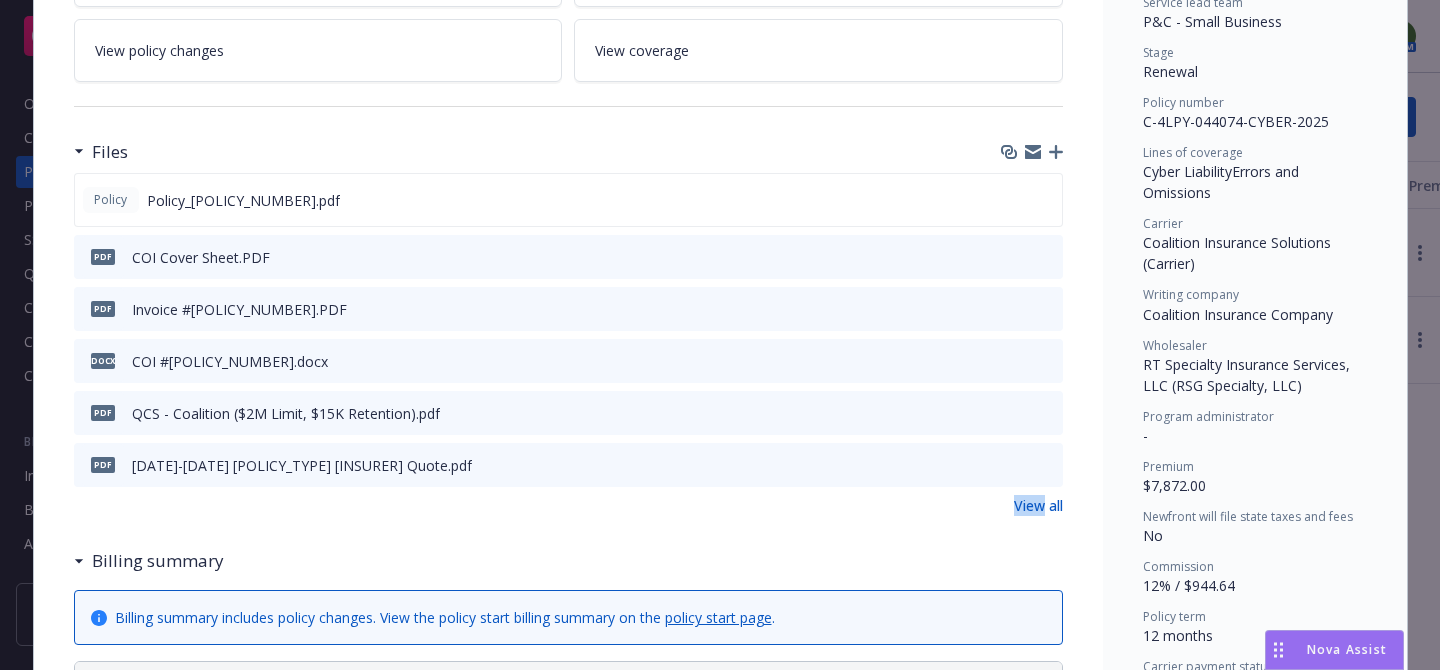 click at bounding box center (1030, 465) 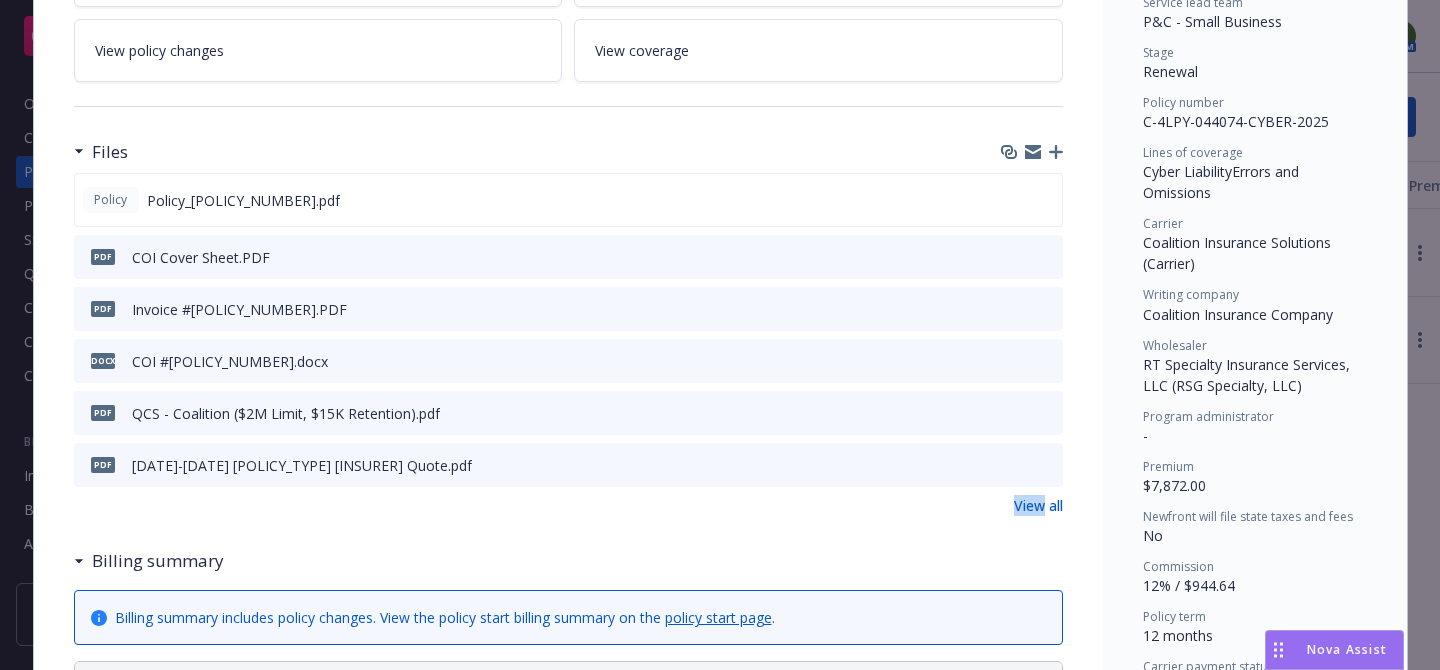 click 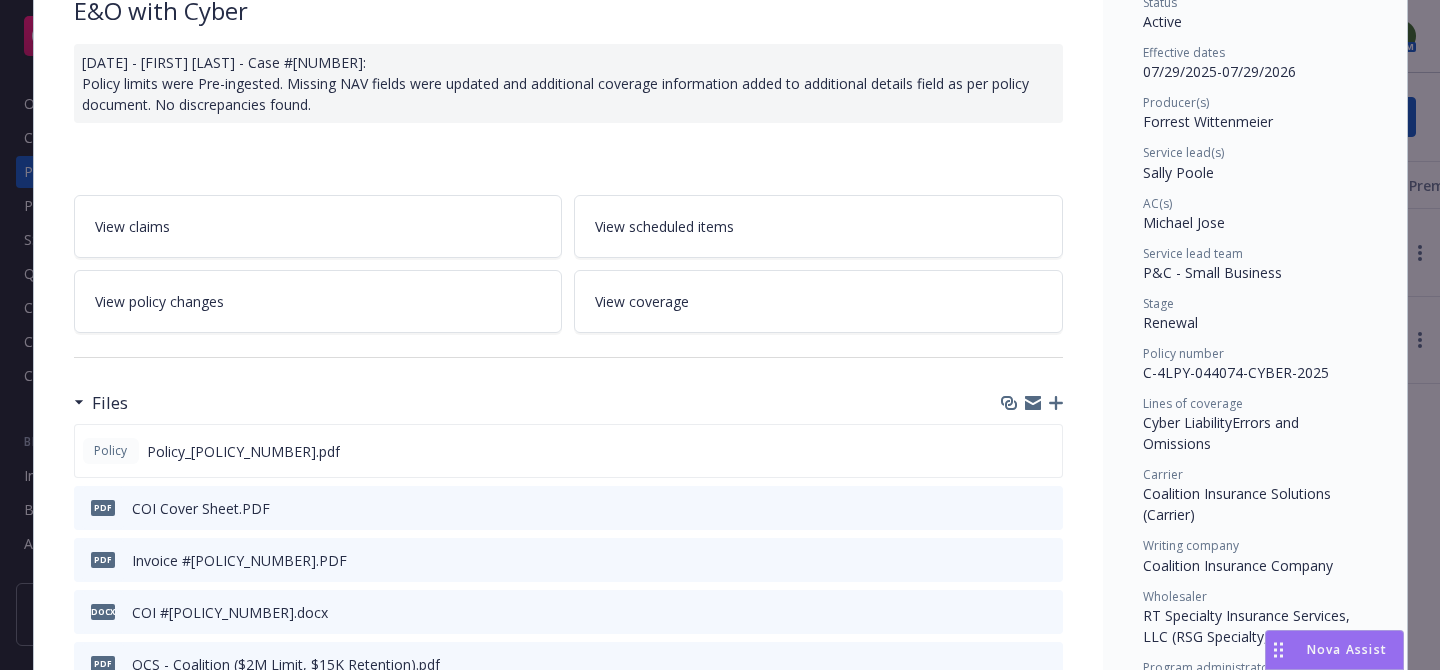 scroll, scrollTop: 0, scrollLeft: 0, axis: both 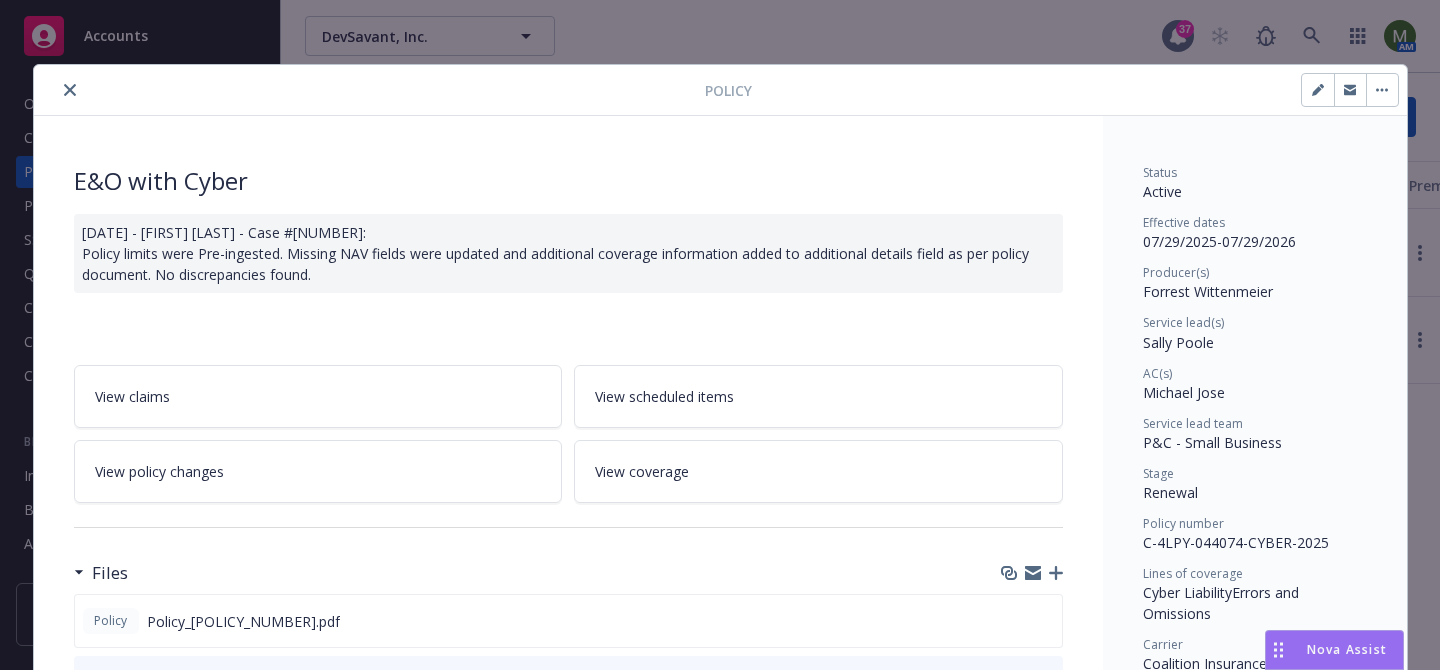 click at bounding box center [70, 90] 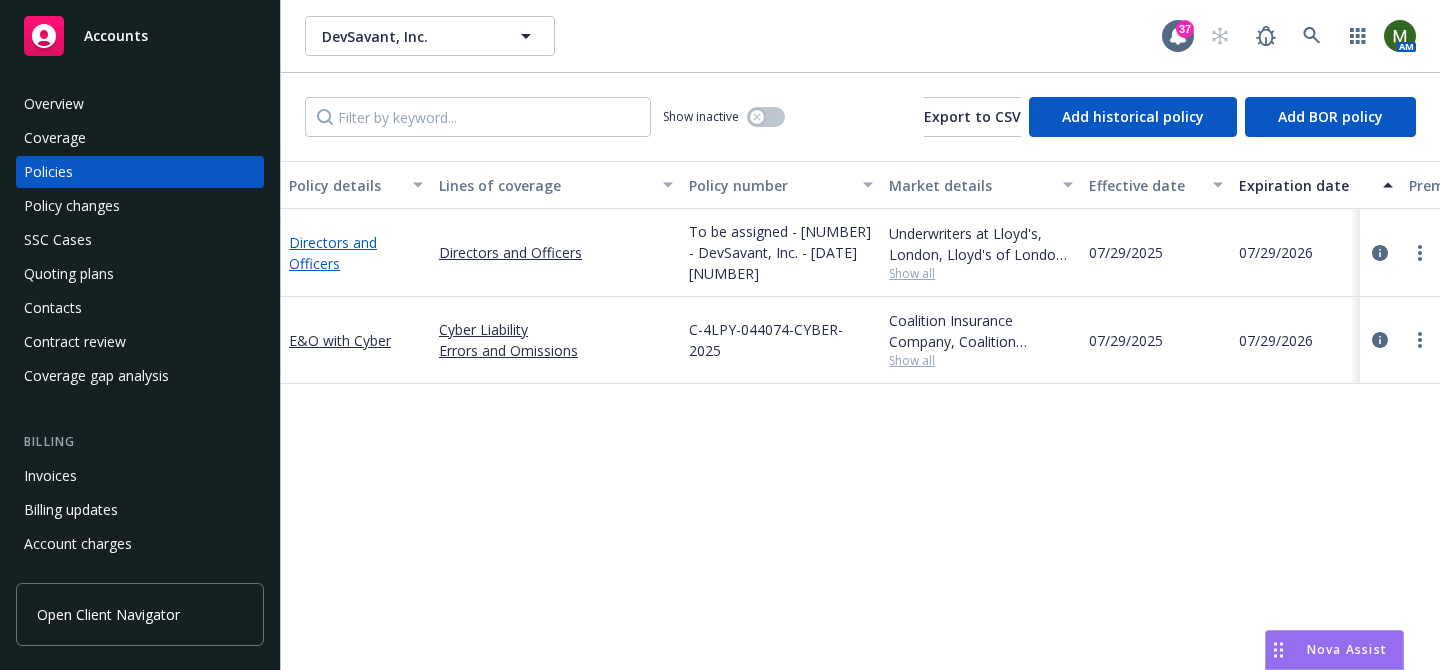 click on "Directors and Officers" at bounding box center [333, 253] 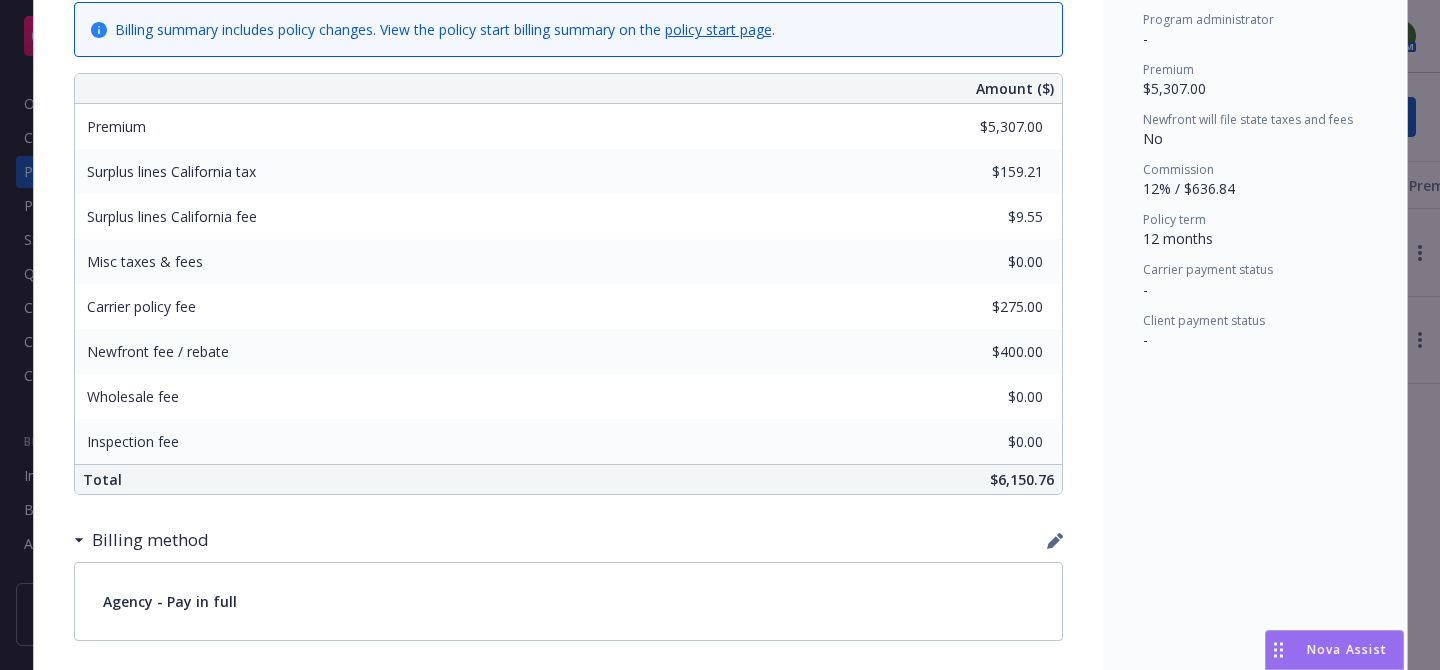 scroll, scrollTop: 805, scrollLeft: 0, axis: vertical 